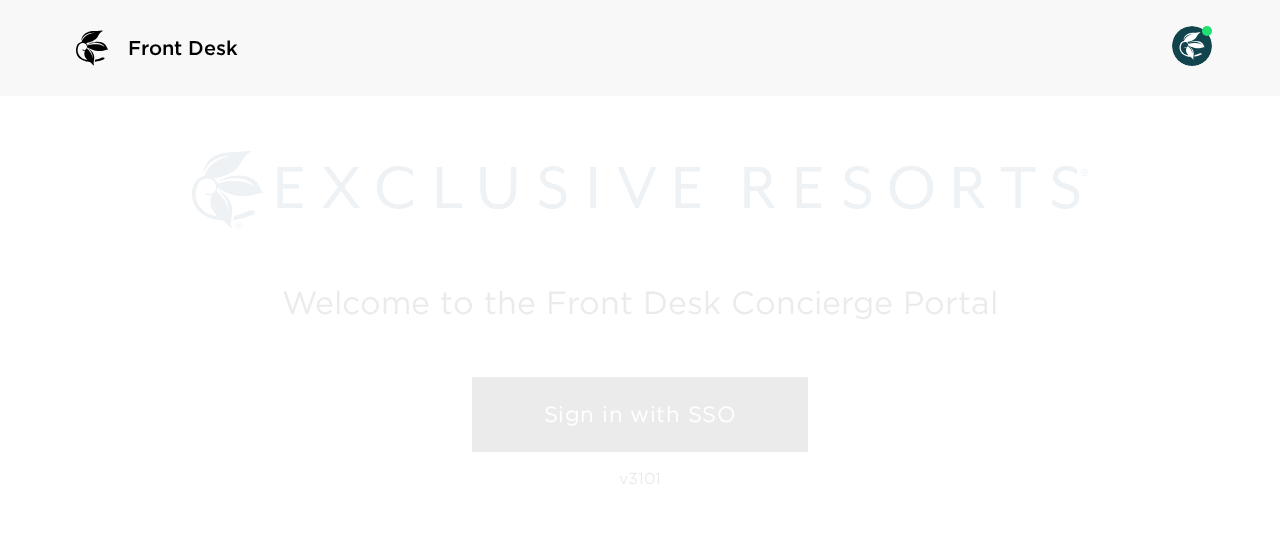 scroll, scrollTop: 0, scrollLeft: 0, axis: both 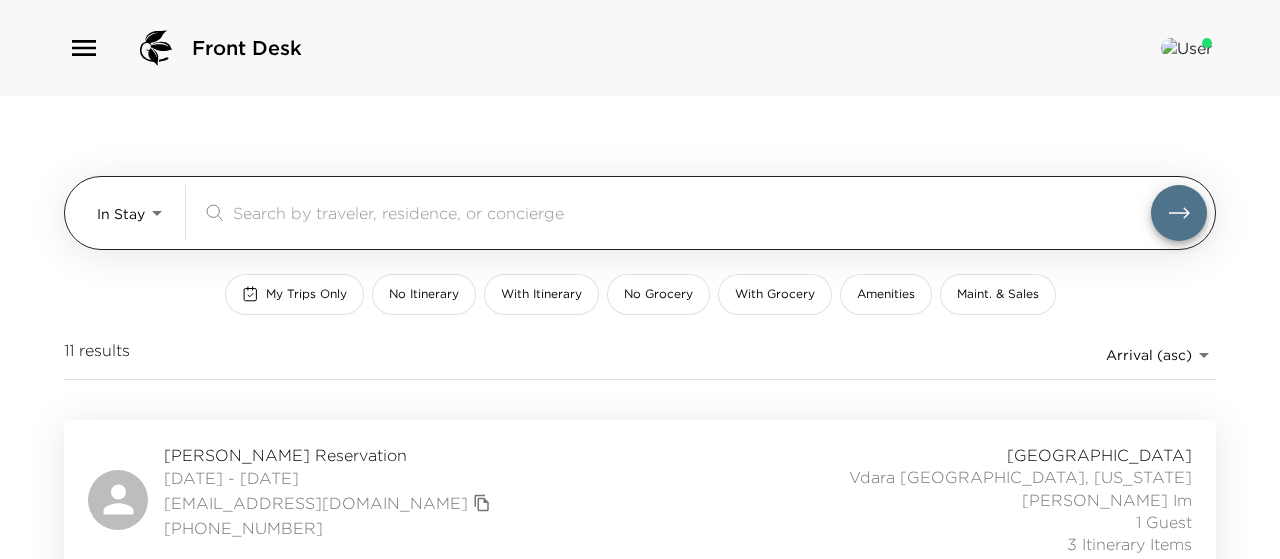 click on "Front Desk In Stay In-Stay ​ My Trips Only No Itinerary With Itinerary No Grocery With Grocery Amenities Maint. & Sales 11 results Arrival (asc) reservations_prod_arrival_asc [PERSON_NAME] Reservation [DATE] - [DATE] [EMAIL_ADDRESS][DOMAIN_NAME] [PHONE_NUMBER] [GEOGRAPHIC_DATA] Vdara [GEOGRAPHIC_DATA], [US_STATE] [PERSON_NAME] Im 1 Guest 3 Itinerary Items [PERSON_NAME] Reservation [DATE] - [DATE] [EMAIL_ADDRESS][DOMAIN_NAME] [PHONE_NUMBER] [GEOGRAPHIC_DATA] Vdara [GEOGRAPHIC_DATA], [US_STATE] [PERSON_NAME] Im 1 Guest 3 Itinerary Items [PERSON_NAME][GEOGRAPHIC_DATA] [DATE] - [DATE] [PERSON_NAME][EMAIL_ADDRESS][PERSON_NAME][DOMAIN_NAME] [PHONE_NUMBER] [GEOGRAPHIC_DATA] [GEOGRAPHIC_DATA] 831 [PERSON_NAME] 2 Guests 5 Itinerary Items [PERSON_NAME] Reservation [DATE] - [DATE] [EMAIL_ADDRESS][DOMAIN_NAME] 3035485202 [GEOGRAPHIC_DATA] Vdara [GEOGRAPHIC_DATA], [US_STATE] [PERSON_NAME] Im 1 Guest 3 Itinerary Items [PERSON_NAME] and [PERSON_NAME] Reservation [DATE] - [DATE] [EMAIL_ADDRESS][PERSON_NAME][DOMAIN_NAME] 3167345389 Ultra [GEOGRAPHIC_DATA] [GEOGRAPHIC_DATA] 801 [PERSON_NAME]" at bounding box center (640, 279) 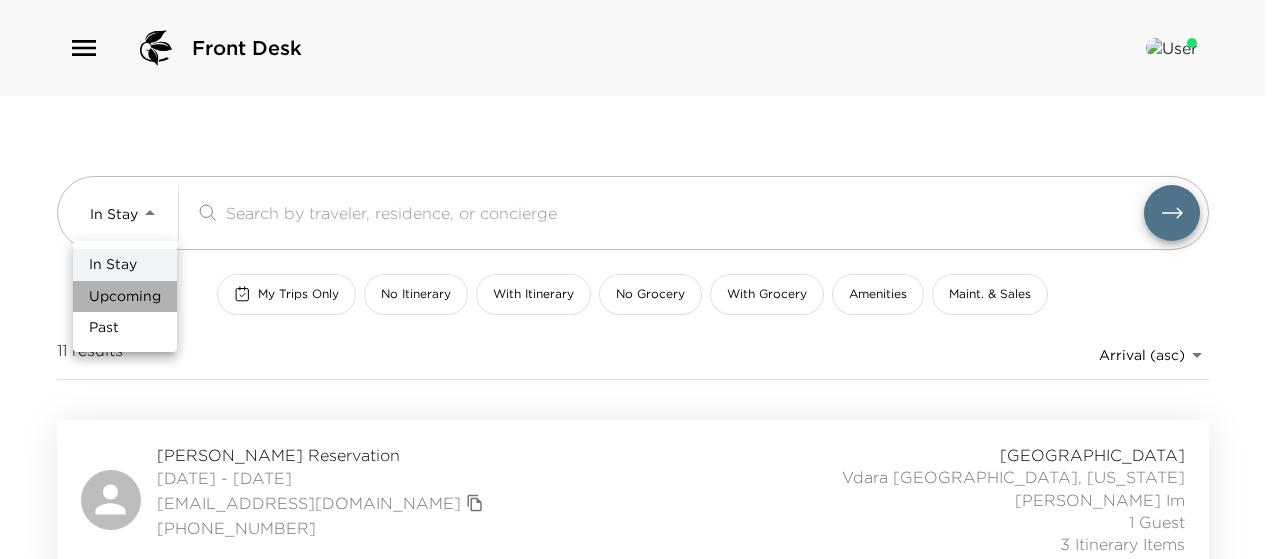 click on "Upcoming" at bounding box center (125, 297) 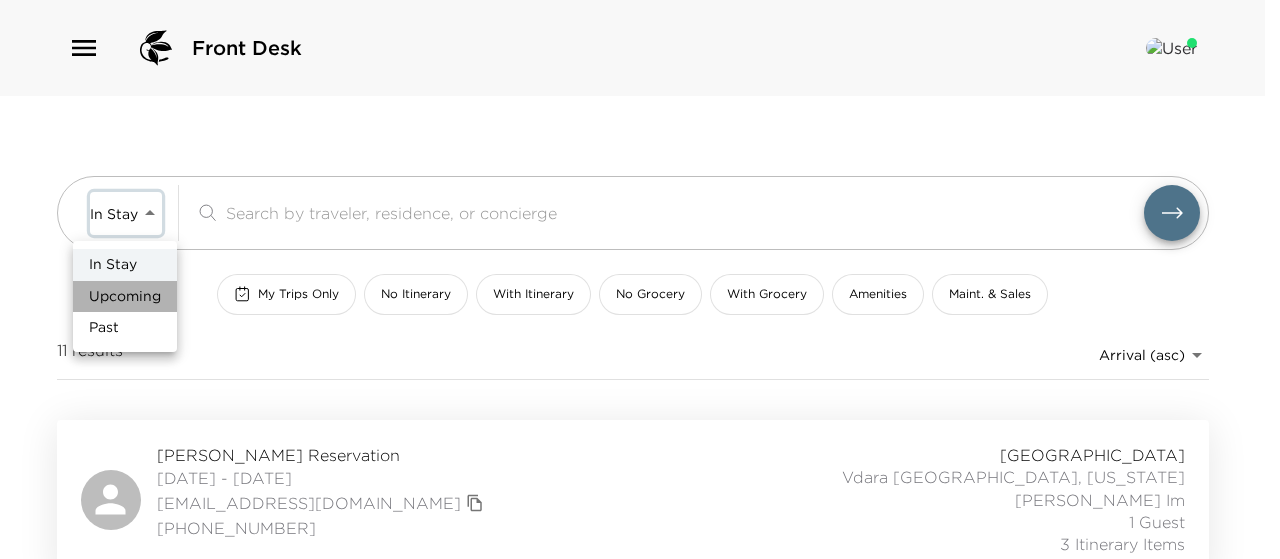 type on "Upcoming" 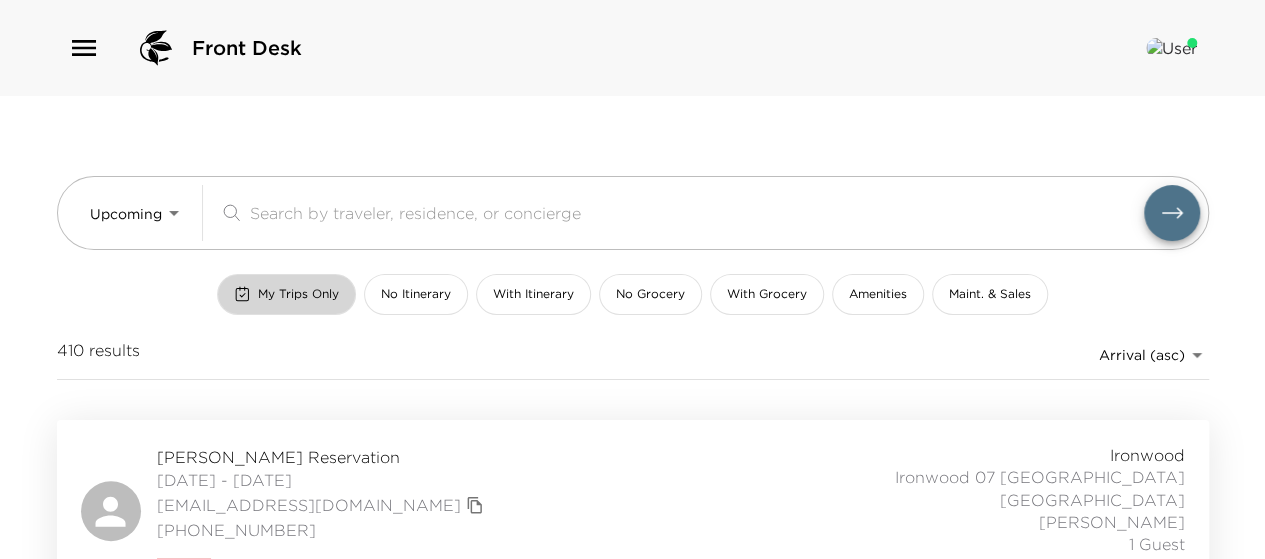 click on "My Trips Only" at bounding box center [298, 294] 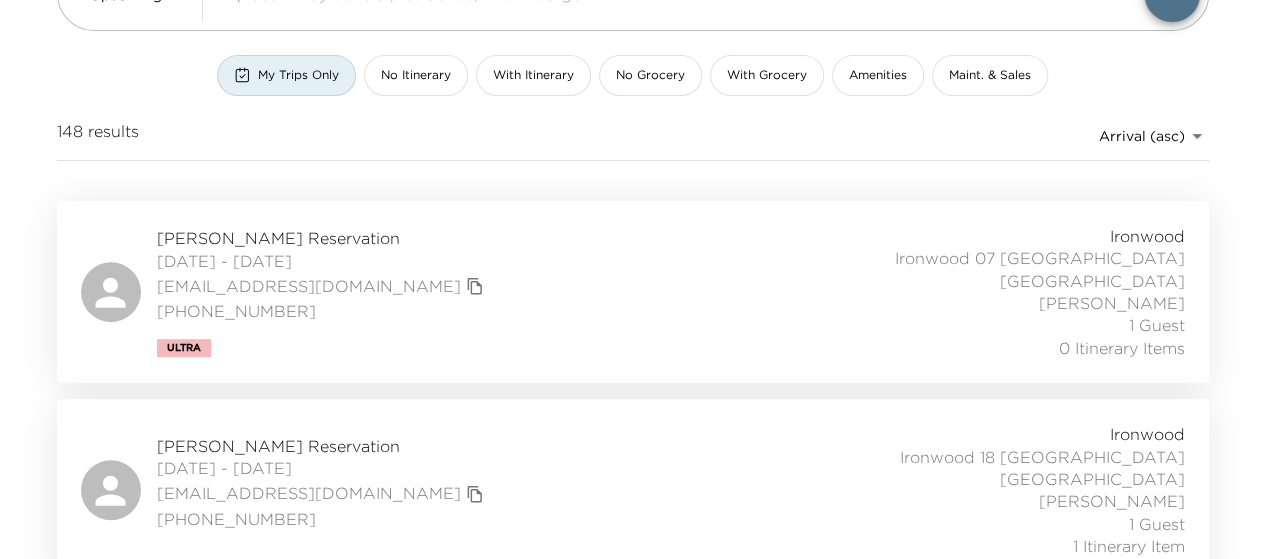 scroll, scrollTop: 223, scrollLeft: 0, axis: vertical 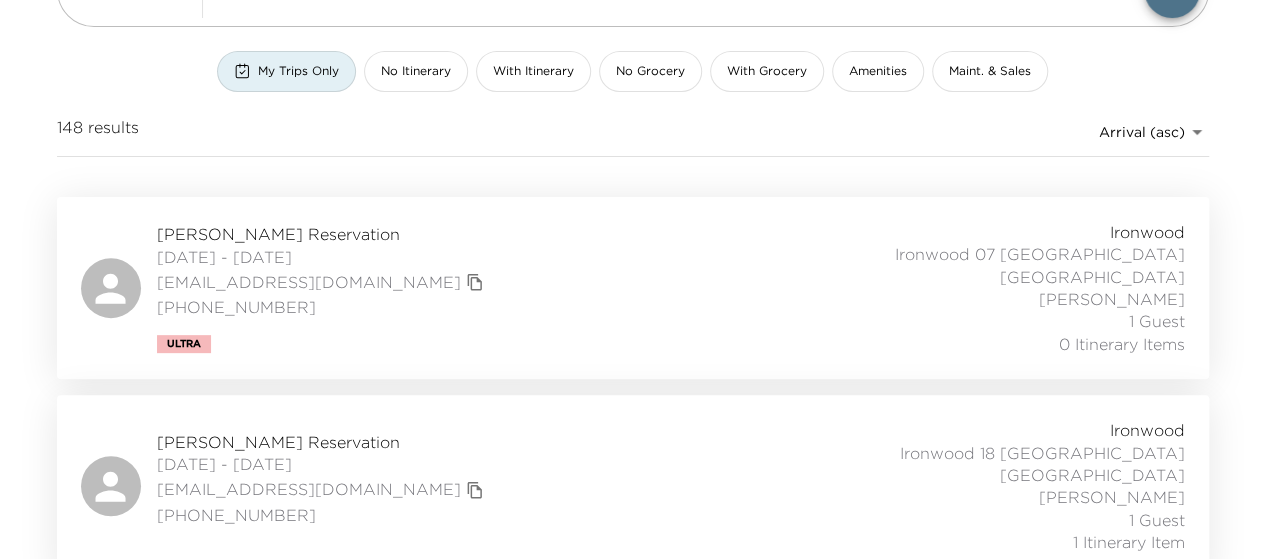 click on "Joan Abington Reservation 07/02/2025 - 07/06/2025 joanabington@gmail.com (847) 910-4276 Ultra Ironwood Ironwood 07 Deer Valley Ironwood Marci Schmidt 1 Guest 0 Itinerary Items" at bounding box center (633, 288) 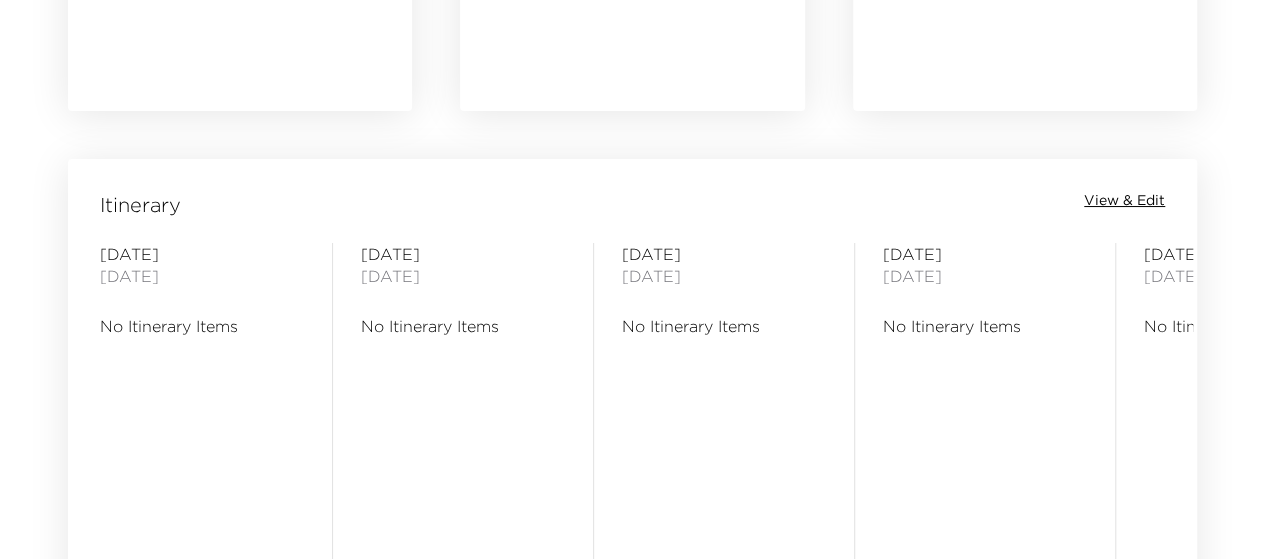 scroll, scrollTop: 1514, scrollLeft: 0, axis: vertical 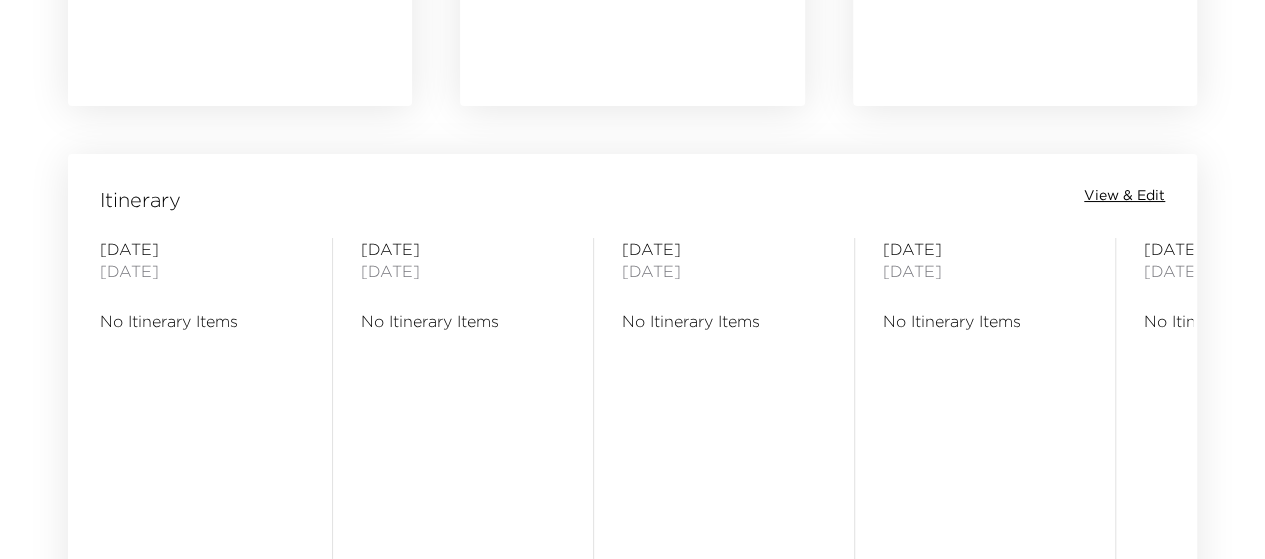 click on "View & Edit" at bounding box center (1124, 196) 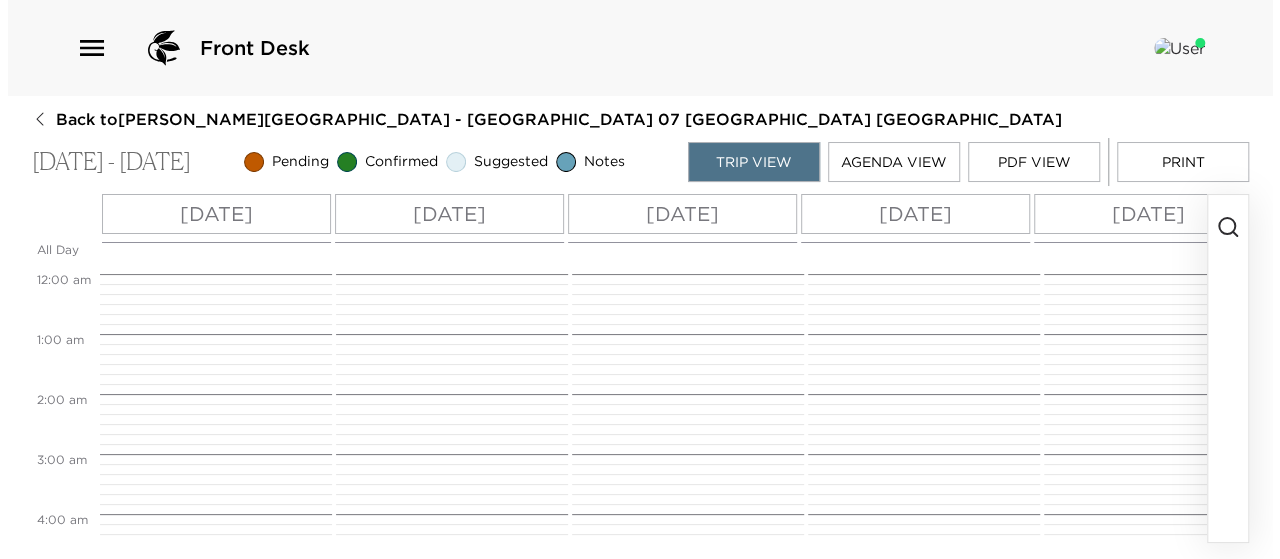 scroll, scrollTop: 0, scrollLeft: 0, axis: both 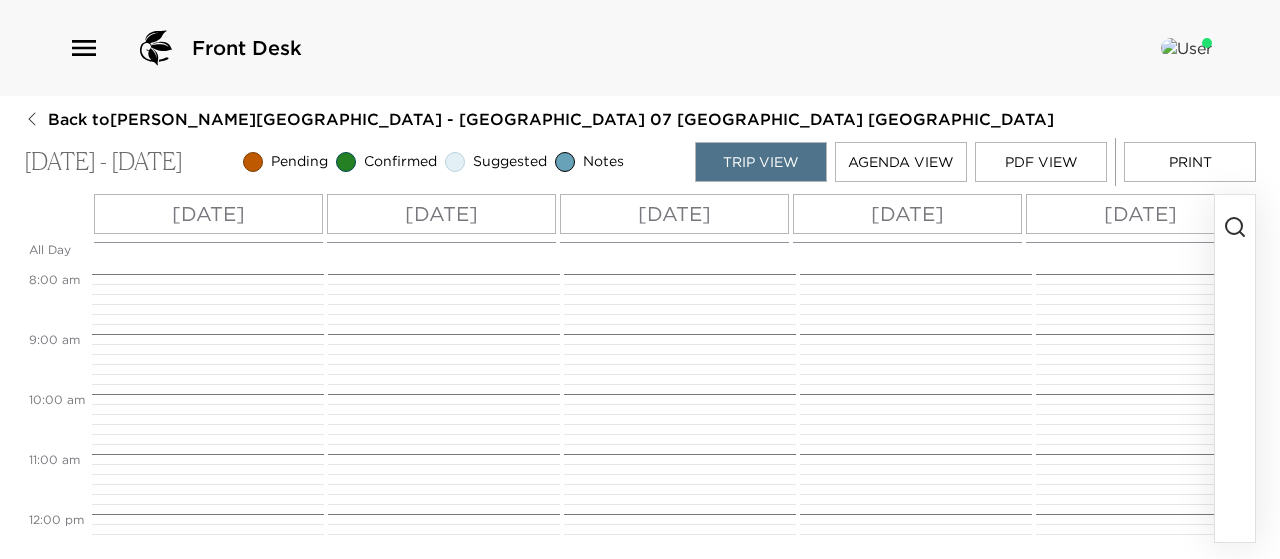 click on "[DATE]" at bounding box center [208, 214] 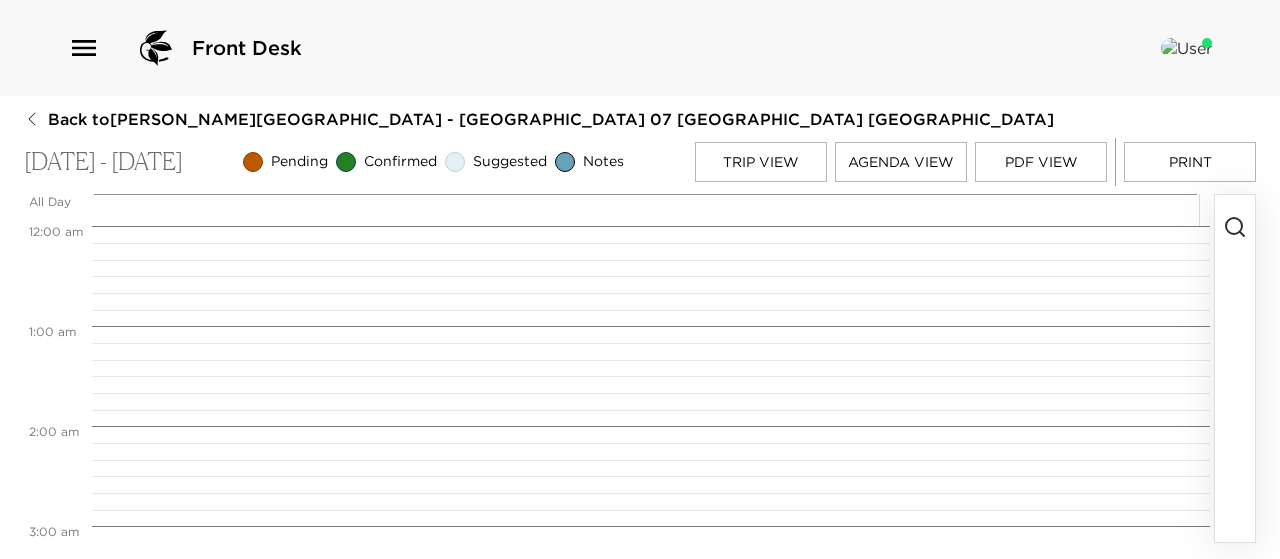 scroll, scrollTop: 800, scrollLeft: 0, axis: vertical 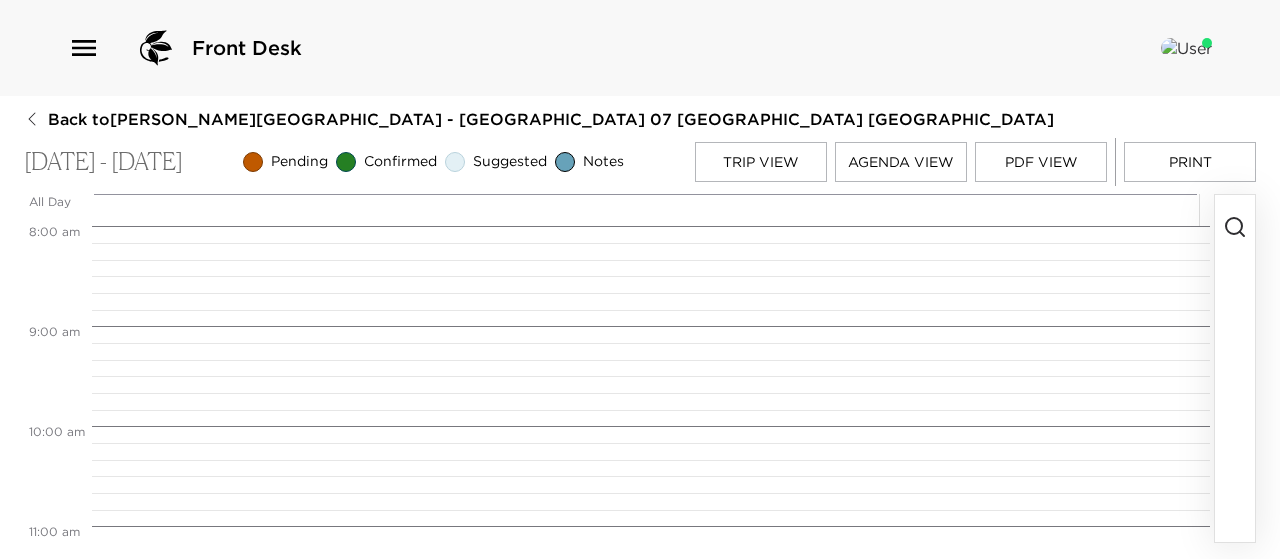click 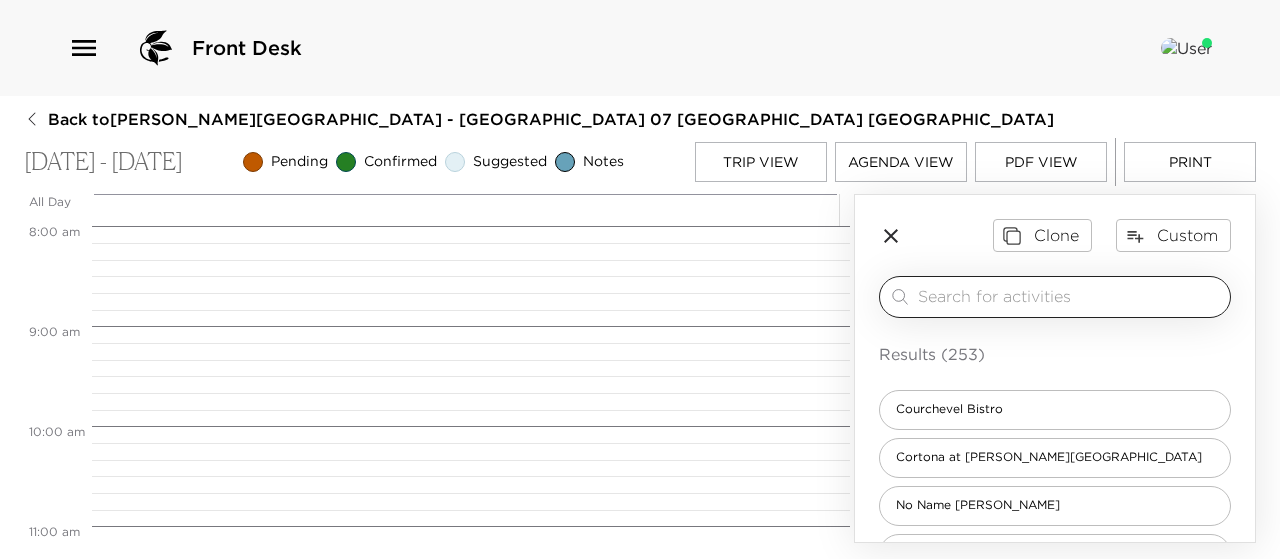 click at bounding box center (1070, 296) 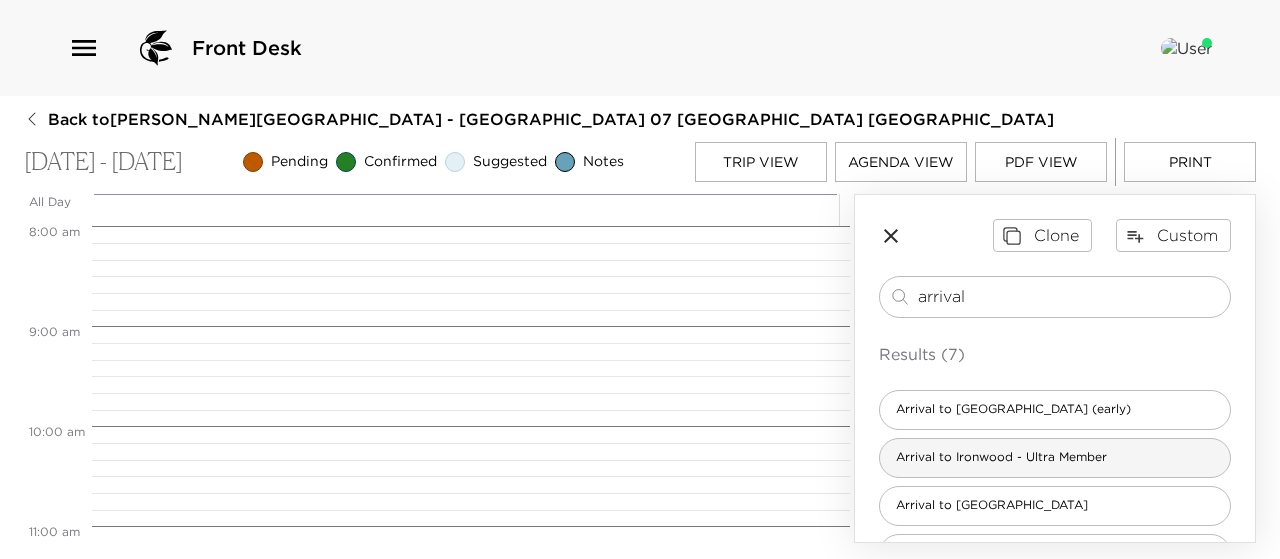 type on "arrival" 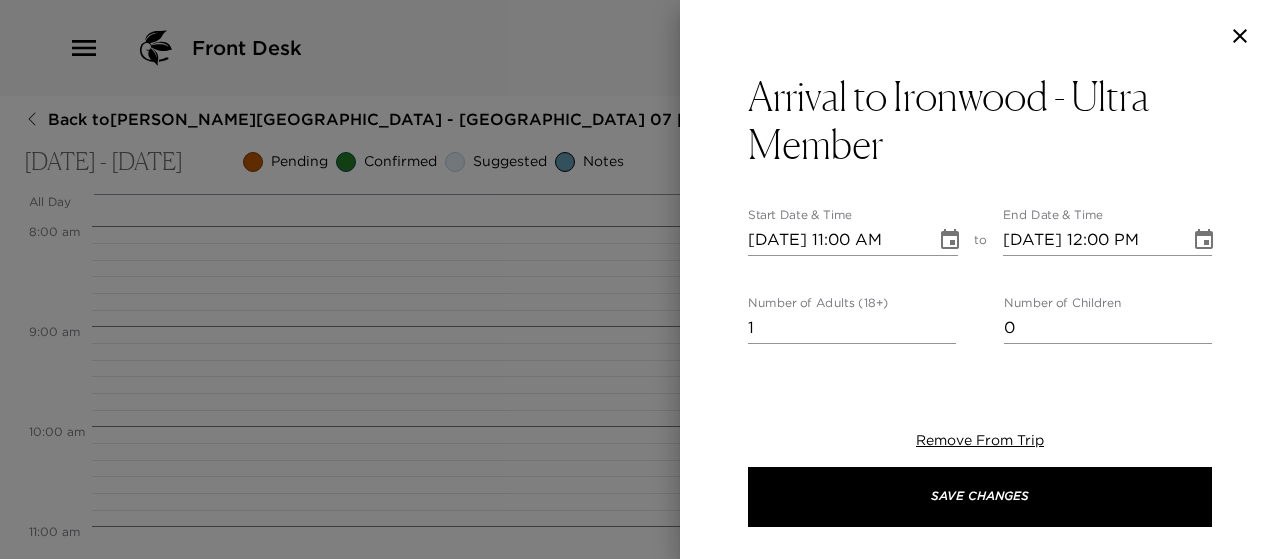 type on "We want to thank you for being an Ultra Member of Exclusive Resorts!
We look forward to your arrival [DATE]. We are expecting your arrival [DATE]. Please confirm your arrival time with us. If a concierge is not present for your arrival, they will leave a key underneath the doormat along with providing the garage code for you to let yourself in.
Your concierge will follow up with you to touch base about your stay. Please note our concierge team is available from 9:00am - 6:00pm daily. Due to the location of the Ironwood residences, we do not have a concierge office on site, therefor may not always be physically present during business hours. We will be your dedicated concierge team for your stay and look forward to assisting you with any reservations, recommendations, or advice that you may need. We are here to make your stay as enjoyable as possible.
Ironwood Address: [STREET_ADDRESS][PERSON_NAME]
Concierge Team:
[PERSON_NAME] 530.363.0575
[PERSON_NAME] 435.659.[GEOGRAPHIC_DATA][PERSON_NAME] 435.659.4379" 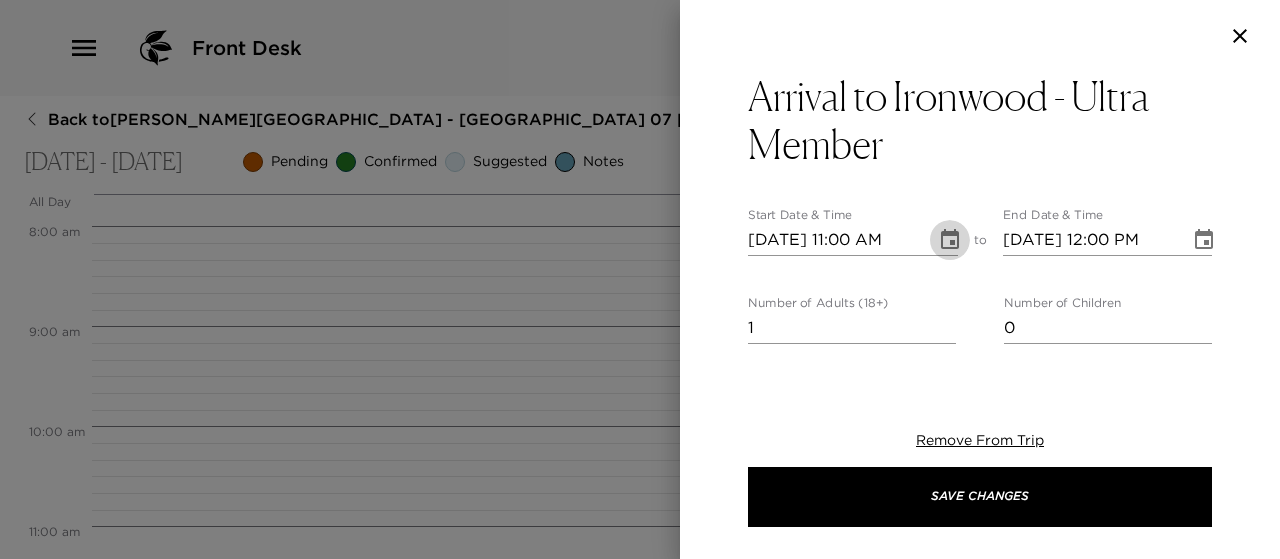 click 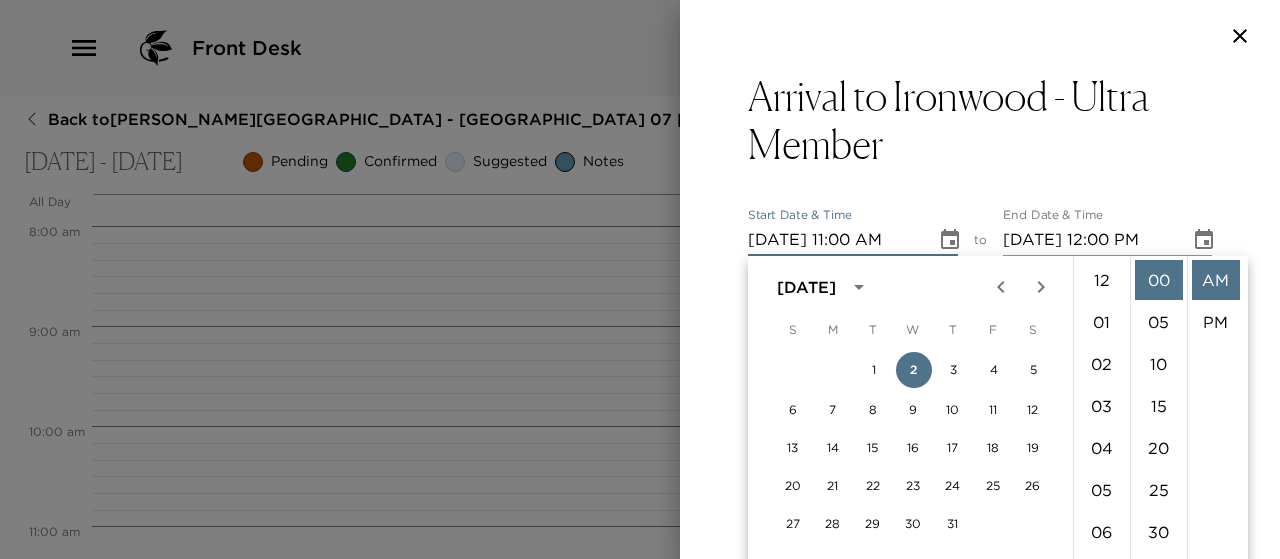 scroll, scrollTop: 462, scrollLeft: 0, axis: vertical 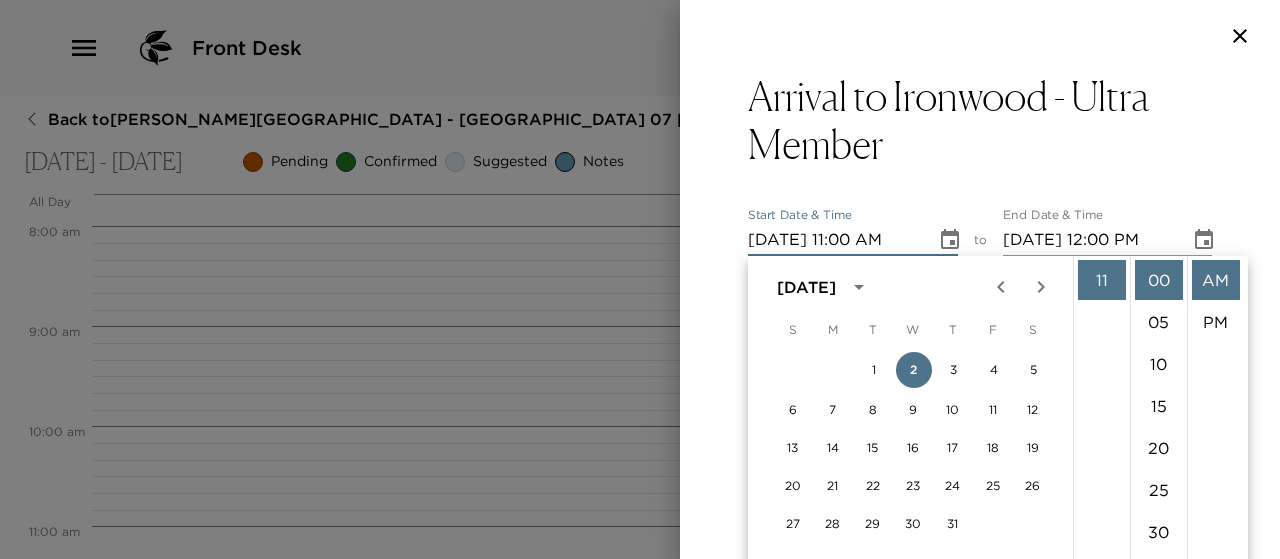 click on "Arrival to Ironwood - Ultra Member Start Date & Time [DATE] 11:00 AM to End Date & Time [DATE] 12:00 PM Number of Adults (18+) 1 Number of Children 0 Status Confirmed Confirmed Hide From Member Request Transportation Concierge Notes x Cost ​ x Address ​ [STREET_ADDRESS][PERSON_NAME]
Us x Phone Number ​ [PHONE_NUMBER] Email ​ Website ​ Cancellation Policy ​ undefined Recommended Attire ​ undefined Age Range ​ undefined Remove From Trip Save Changes" at bounding box center (980, 996) 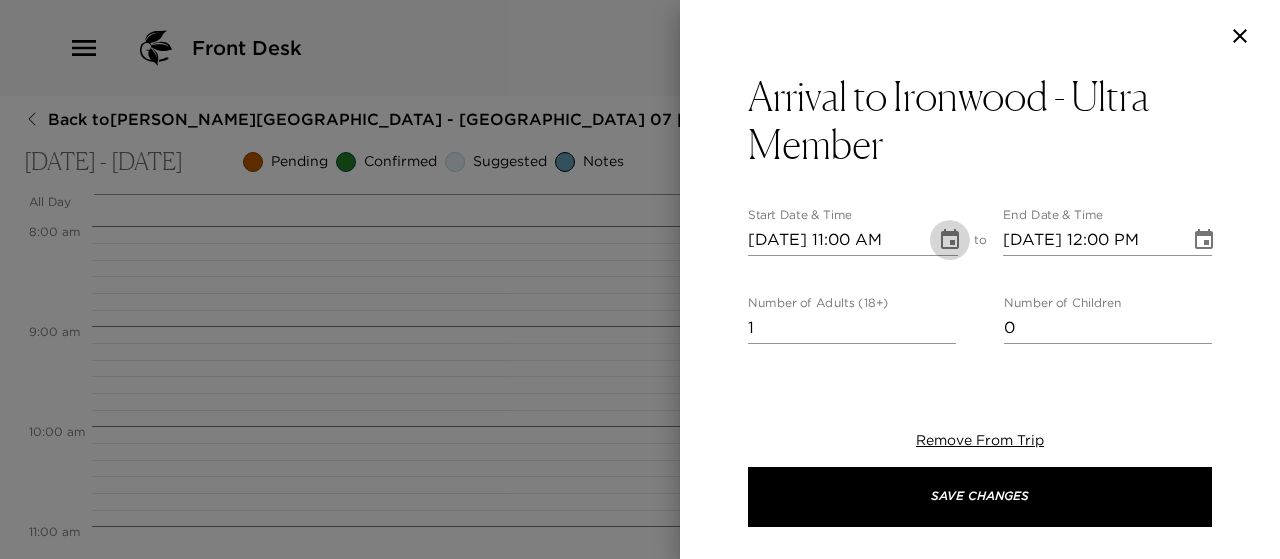 click 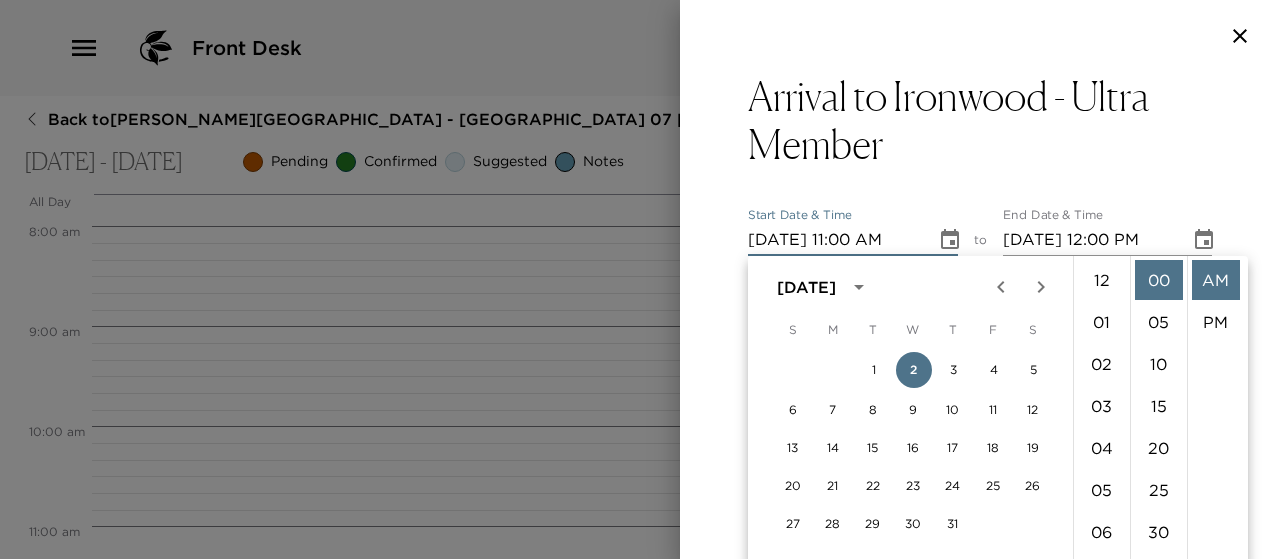 scroll, scrollTop: 462, scrollLeft: 0, axis: vertical 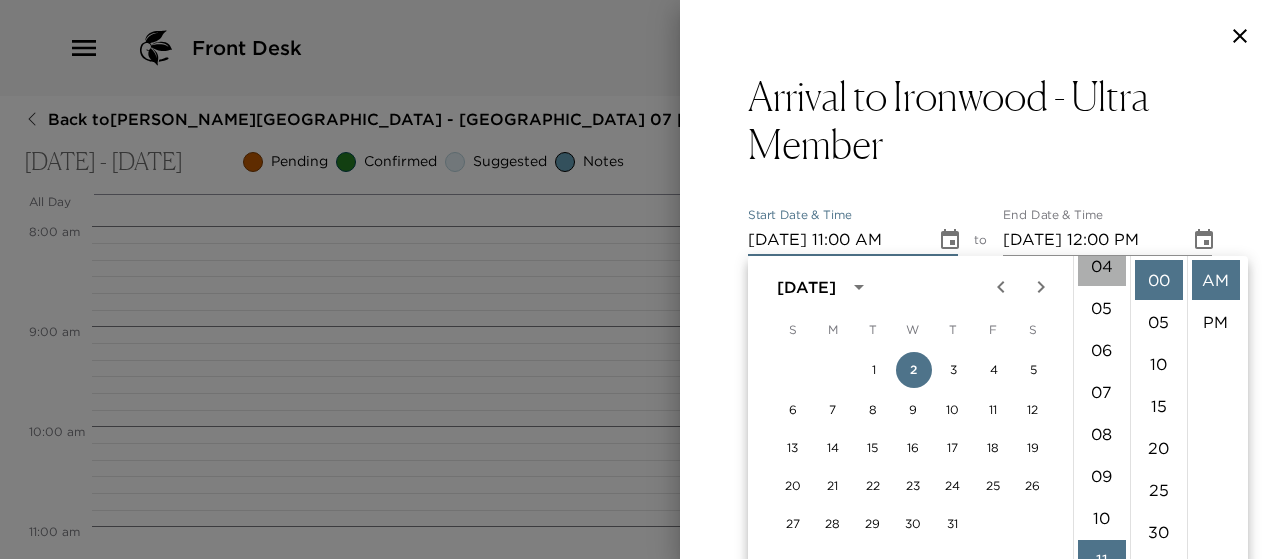 click on "04" at bounding box center [1102, 266] 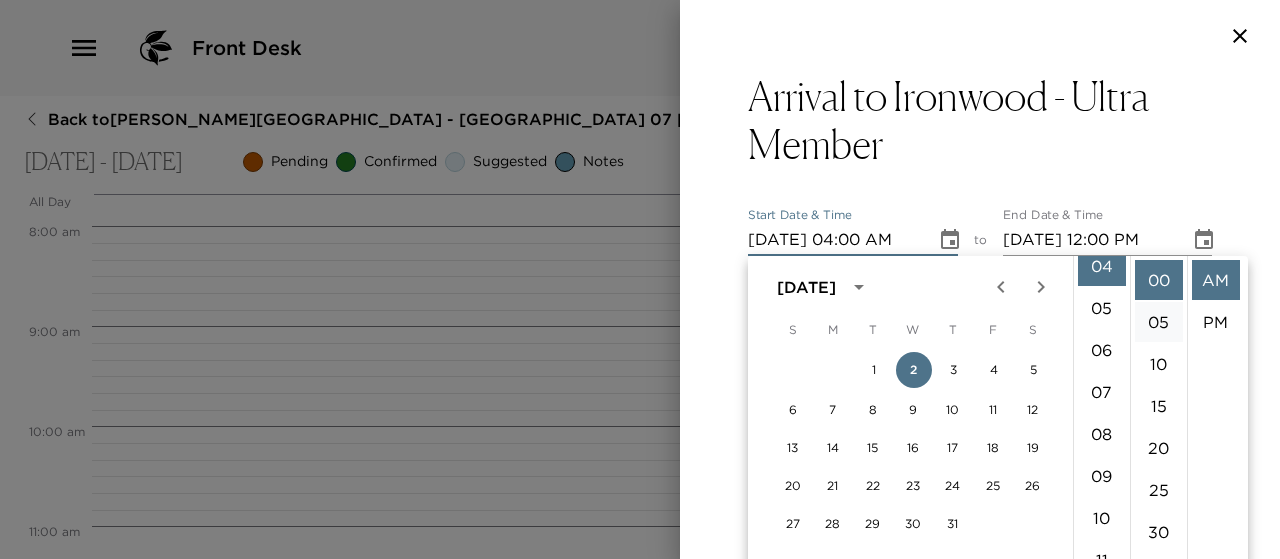 scroll, scrollTop: 168, scrollLeft: 0, axis: vertical 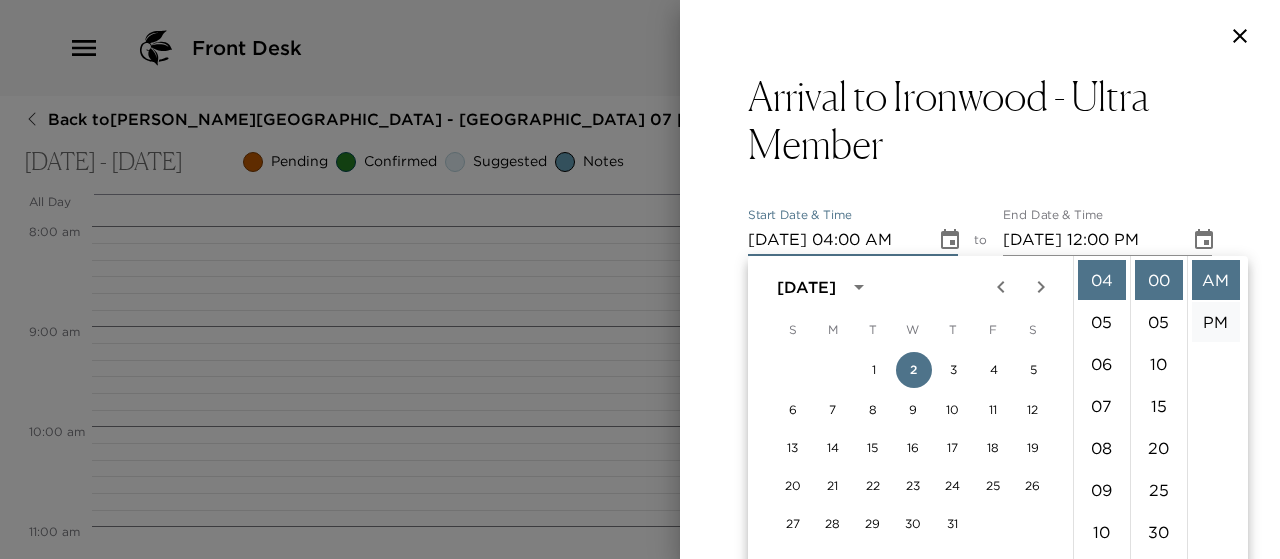 click on "PM" at bounding box center (1216, 322) 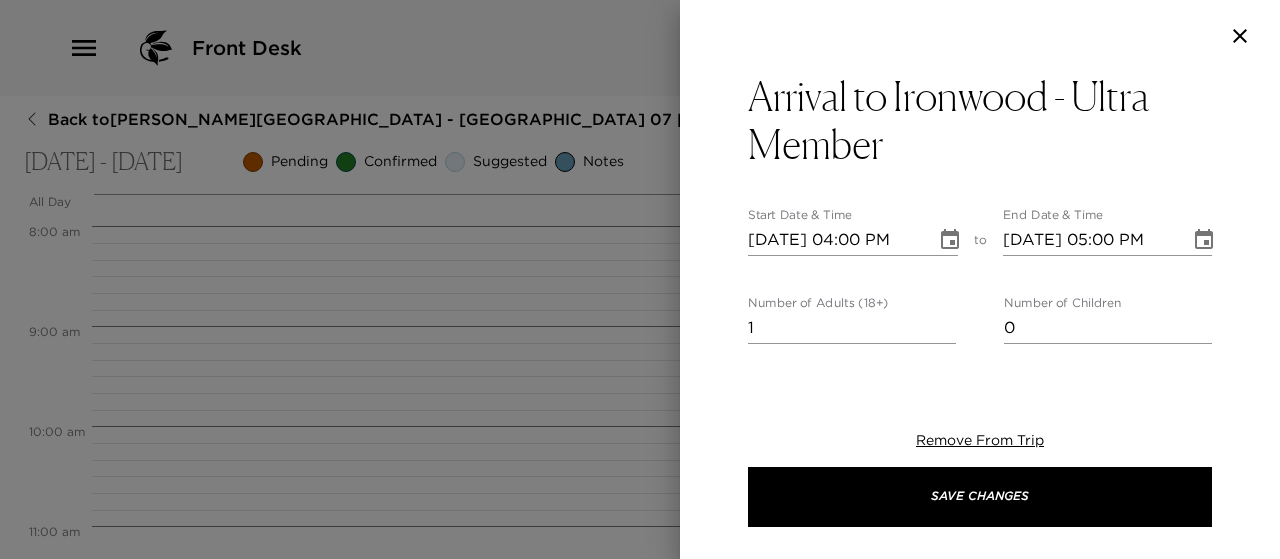 scroll, scrollTop: 42, scrollLeft: 0, axis: vertical 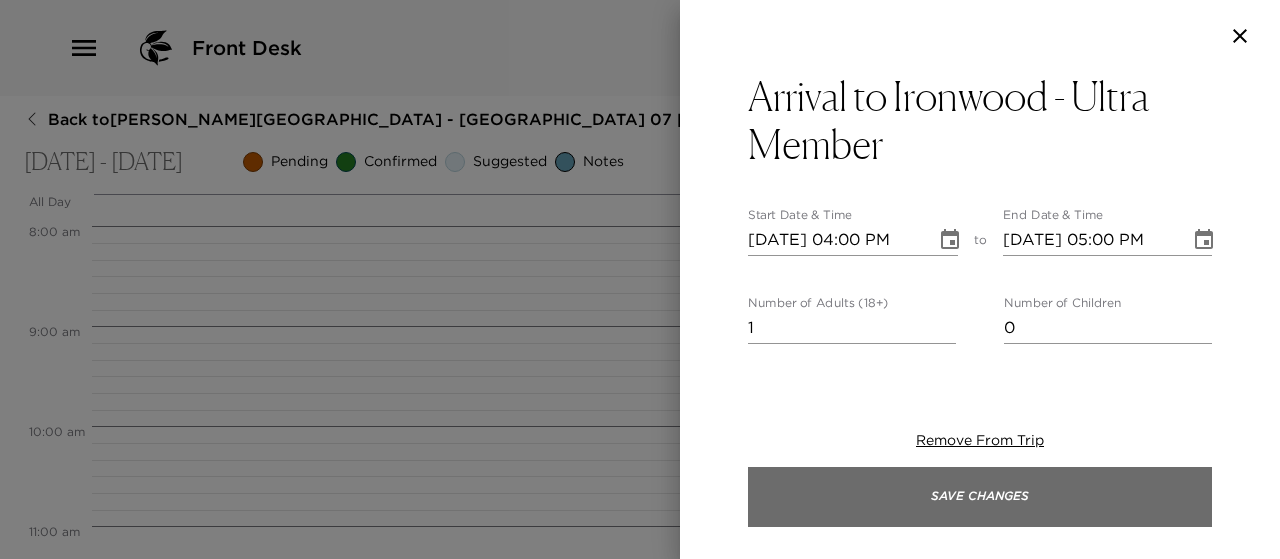 click on "Save Changes" at bounding box center [980, 497] 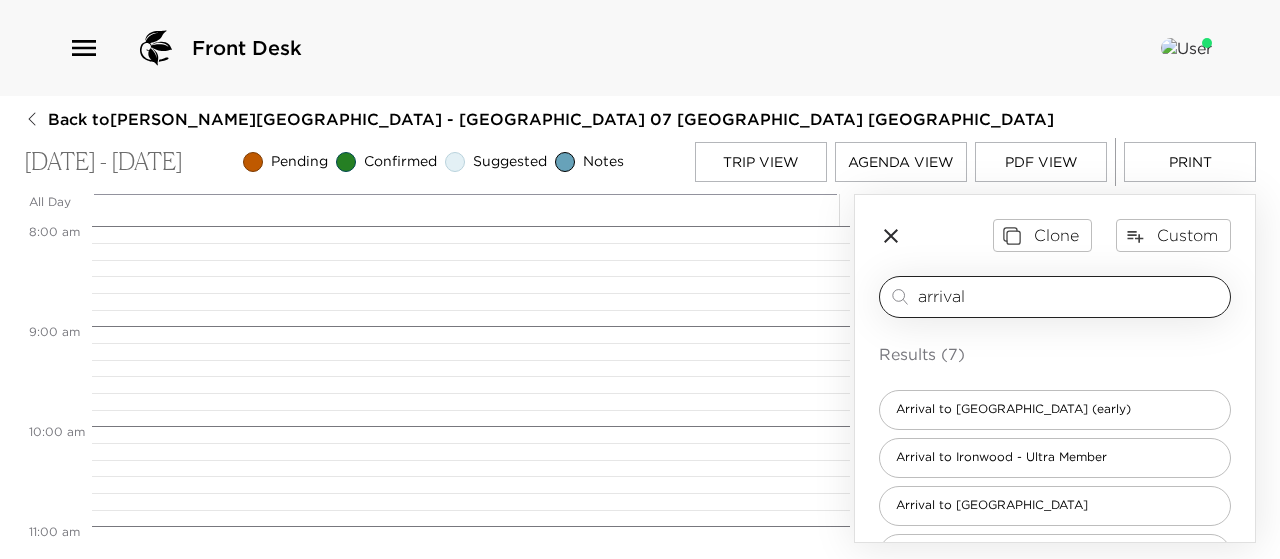 click on "arrival" at bounding box center (1070, 296) 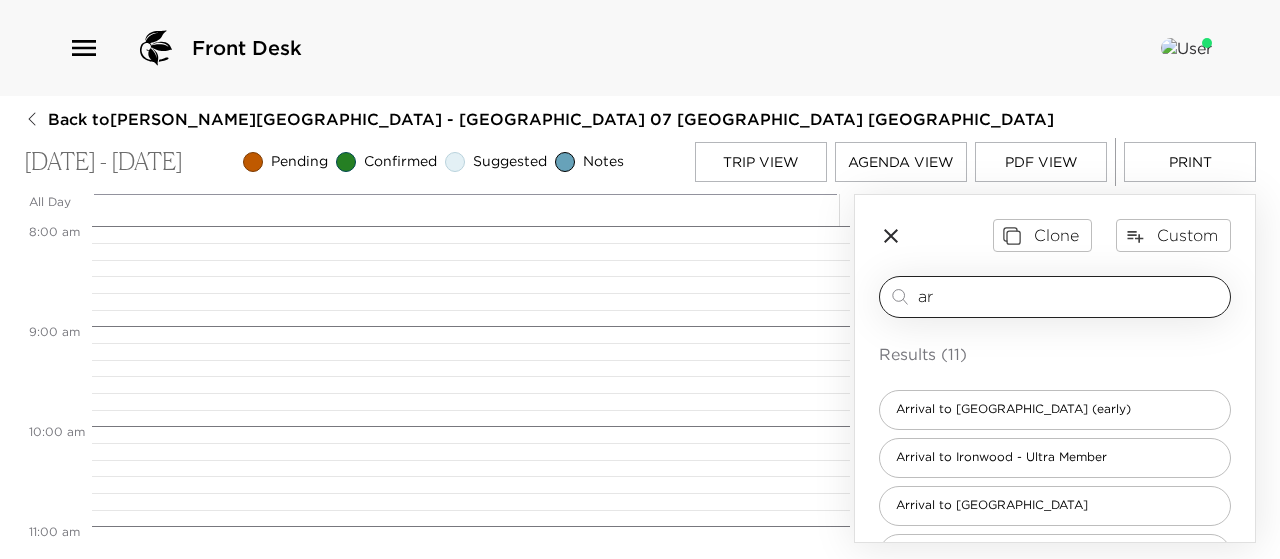 type on "a" 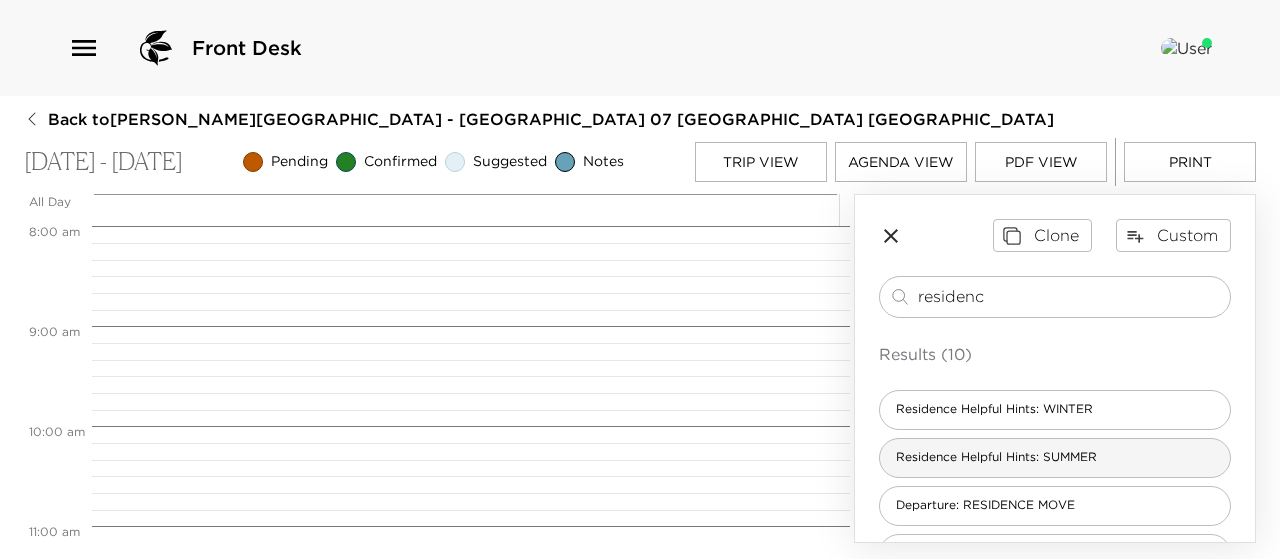 type on "residenc" 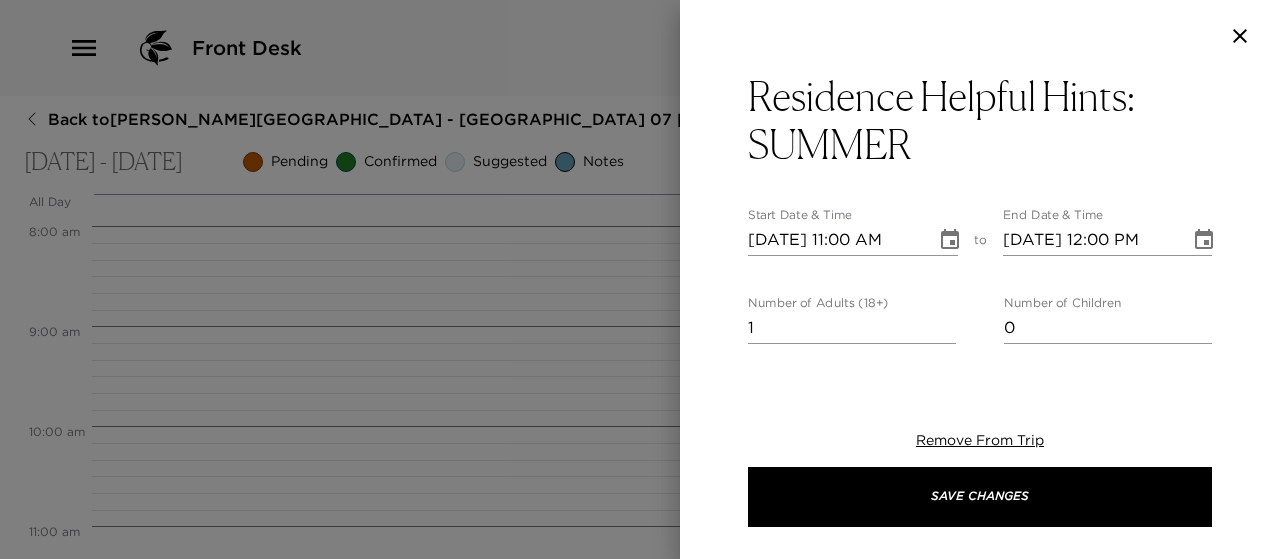 type on "Welcome to your [GEOGRAPHIC_DATA] home! For your convenience we have supplied you with the top points you should be aware of in your residence. - As is typical in mountain homes, your residence does not have air conditioning. There is a central fan in the residence, as well as fans in each bedroom closet. We recommend leaving your windows open as well to allow the mountain breezes to cool your home. - When utilizing your residence grill, please leave the the grill cover off after cooking so that housekeeping may be alerted to clean it during your next service. - AT&T, and some other cell phone carriers, have poor cell phone reception at the [GEOGRAPHIC_DATA] residences. Email functionality should not be affected, but text messaging and calls are limited. The residence phone is available for your use at no charge. - In an effort to continue Exclusive Resorts' environmentally friendly initiatives, please note that we will only launder towels left on the floors of residence bathrooms; towels hung up will be left for your us..." 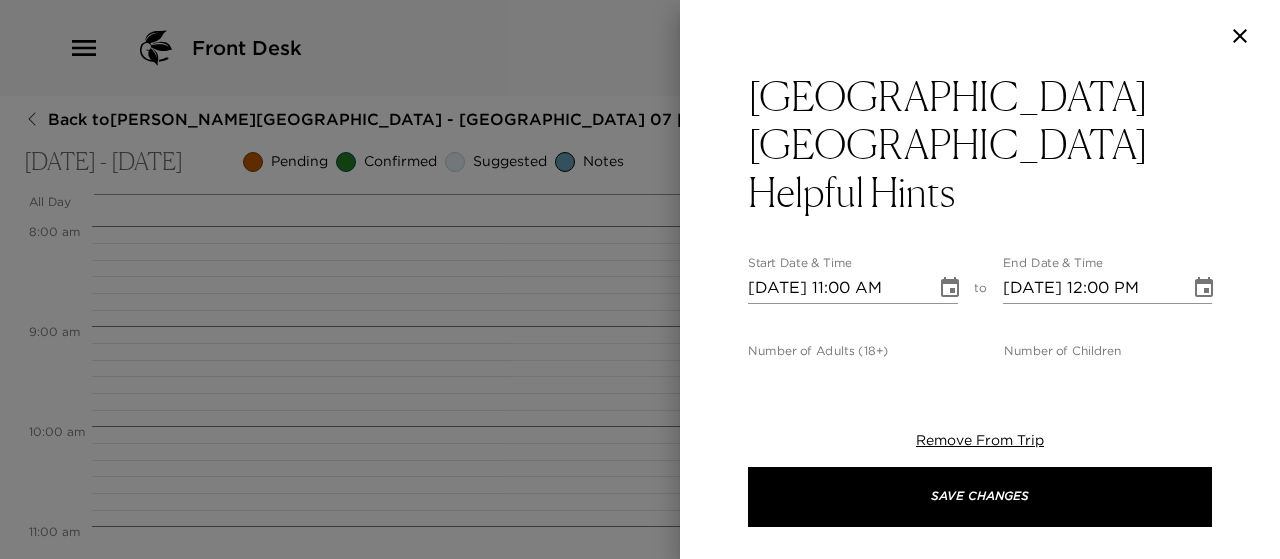 click 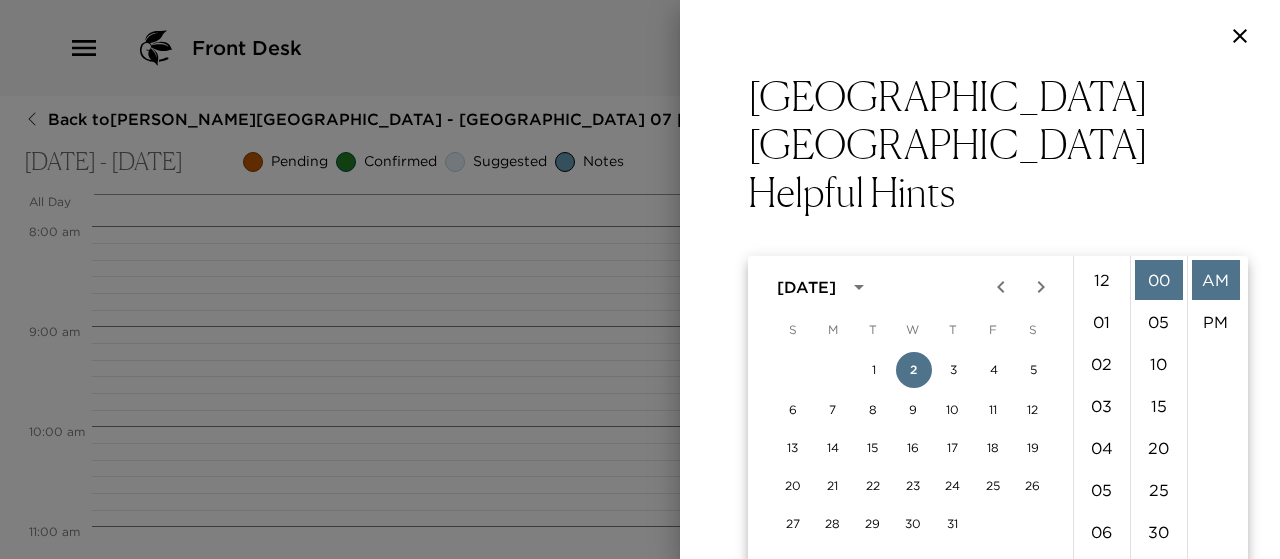 scroll, scrollTop: 462, scrollLeft: 0, axis: vertical 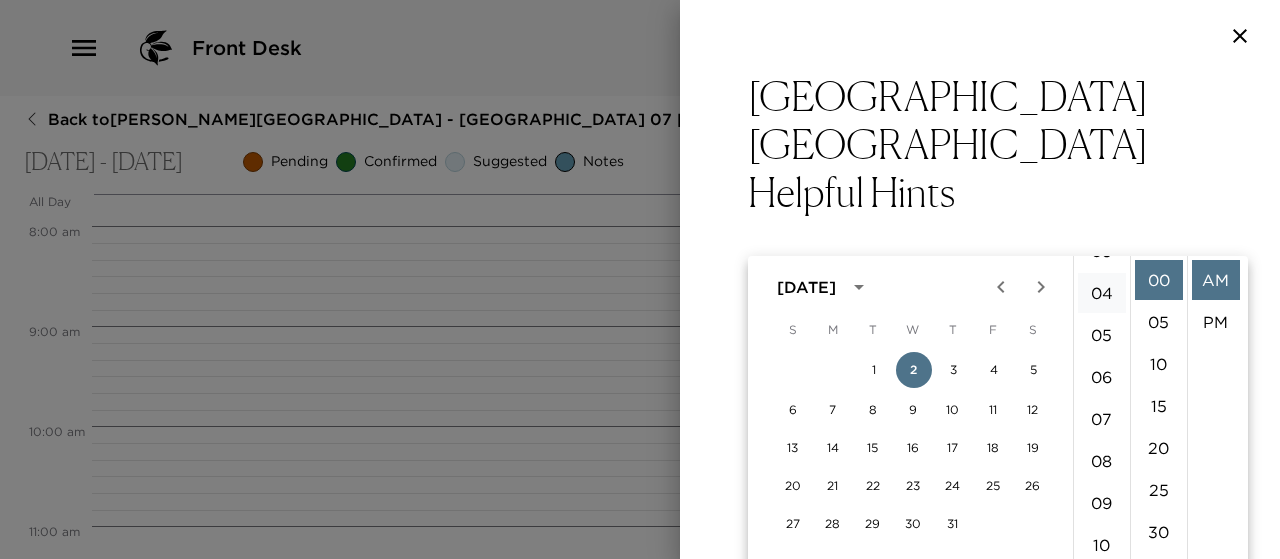 click on "04" at bounding box center (1102, 293) 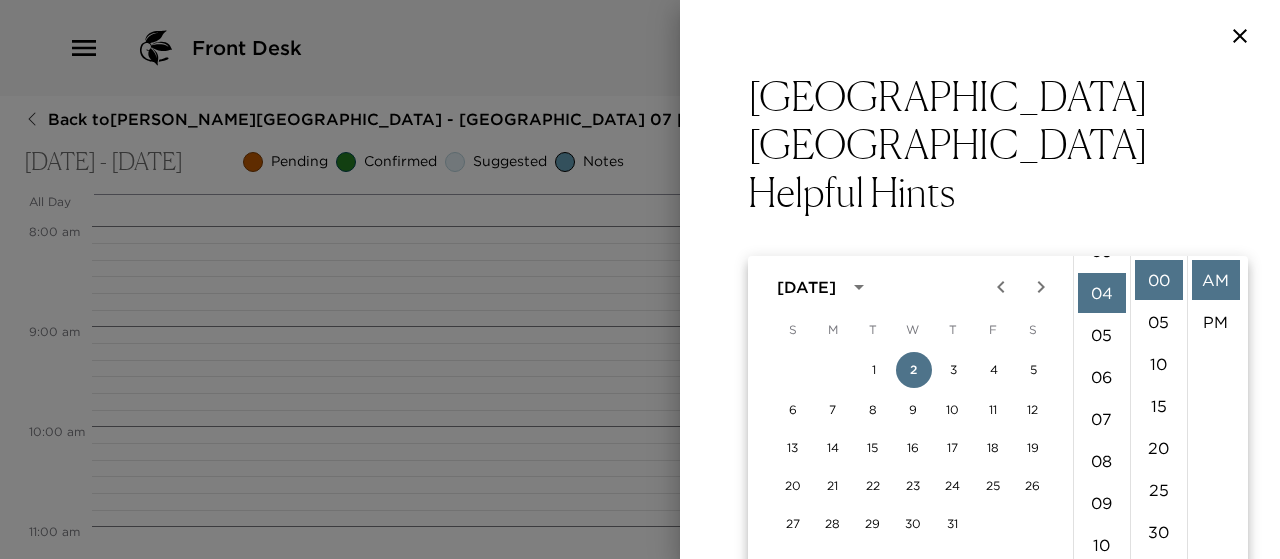 scroll, scrollTop: 168, scrollLeft: 0, axis: vertical 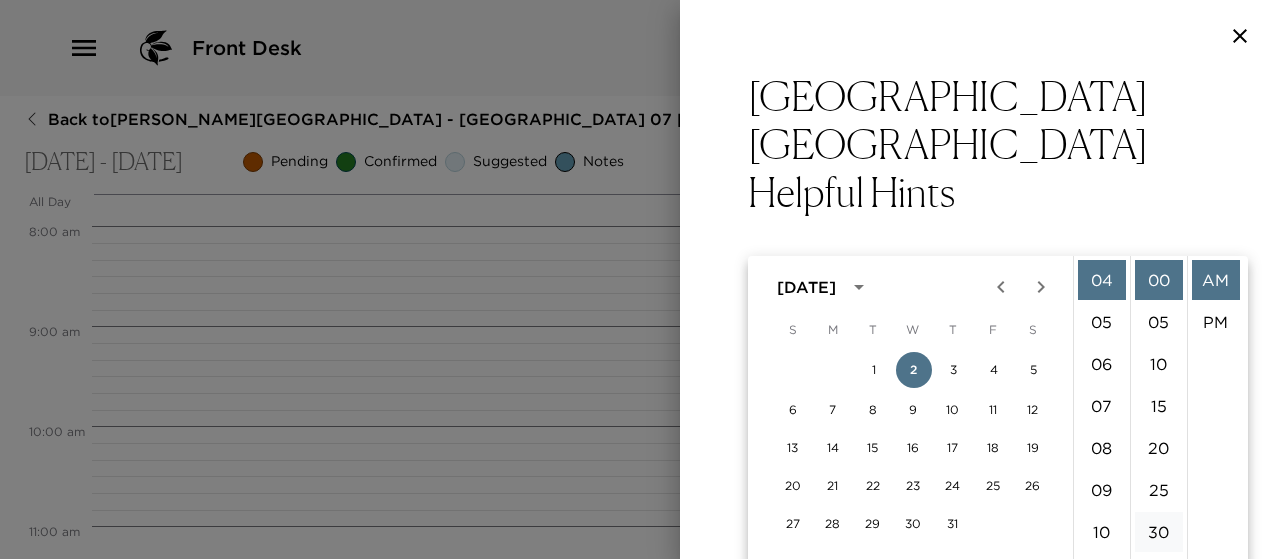 click on "30" at bounding box center (1159, 532) 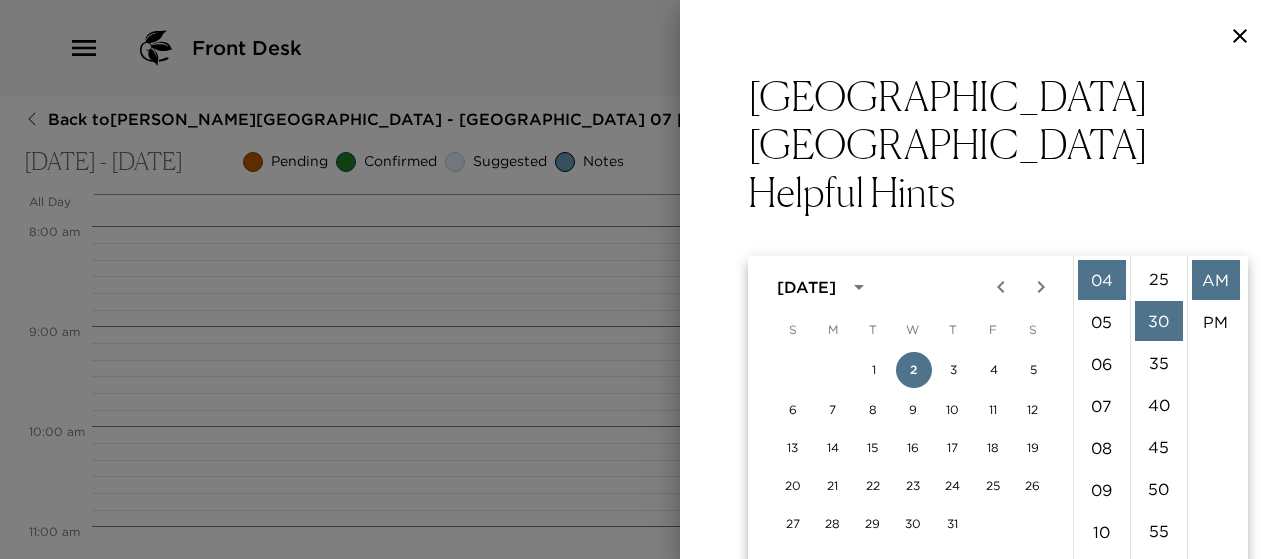 scroll, scrollTop: 252, scrollLeft: 0, axis: vertical 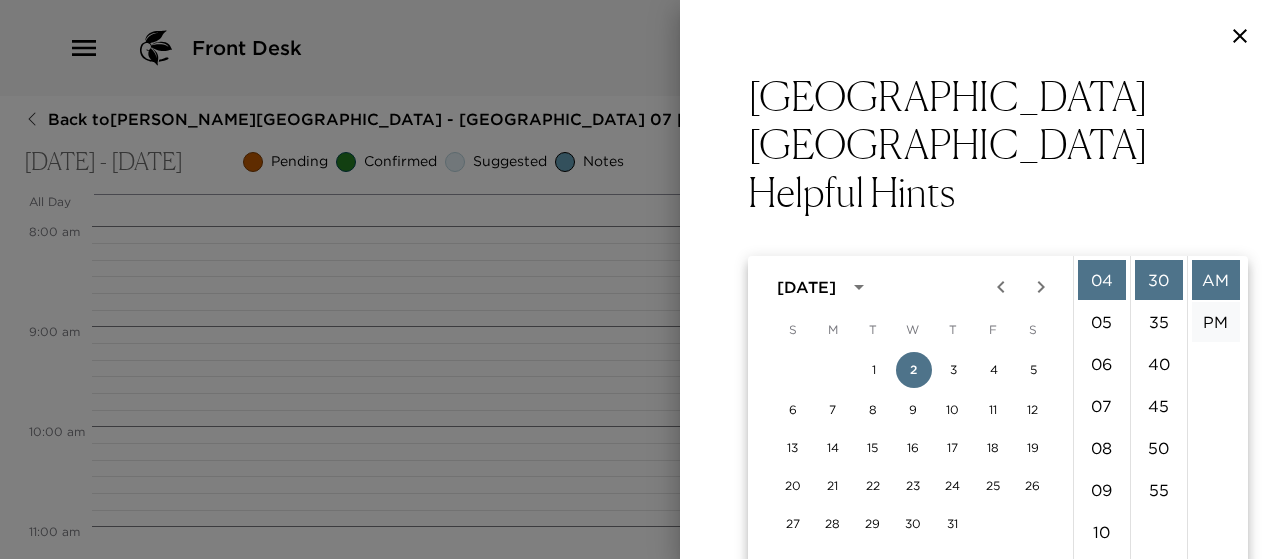 click on "PM" at bounding box center (1216, 322) 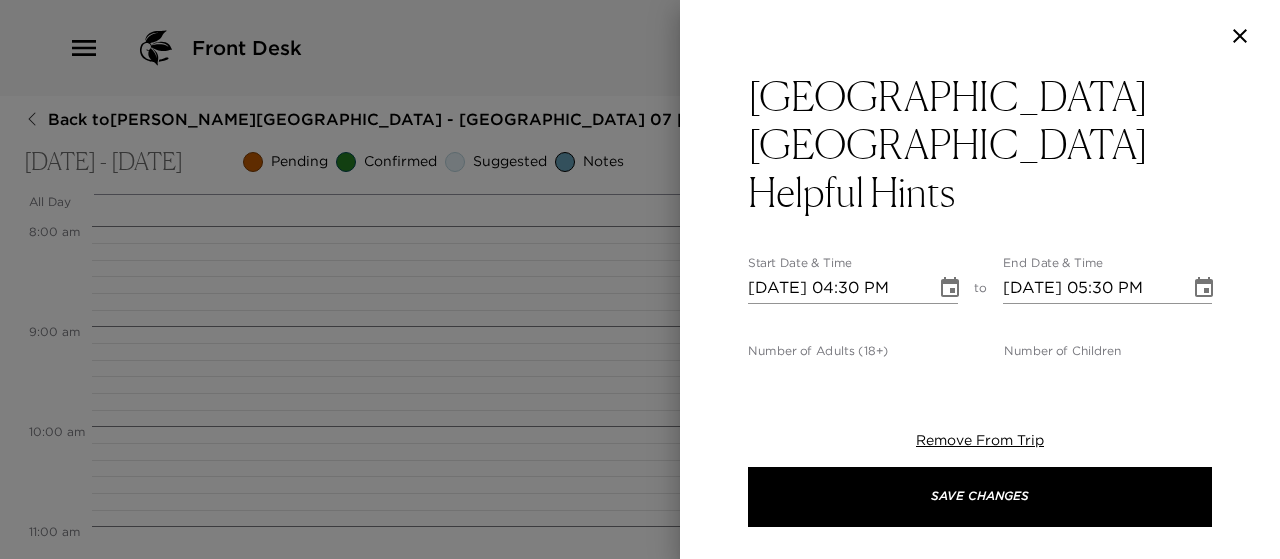 scroll, scrollTop: 42, scrollLeft: 0, axis: vertical 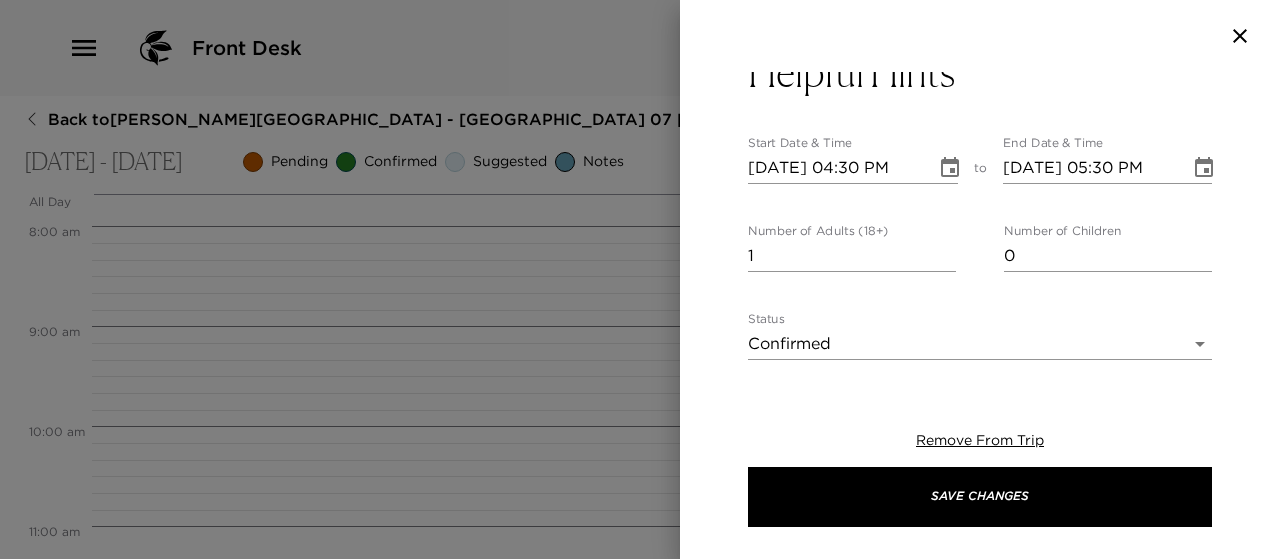 click on "Front Desk Back to  [PERSON_NAME][GEOGRAPHIC_DATA] - [GEOGRAPHIC_DATA] 07 [GEOGRAPHIC_DATA] [GEOGRAPHIC_DATA] [DATE] - [DATE] Pending Confirmed Suggested Notes Trip View Agenda View PDF View Print All Day [DATE] 12:00 AM 1:00 AM 2:00 AM 3:00 AM 4:00 AM 5:00 AM 6:00 AM 7:00 AM 8:00 AM 9:00 AM 10:00 AM 11:00 AM 12:00 PM 1:00 PM 2:00 PM 3:00 PM 4:00 PM 5:00 PM 6:00 PM 7:00 PM 8:00 PM 9:00 PM 10:00 PM 11:00 PM Arrival to [GEOGRAPHIC_DATA] - Ultra Member 4:00pm - 5:00pm [STREET_ADDRESS][PERSON_NAME]
Us Clone Custom residenc ​ Results (10) Residence Helpful Hints: WINTER Residence Helpful Hints: SUMMER Departure: RESIDENCE MOVE Private Chef [PERSON_NAME] Delivery with Mountain Express Deilvery Private Chef and Drop Off - [PERSON_NAME] [GEOGRAPHIC_DATA] Private Chef [PERSON_NAME] Snow Country Limousine ARRIVAL In House Massage - Alpenglow Mobile Massage [GEOGRAPHIC_DATA] [GEOGRAPHIC_DATA] Helpful Hints Start Date & Time [DATE] 04:30 PM to End Date & Time [DATE] 05:30 PM Number of Adults (18+) 1 Number of Children 0 Status Confirmed x x" at bounding box center [640, 279] 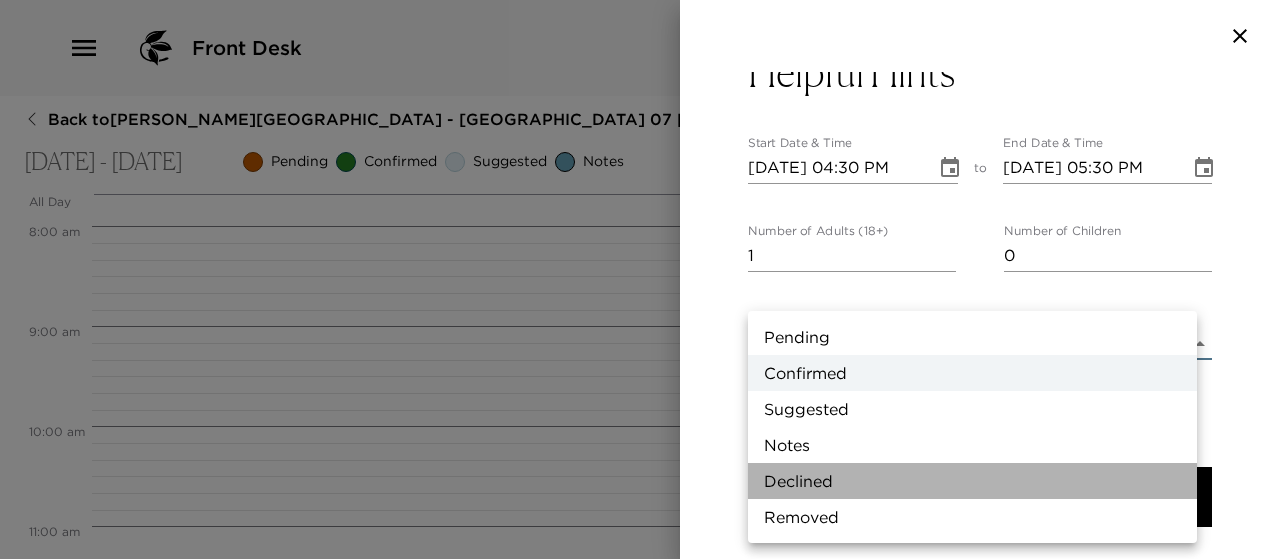 click on "Declined" at bounding box center (972, 481) 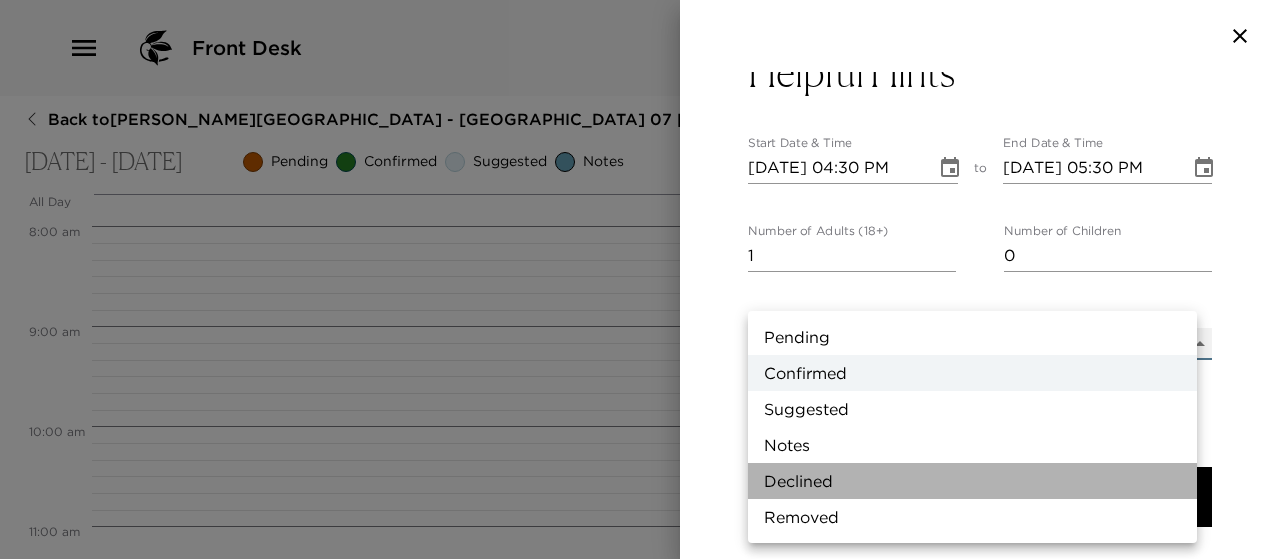 type on "Declined" 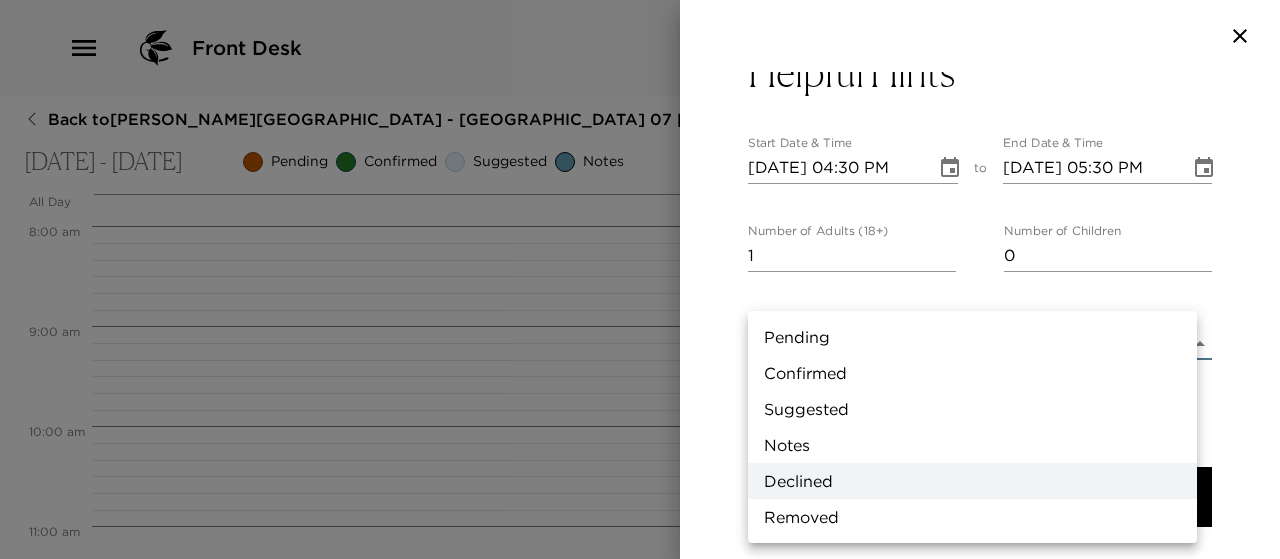 click on "Front Desk Back to  [PERSON_NAME][GEOGRAPHIC_DATA] - [GEOGRAPHIC_DATA] 07 [GEOGRAPHIC_DATA] [GEOGRAPHIC_DATA] [DATE] - [DATE] Pending Confirmed Suggested Notes Trip View Agenda View PDF View Print All Day [DATE] 12:00 AM 1:00 AM 2:00 AM 3:00 AM 4:00 AM 5:00 AM 6:00 AM 7:00 AM 8:00 AM 9:00 AM 10:00 AM 11:00 AM 12:00 PM 1:00 PM 2:00 PM 3:00 PM 4:00 PM 5:00 PM 6:00 PM 7:00 PM 8:00 PM 9:00 PM 10:00 PM 11:00 PM Arrival to [GEOGRAPHIC_DATA] - Ultra Member 4:00pm - 5:00pm [STREET_ADDRESS][PERSON_NAME]
Us Clone Custom residenc ​ Results (10) Residence Helpful Hints: WINTER Residence Helpful Hints: SUMMER Departure: RESIDENCE MOVE Private Chef [PERSON_NAME] Delivery with Mountain Express Deilvery Private Chef and Drop Off - [PERSON_NAME] [GEOGRAPHIC_DATA] Private Chef [PERSON_NAME] Snow Country Limousine ARRIVAL In House Massage - Alpenglow Mobile Massage [GEOGRAPHIC_DATA] [GEOGRAPHIC_DATA] Helpful Hints Start Date & Time [DATE] 04:30 PM to End Date & Time [DATE] 05:30 PM Number of Adults (18+) 1 Number of Children 0 Status Declined x ​" at bounding box center (640, 279) 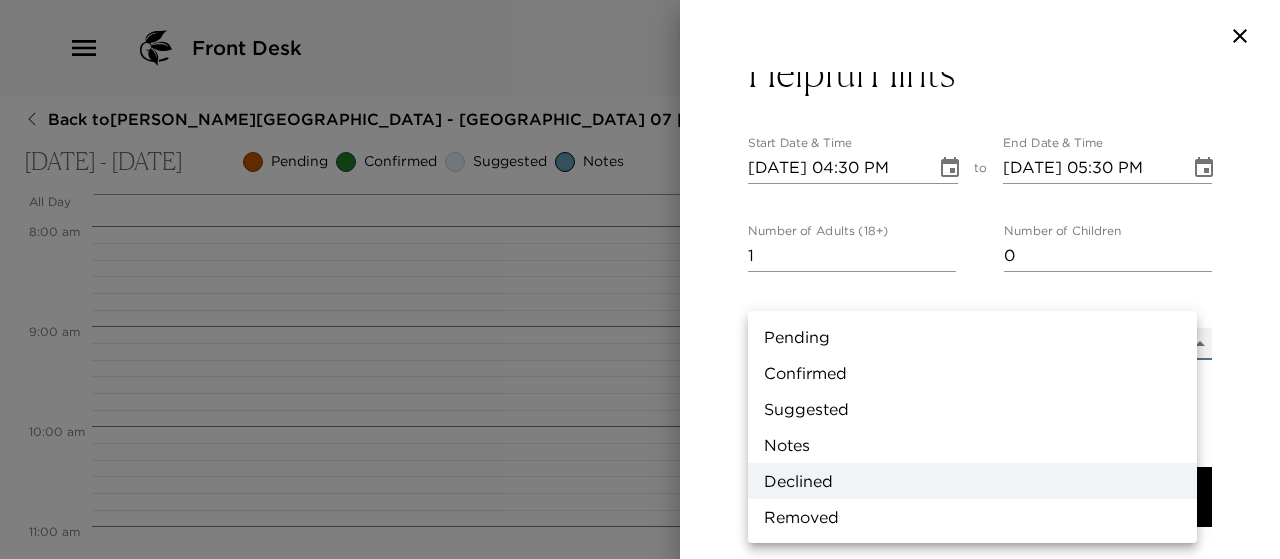 type on "Concierge Note" 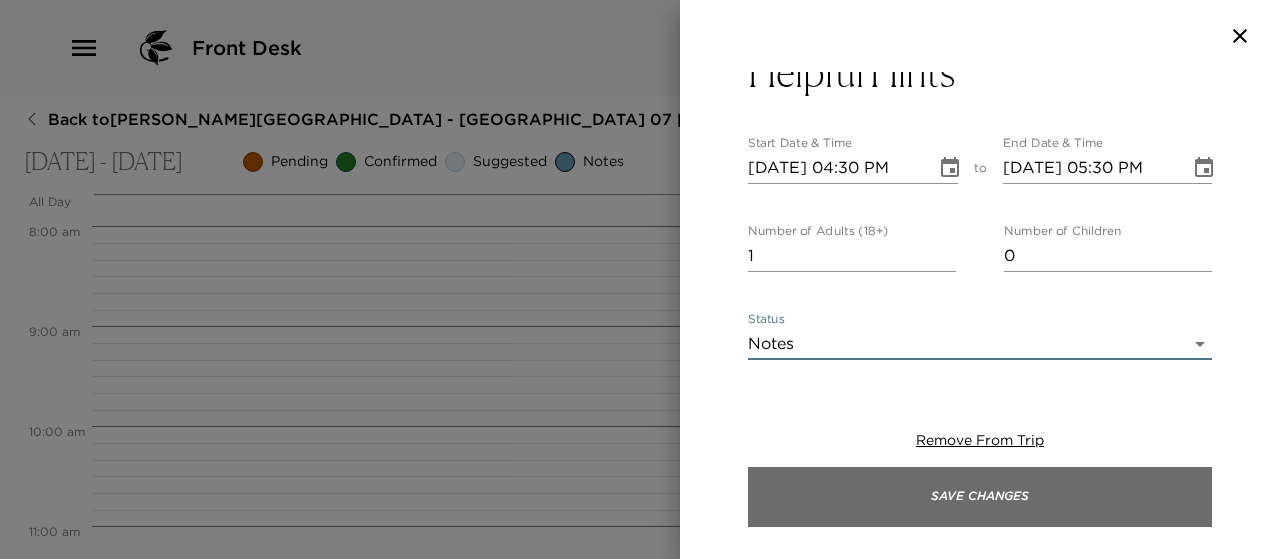 click on "Save Changes" at bounding box center [980, 497] 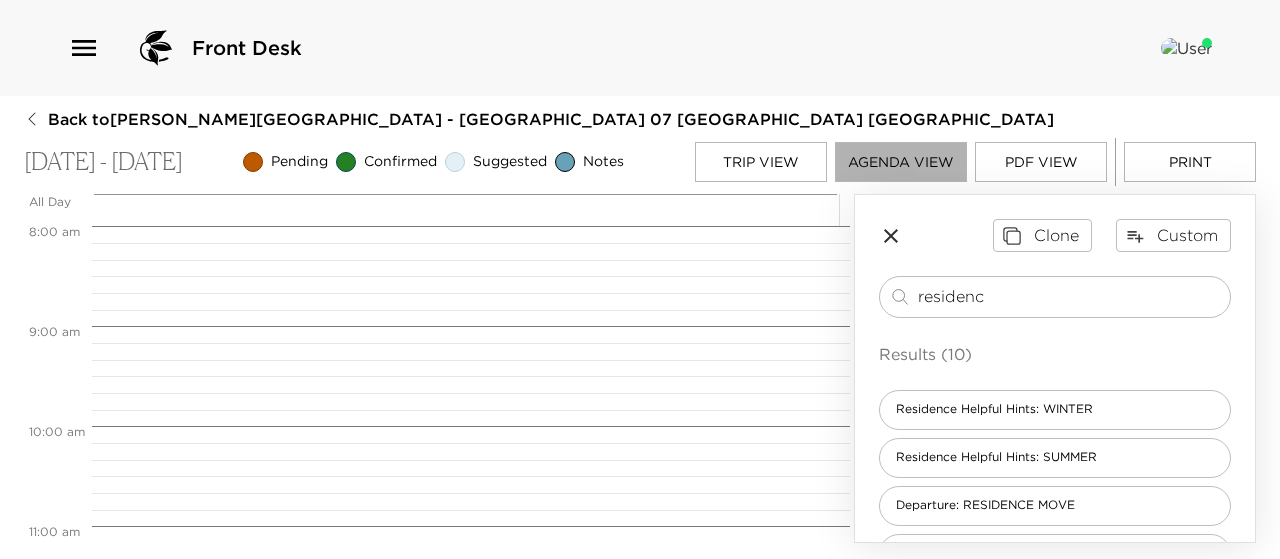 click on "Agenda View" at bounding box center (901, 162) 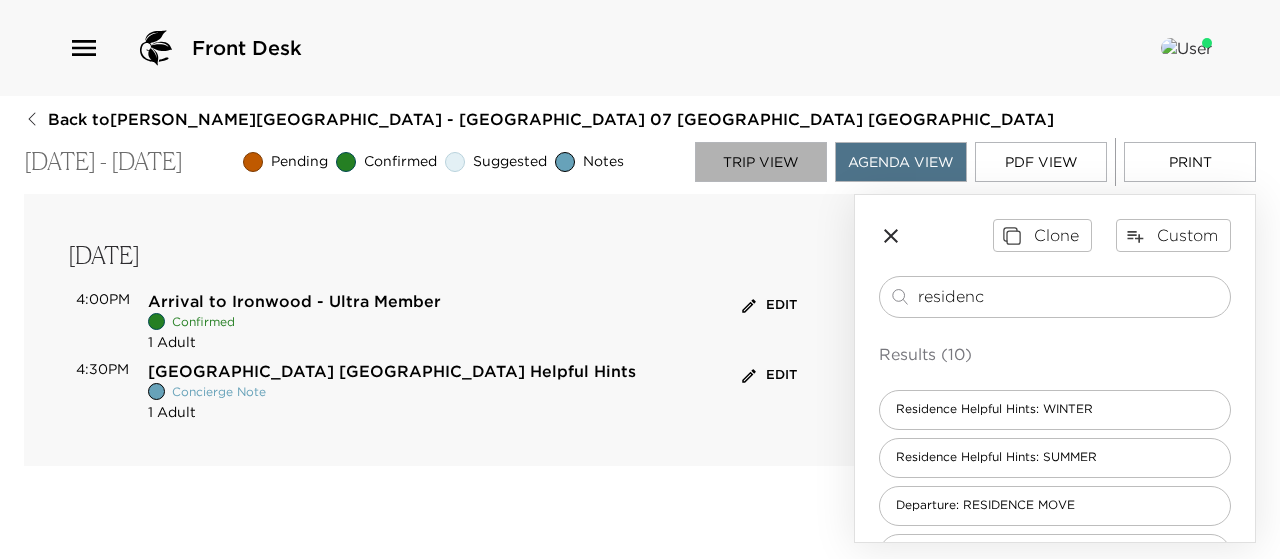 click on "Trip View" at bounding box center (761, 162) 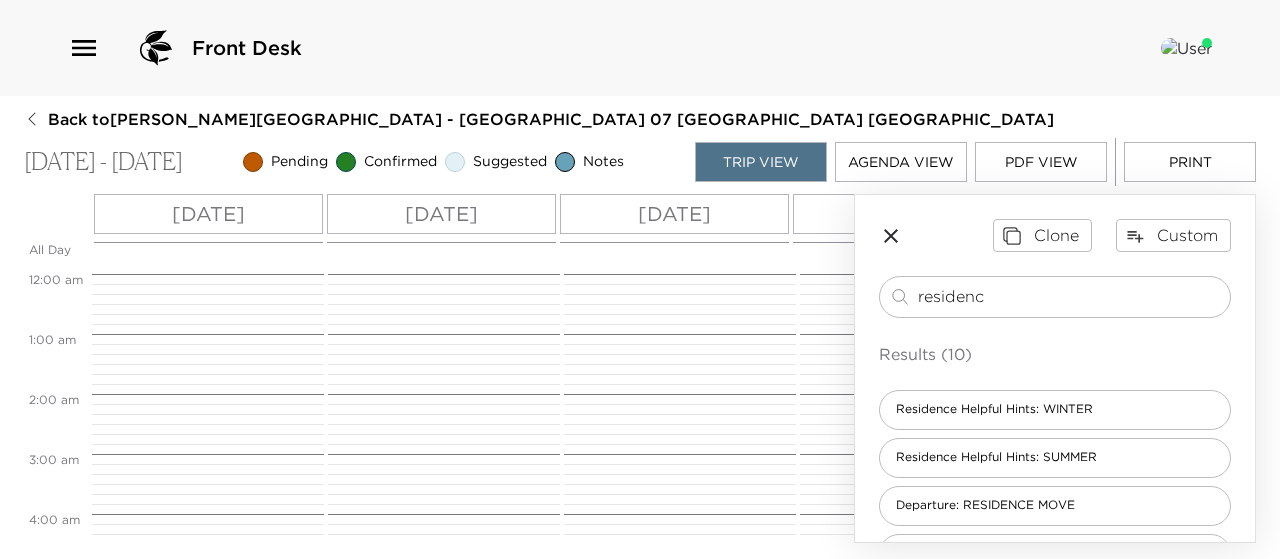 scroll, scrollTop: 960, scrollLeft: 0, axis: vertical 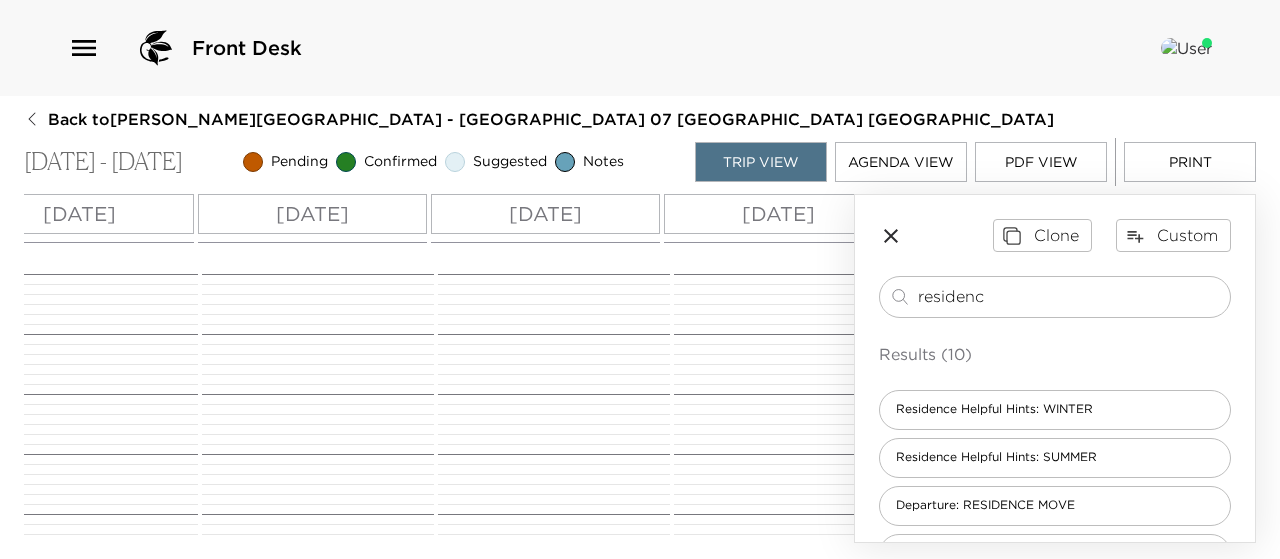 click on "[DATE]" at bounding box center [778, 214] 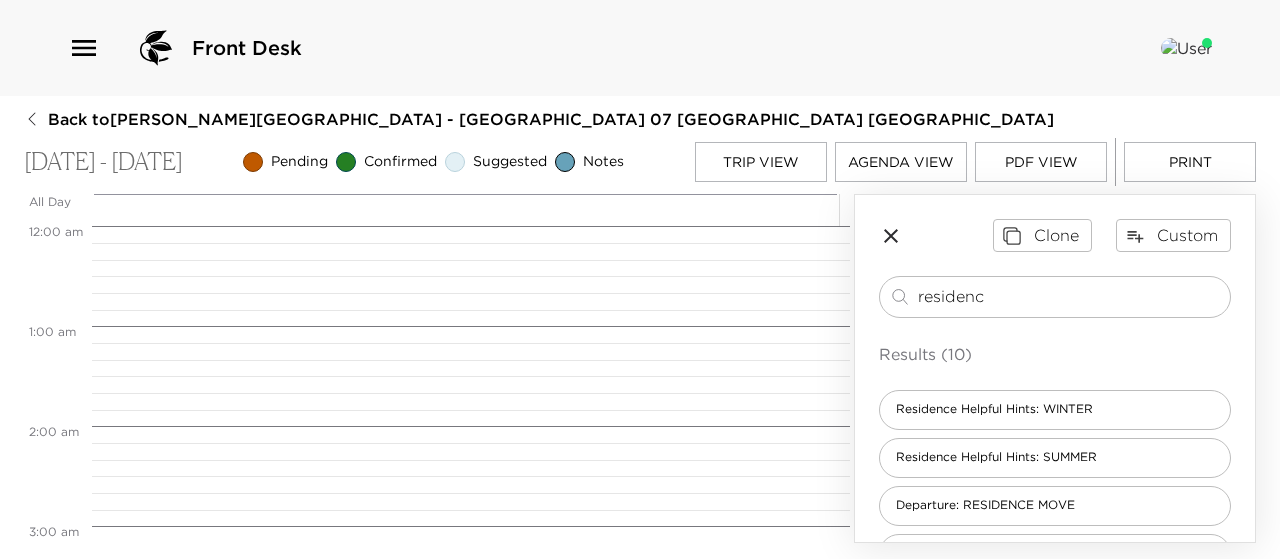 scroll, scrollTop: 800, scrollLeft: 0, axis: vertical 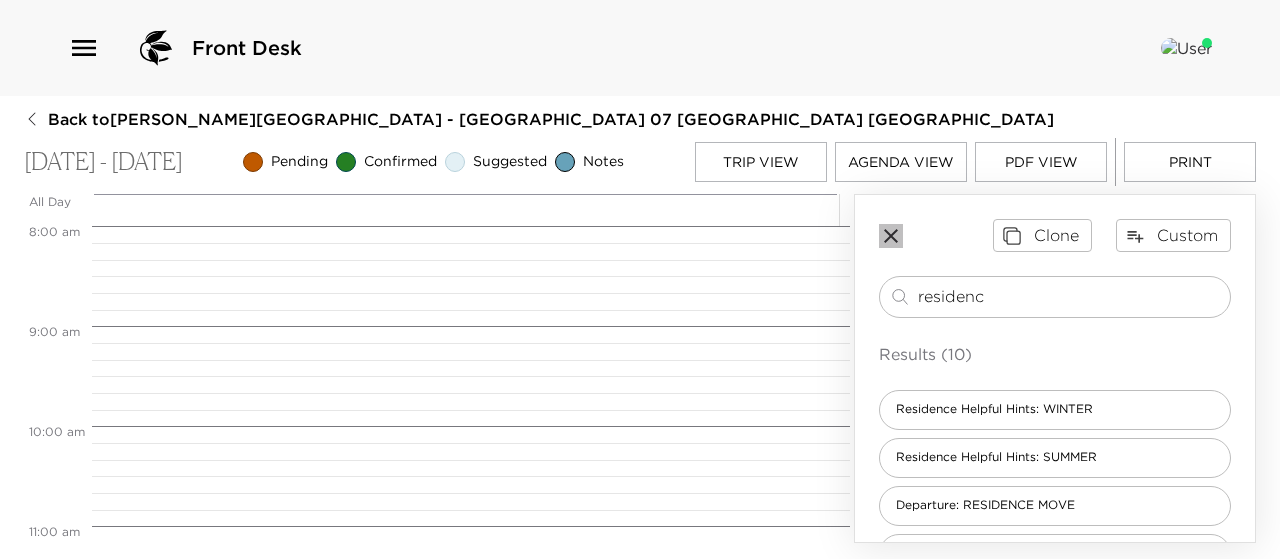 click 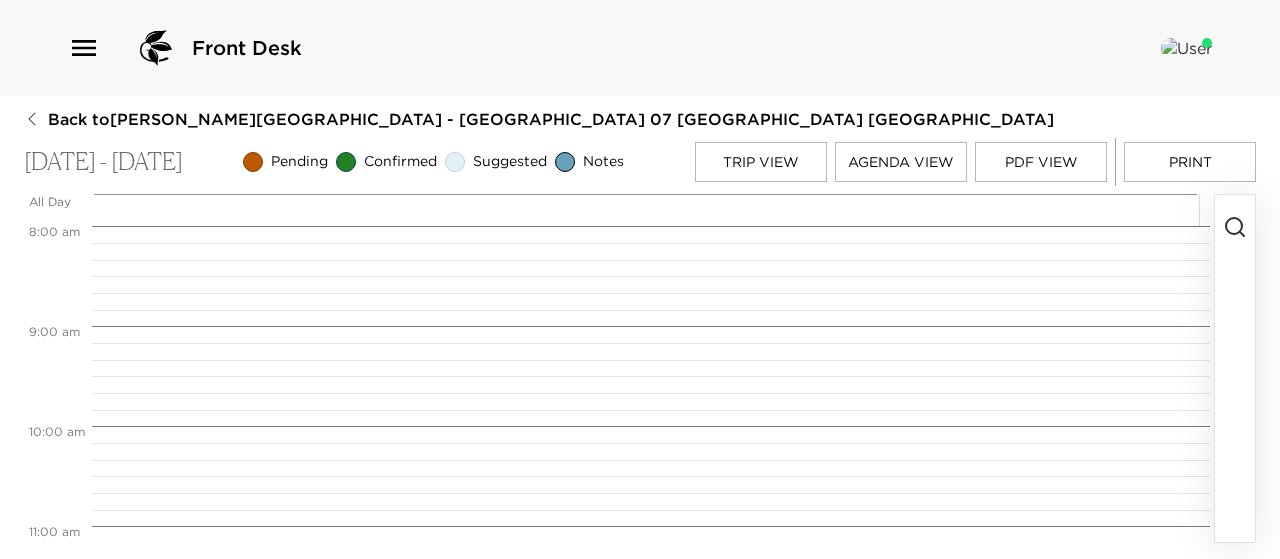 click 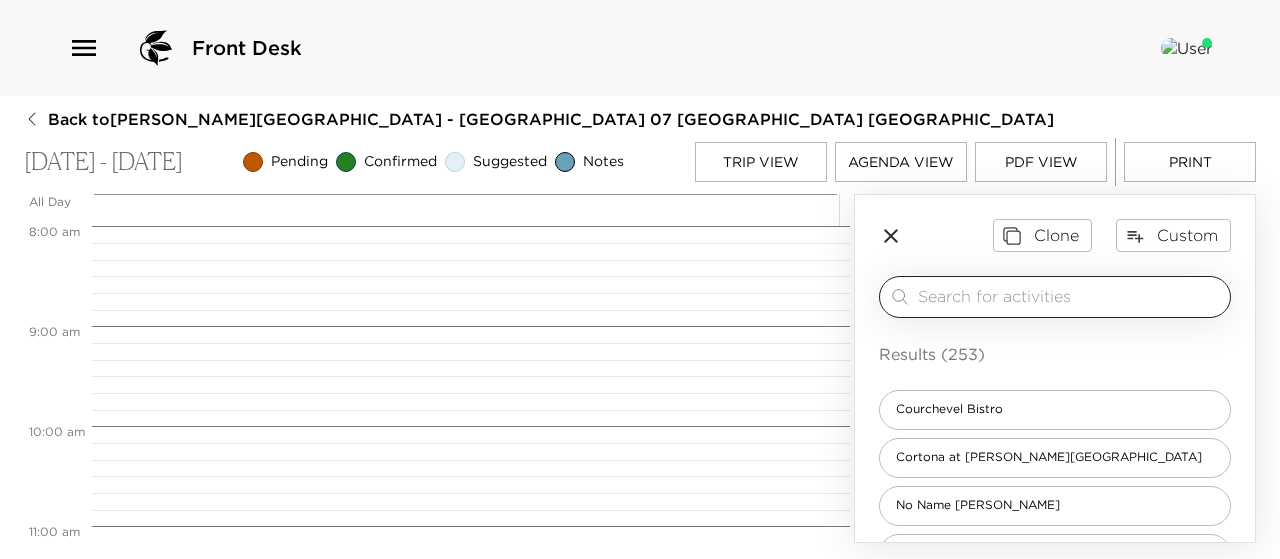 click at bounding box center [1070, 296] 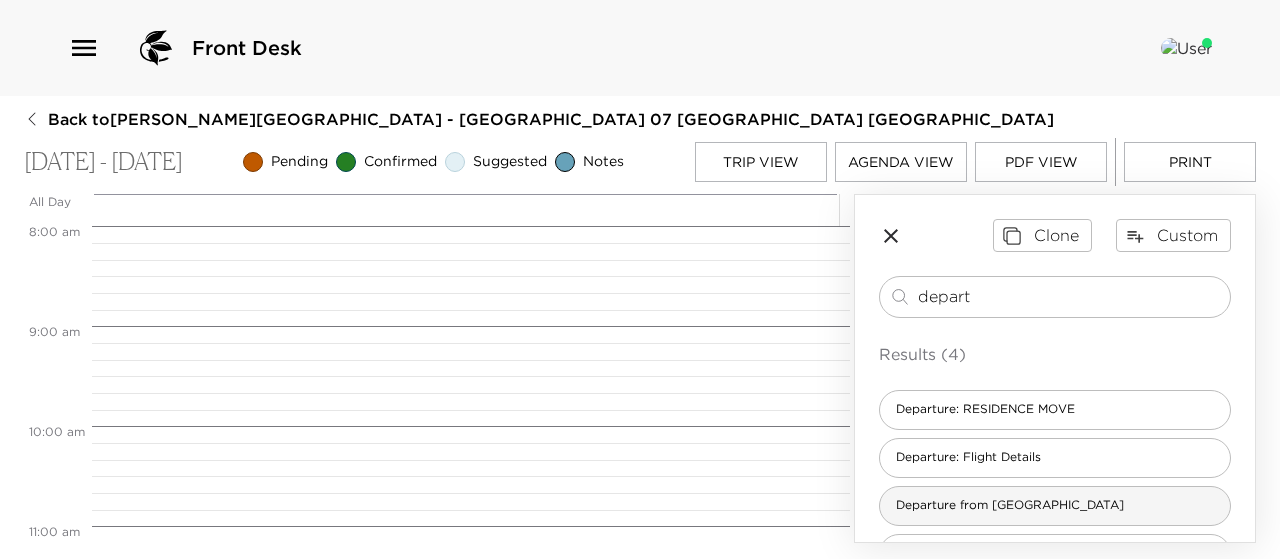 type on "depart" 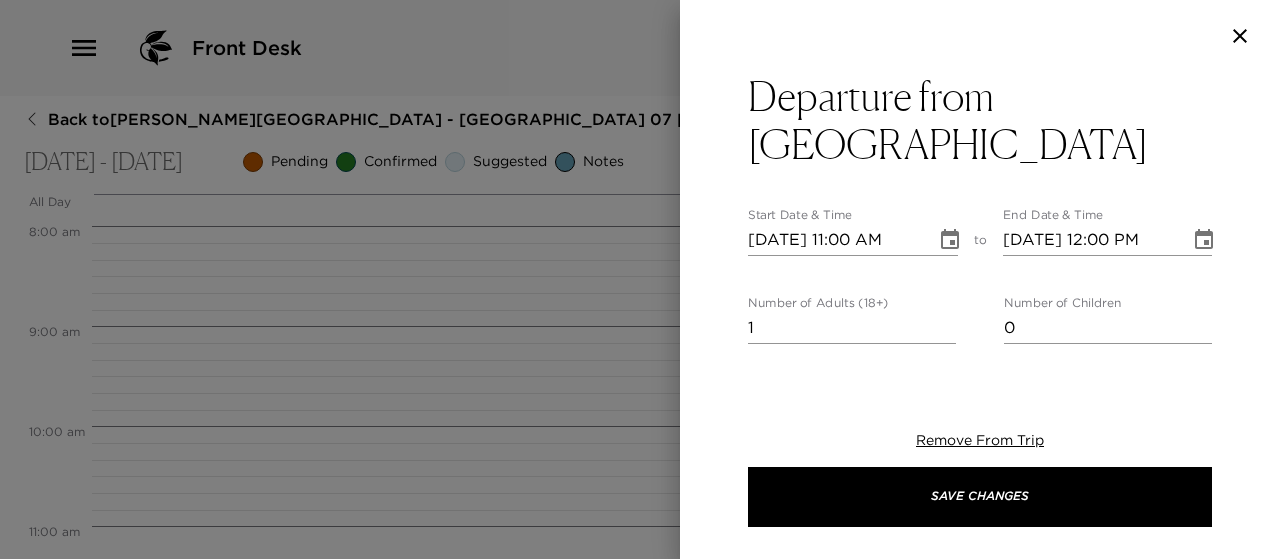 type on "Please note that check out time is 11:00 am. If I can assist you with arrangements for the remainder of your day, please let me know. I will deliver a copy of your final bill at our prearranged time, as well as assist you with any luggage or other needs. Please leave all keys and garage door openers in the residence upon your departure and pull the front door shut. Your residence door will lock automatically behind you. On behalf of myself and the entire Deer Valley team, we hope you enjoyed your stay and we look forward to you visiting [GEOGRAPHIC_DATA] again soon!" 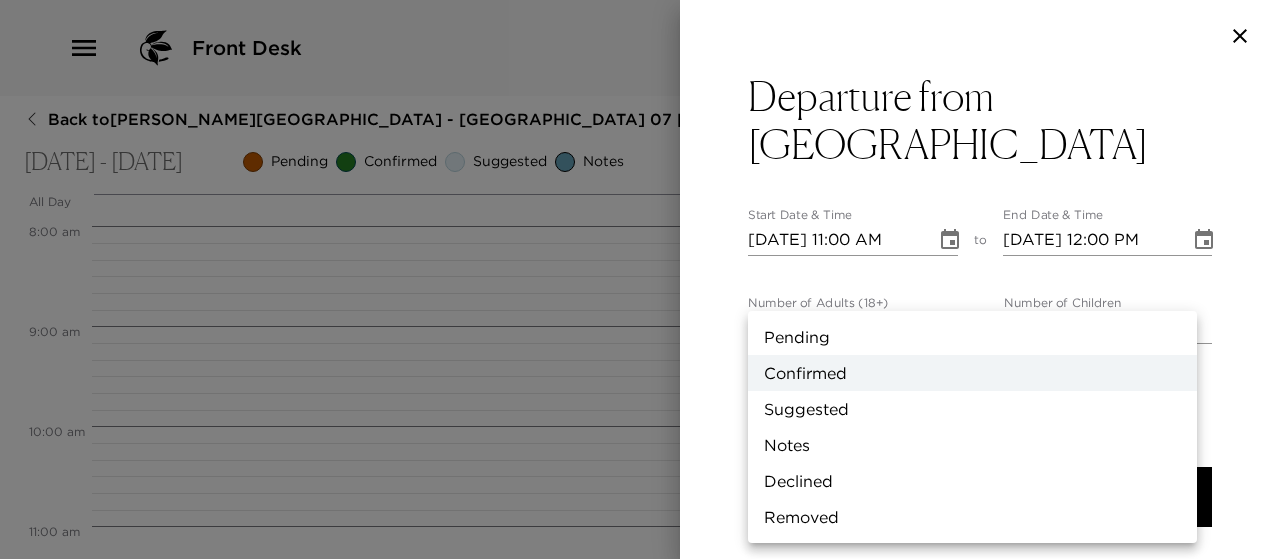 scroll, scrollTop: 16, scrollLeft: 0, axis: vertical 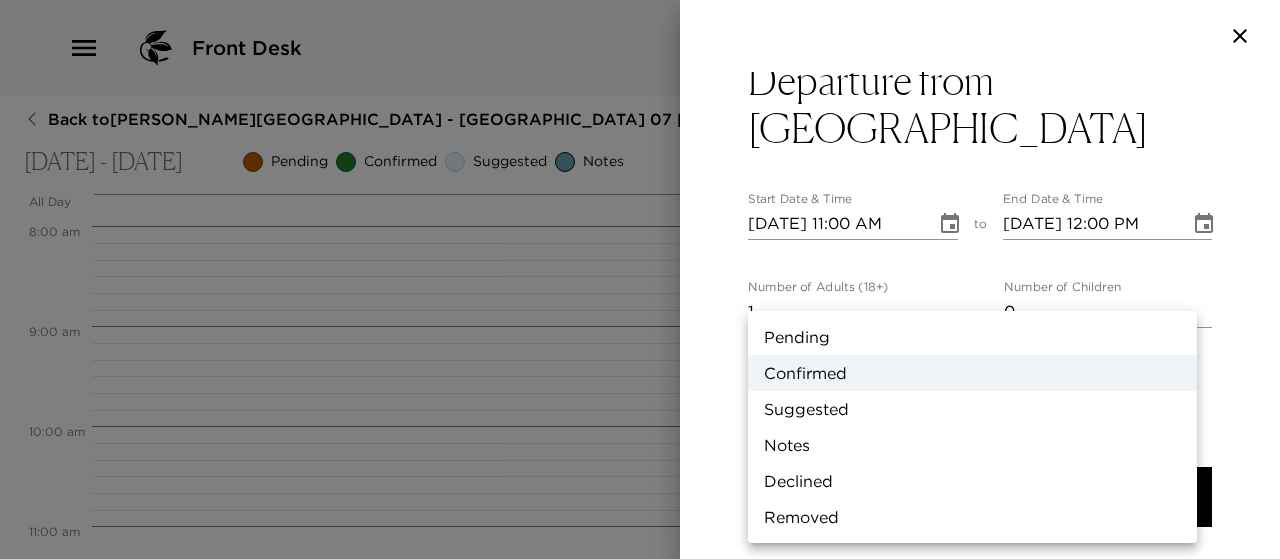 click on "Front Desk Back to  [PERSON_NAME][GEOGRAPHIC_DATA] - [GEOGRAPHIC_DATA] 07 [GEOGRAPHIC_DATA] [GEOGRAPHIC_DATA] [DATE] - [DATE] Pending Confirmed Suggested Notes Trip View Agenda View PDF View Print All Day [DATE] 12:00 AM 1:00 AM 2:00 AM 3:00 AM 4:00 AM 5:00 AM 6:00 AM 7:00 AM 8:00 AM 9:00 AM 10:00 AM 11:00 AM 12:00 PM 1:00 PM 2:00 PM 3:00 PM 4:00 PM 5:00 PM 6:00 PM 7:00 PM 8:00 PM 9:00 PM 10:00 PM 11:00 PM Clone Custom depart ​ Results (4) Departure: RESIDENCE MOVE Departure: Flight Details Departure from [GEOGRAPHIC_DATA] Departure - Snowbound Private Transportation to Airport Departure from [GEOGRAPHIC_DATA] Start Date & Time [DATE] 11:00 AM to End Date & Time [DATE] 12:00 PM Number of Adults (18+) 1 Number of Children 0 Status Confirmed Confirmed Hide From Member Request Transportation Concierge Notes x Cost ​ x Address ​ x Phone Number ​ Email ​ Website ​ Cancellation Policy ​ undefined Recommended Attire ​ undefined Age Range ​ undefined Remove From Trip Save Changes Pending Confirmed Suggested Notes Declined Removed" at bounding box center (640, 279) 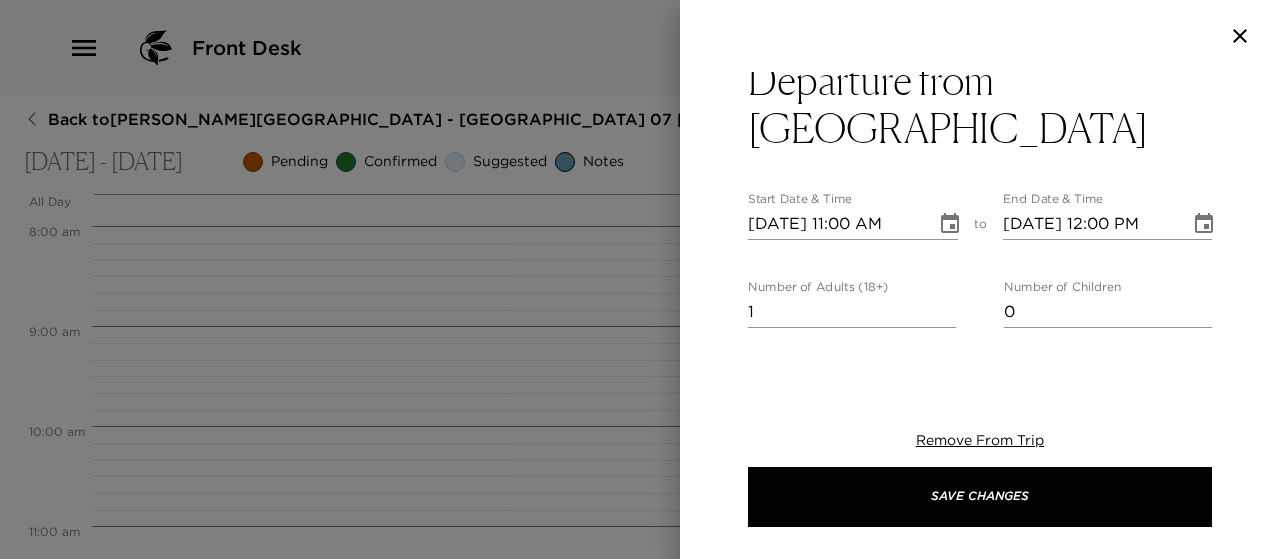drag, startPoint x: 1186, startPoint y: 179, endPoint x: 1214, endPoint y: 194, distance: 31.764761 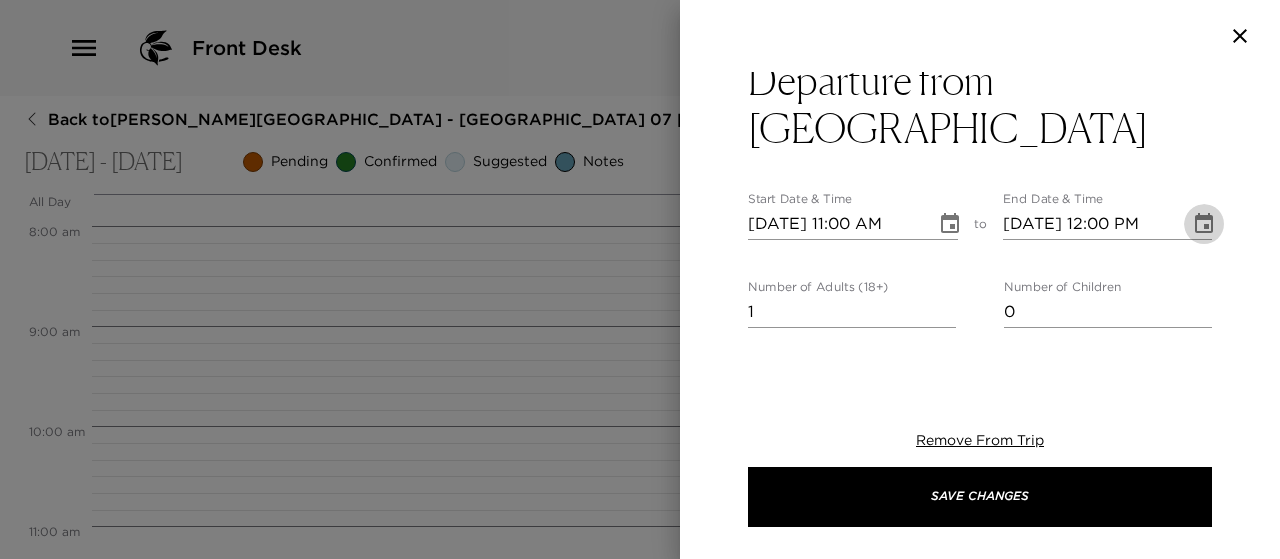 click 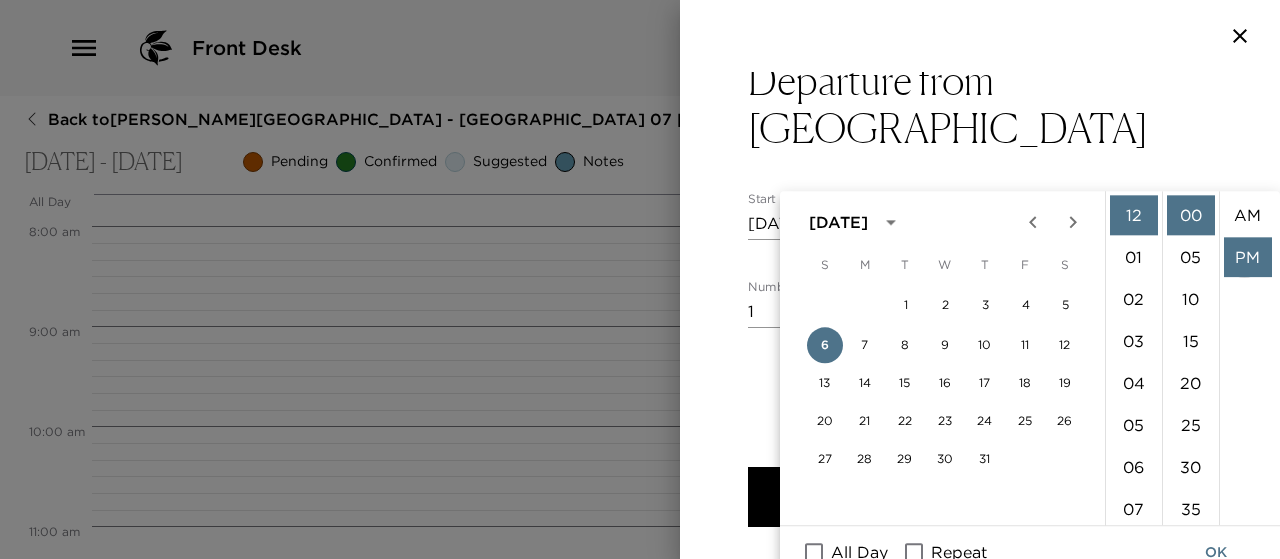 scroll, scrollTop: 42, scrollLeft: 0, axis: vertical 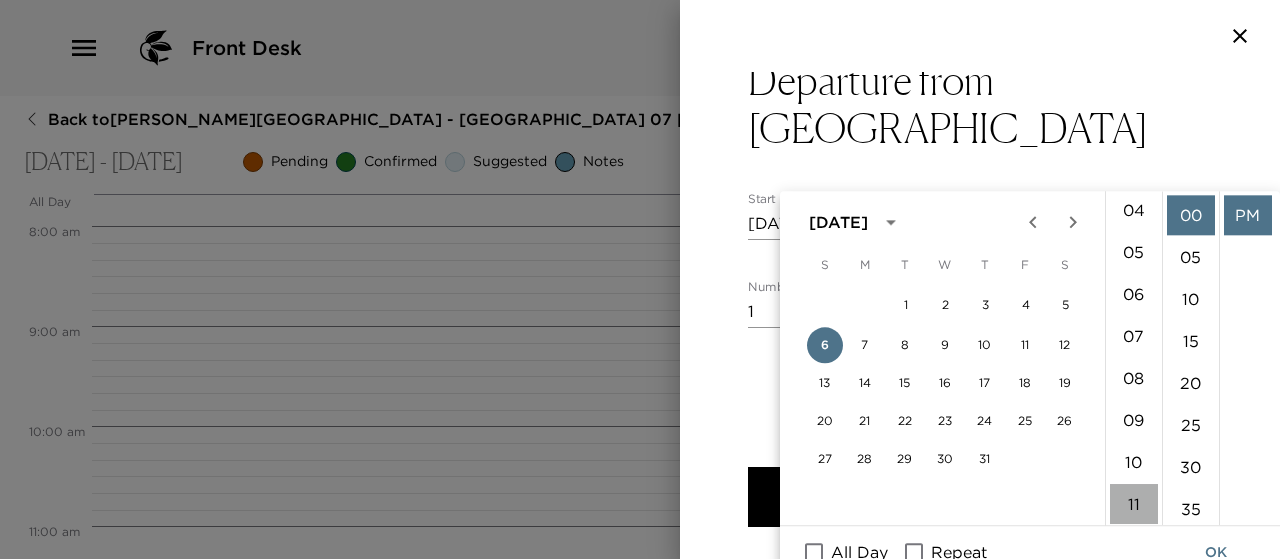 click on "11" at bounding box center [1134, 504] 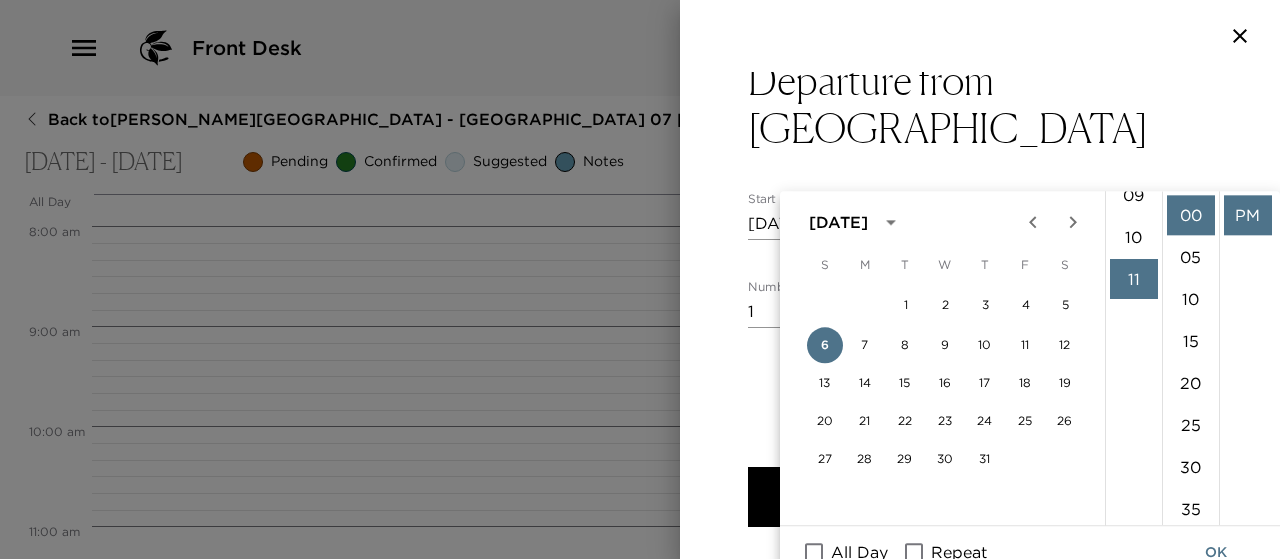 scroll, scrollTop: 462, scrollLeft: 0, axis: vertical 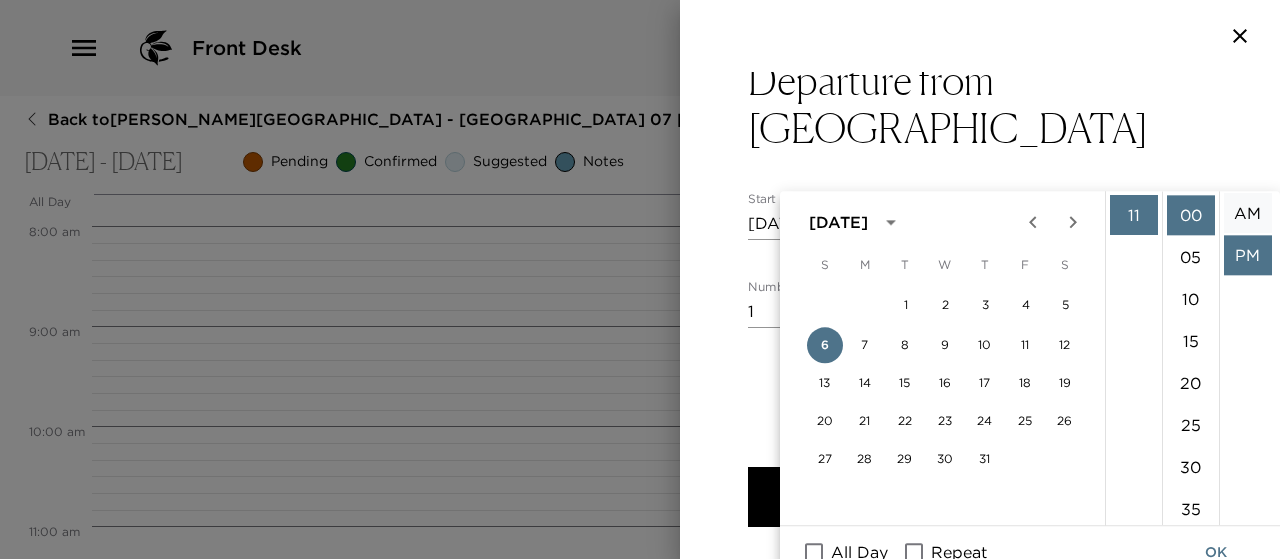 click on "AM" at bounding box center [1248, 213] 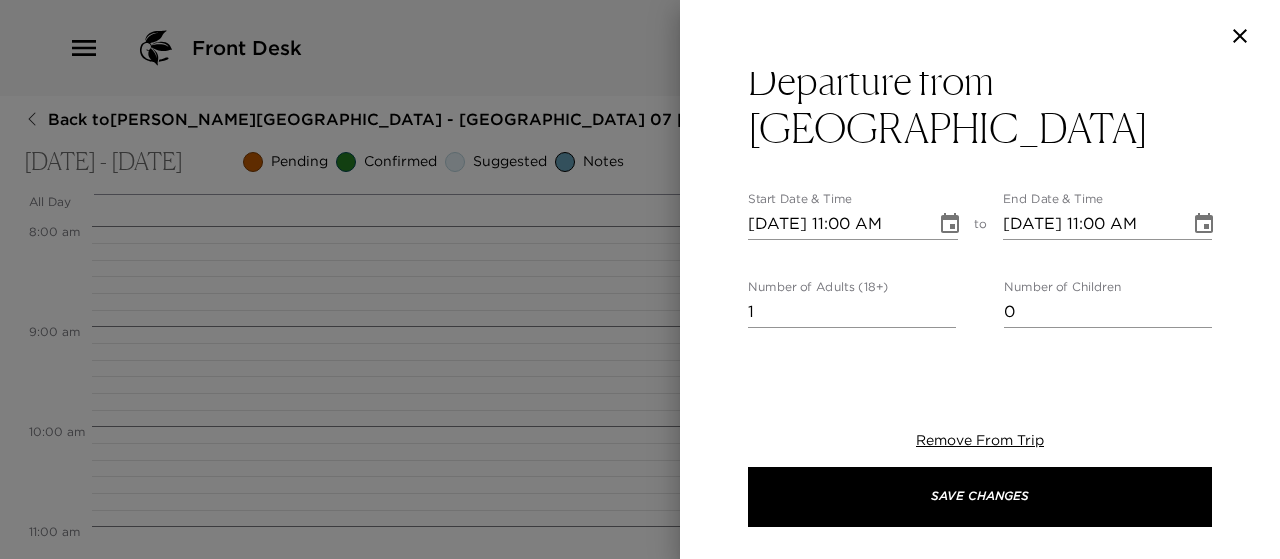 scroll, scrollTop: 0, scrollLeft: 0, axis: both 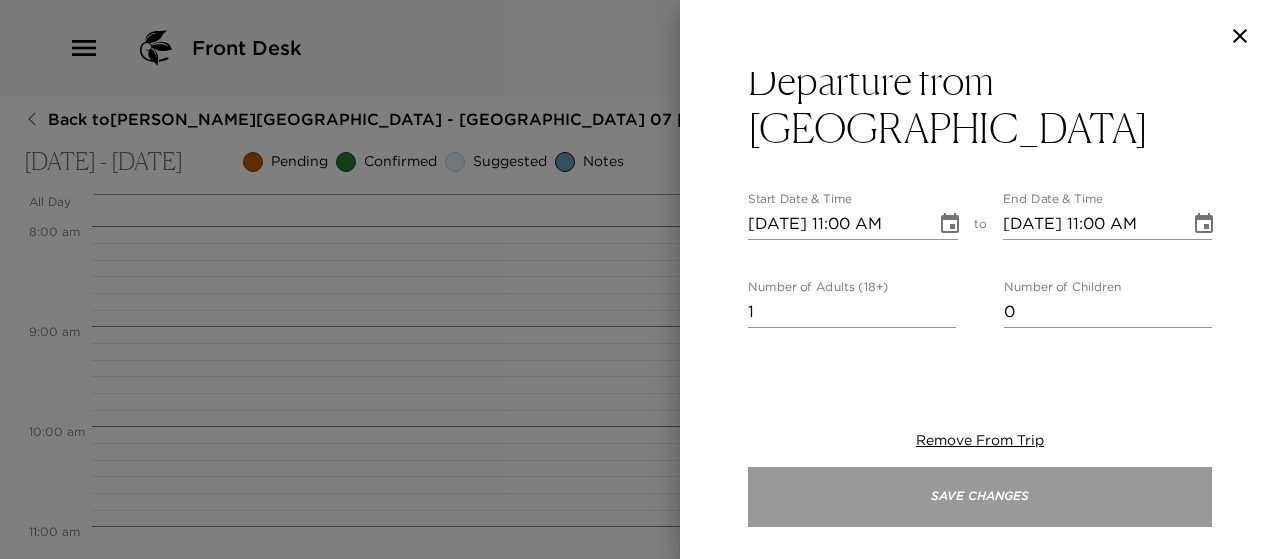 click on "Save Changes" at bounding box center [980, 497] 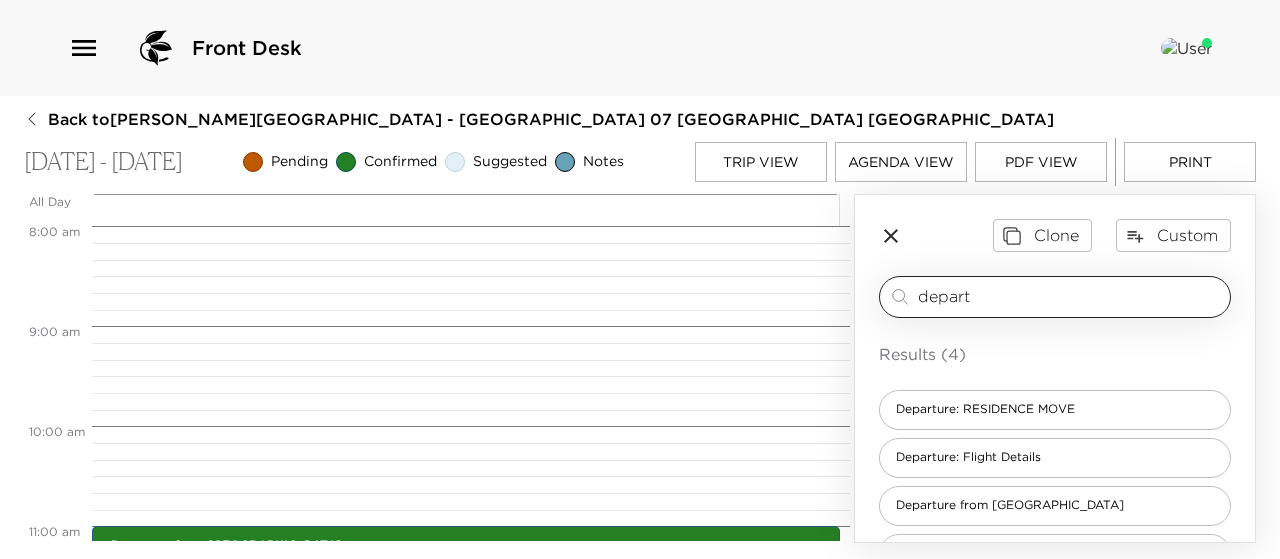 click on "depart" at bounding box center (1070, 296) 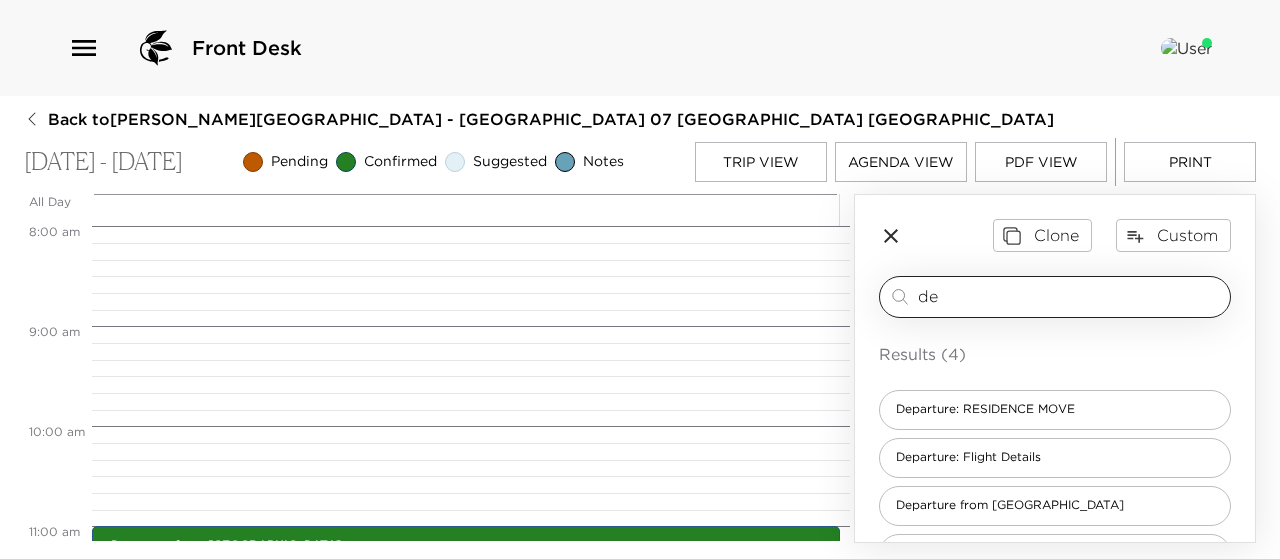 type on "d" 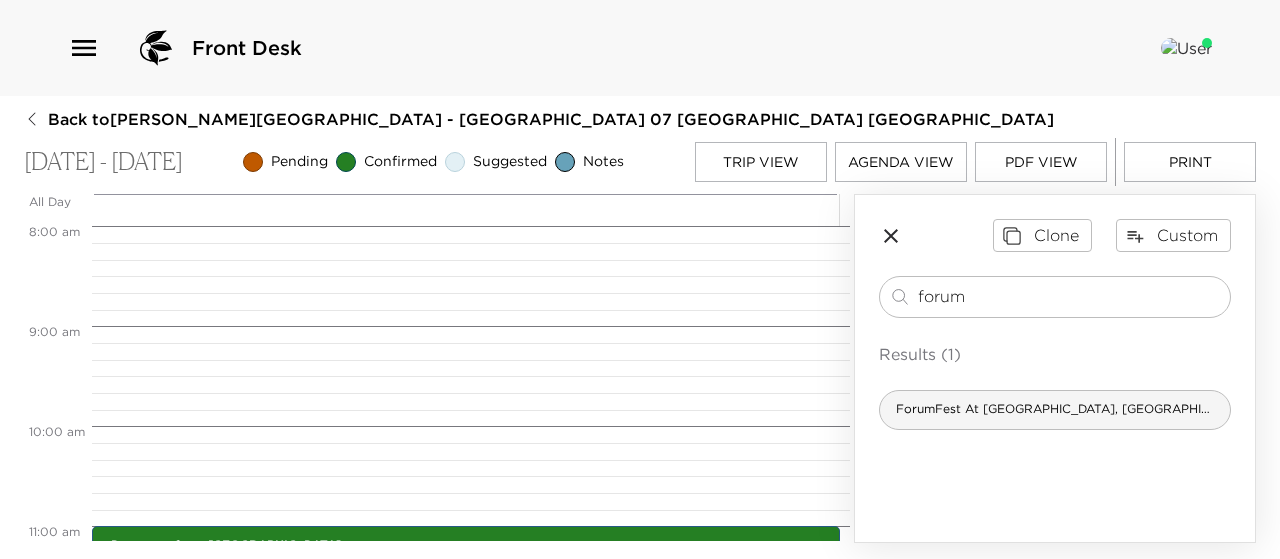 type on "forum" 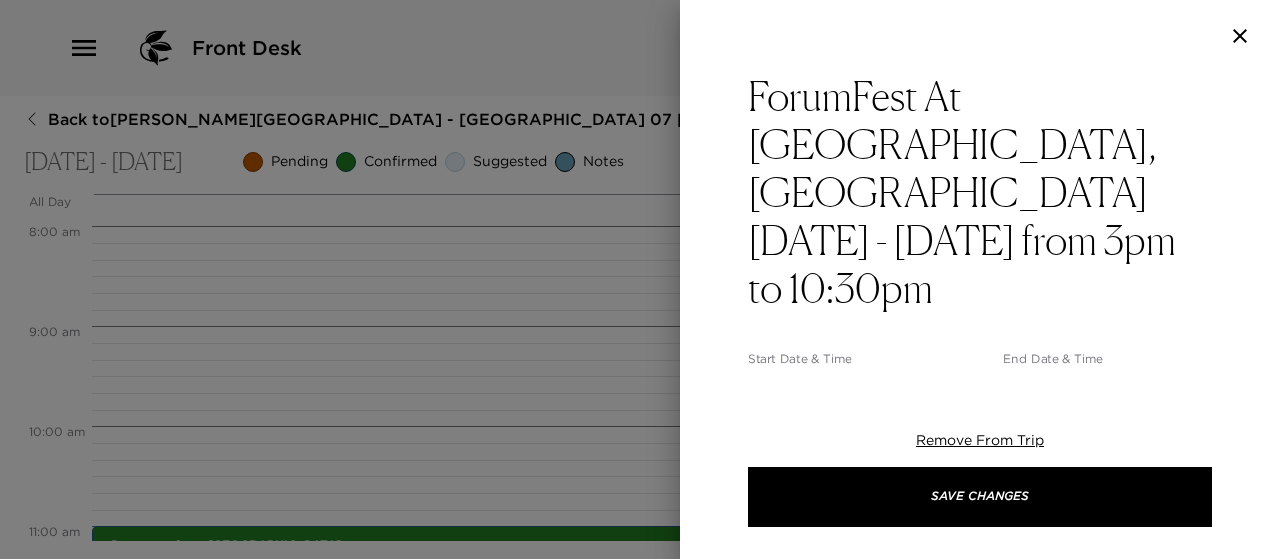 type on "Join the us for the annual Forum Fest
A FREE EVENT IN THE [GEOGRAPHIC_DATA], HOSTED BY THE CVMA
Live Music • Nightly Concerts • Drone Shows • Fireworks • Kids’ Area • And More" 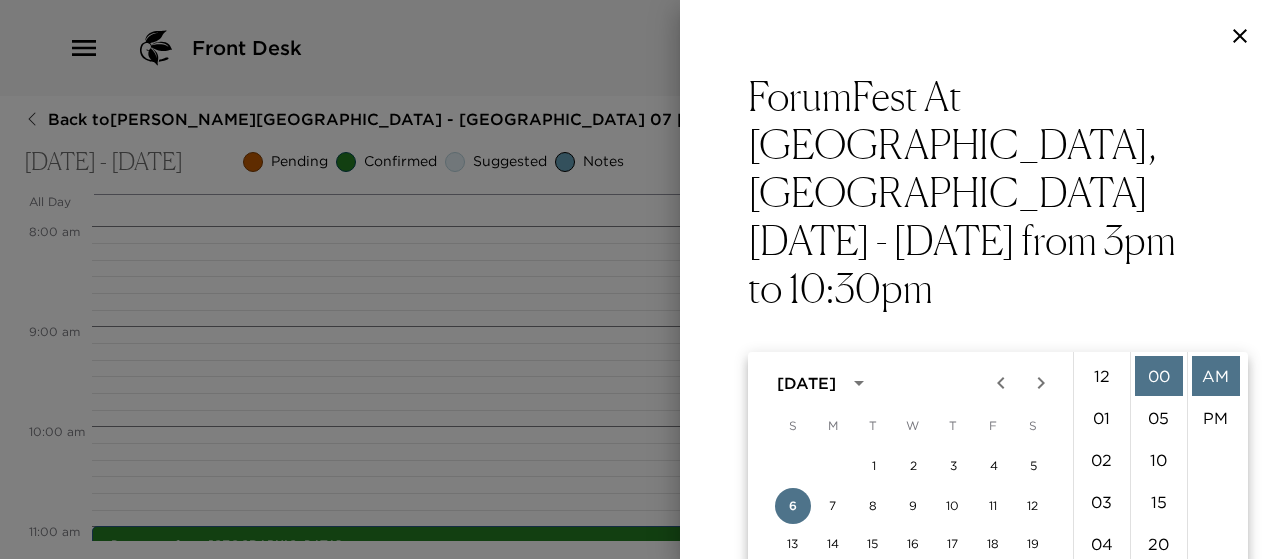 scroll, scrollTop: 462, scrollLeft: 0, axis: vertical 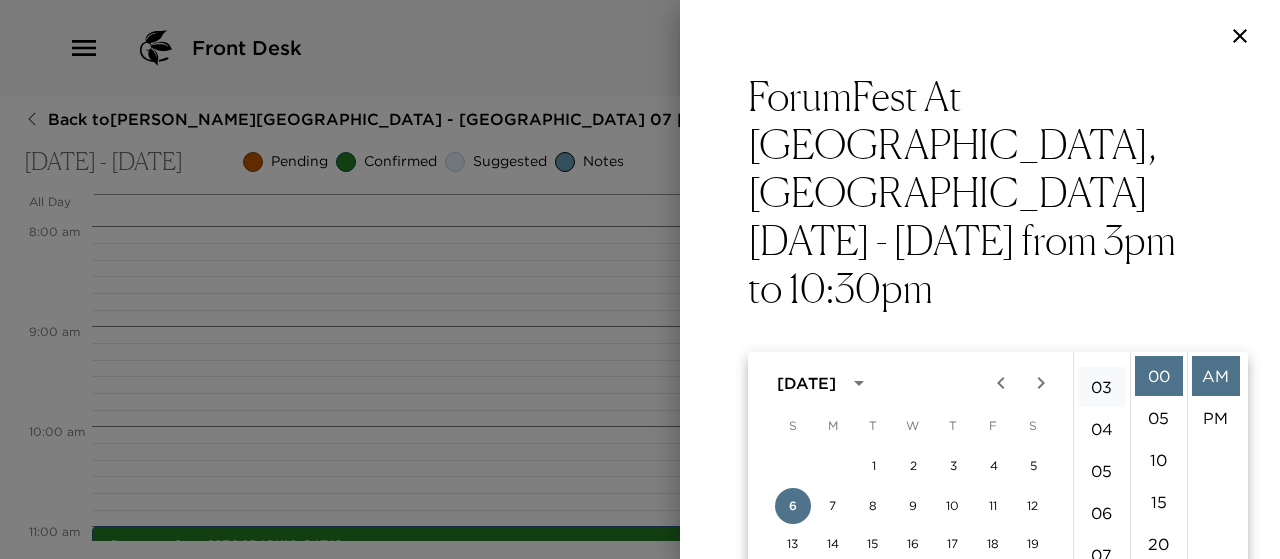 click on "03" at bounding box center [1102, 387] 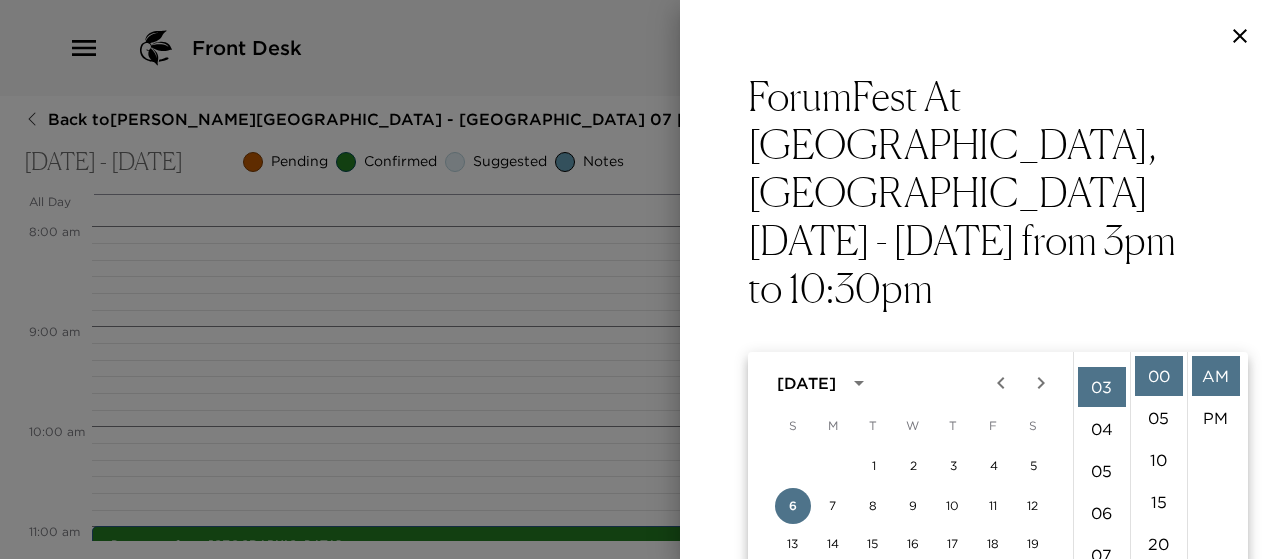 scroll, scrollTop: 126, scrollLeft: 0, axis: vertical 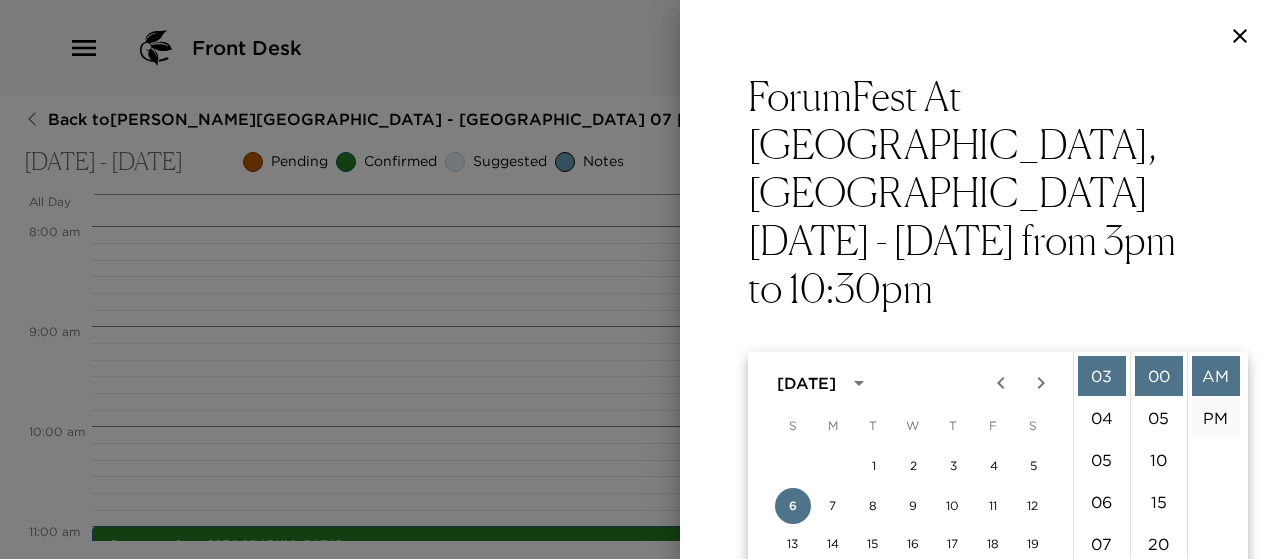 click on "PM" at bounding box center (1216, 418) 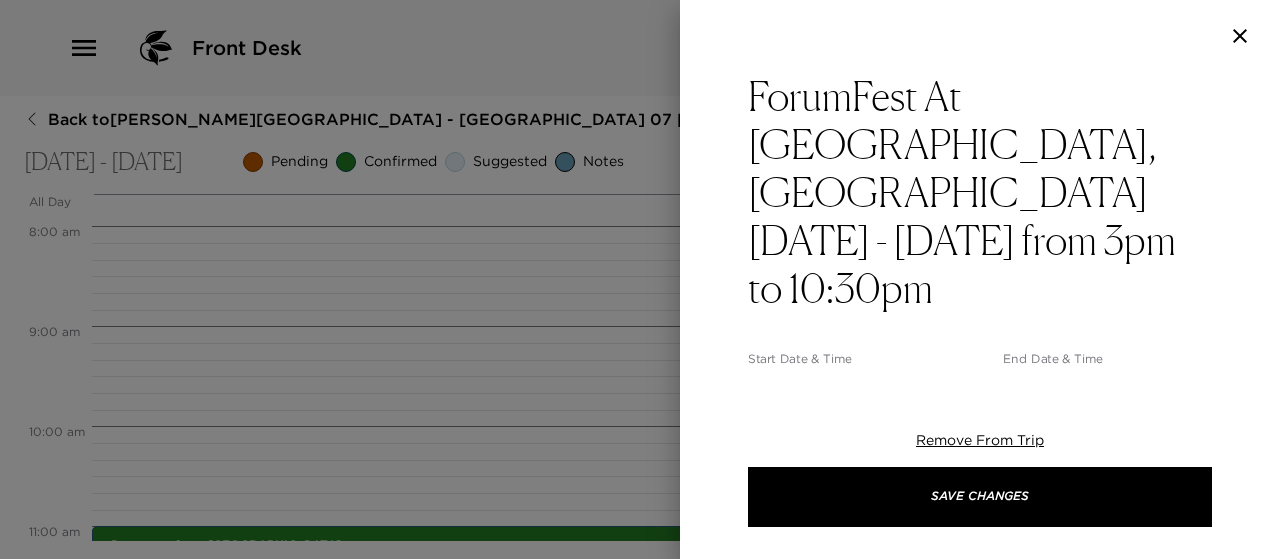 scroll, scrollTop: 42, scrollLeft: 0, axis: vertical 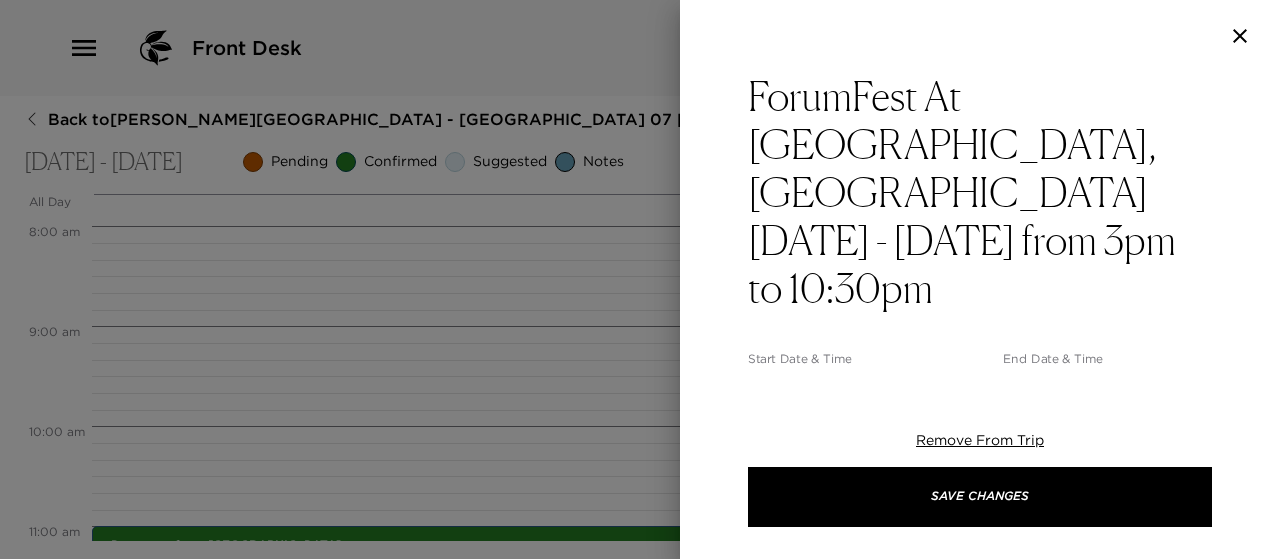click 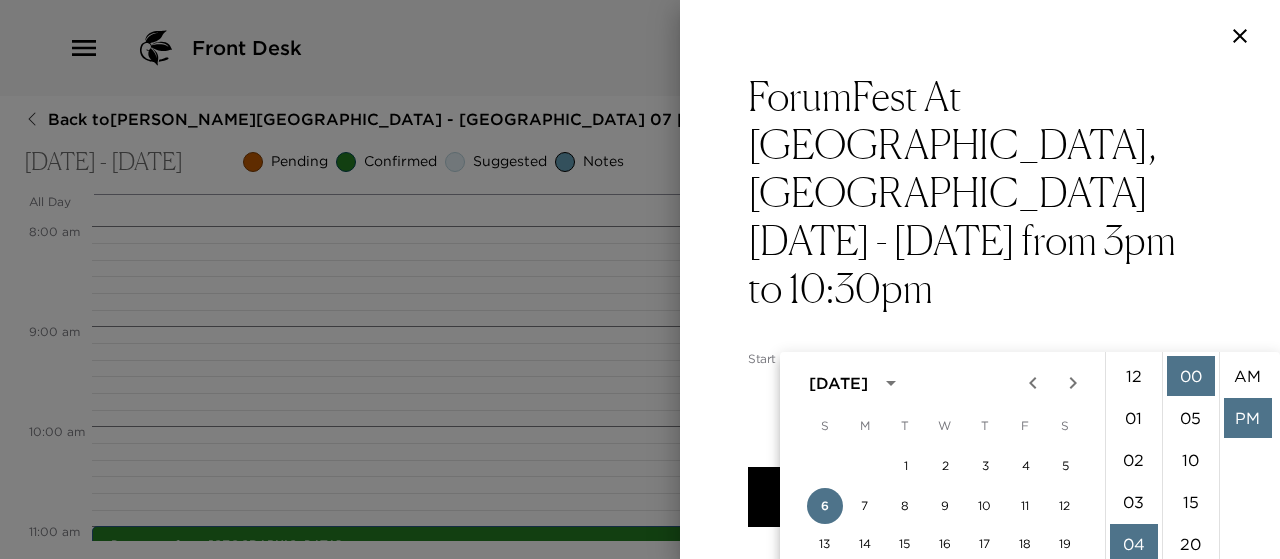 scroll, scrollTop: 168, scrollLeft: 0, axis: vertical 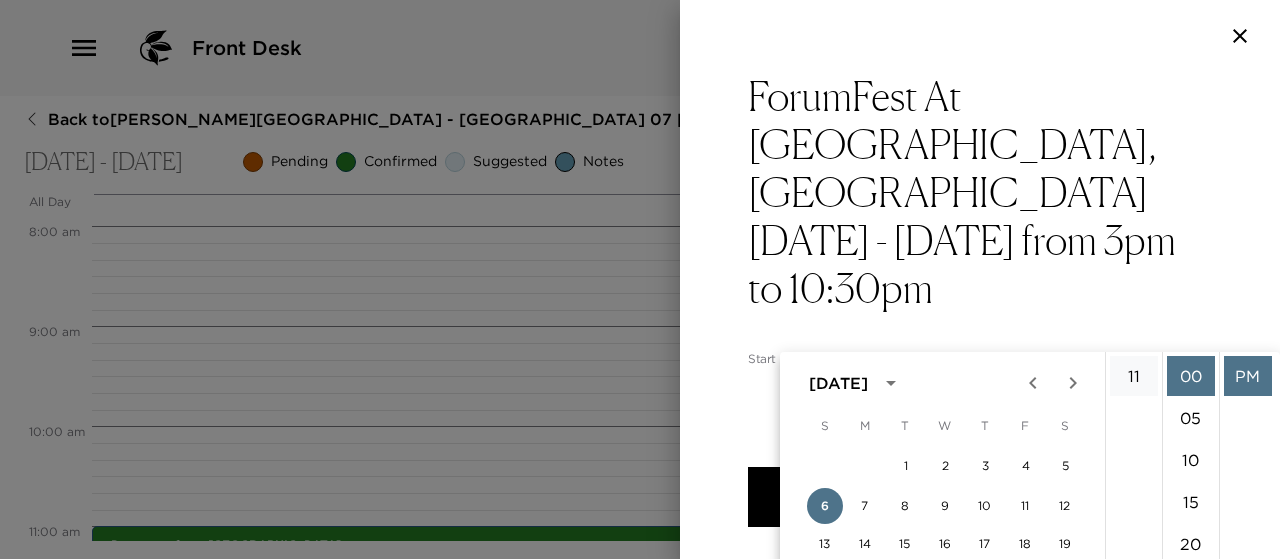 click on "11" at bounding box center [1134, 376] 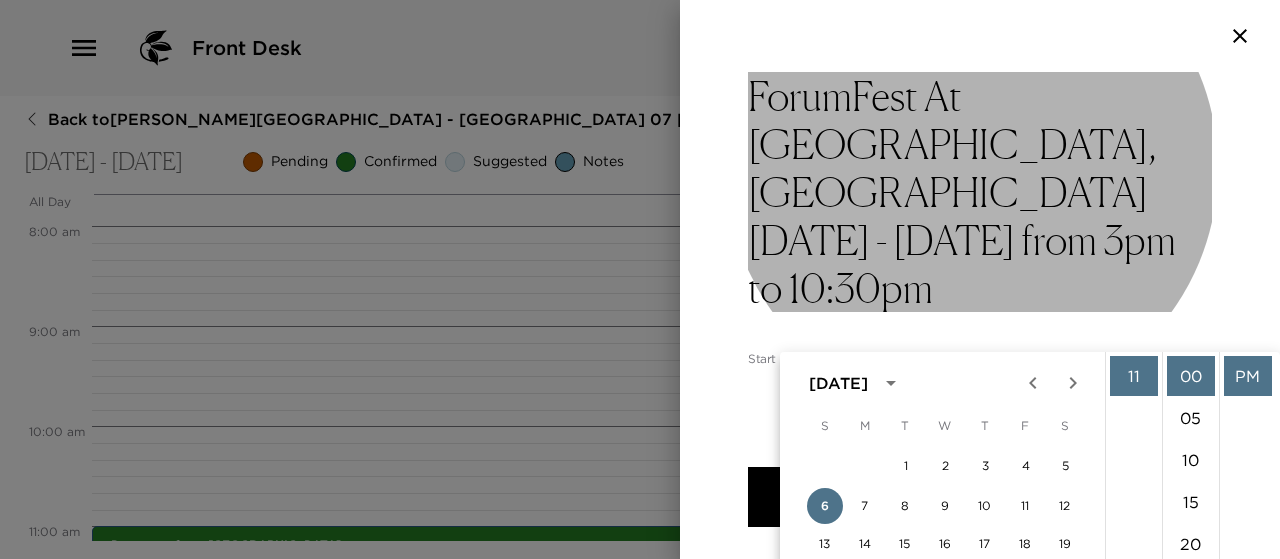 click on "ForumFest At [GEOGRAPHIC_DATA], [GEOGRAPHIC_DATA] [DATE] - [DATE] from 3pm to 10:30pm" at bounding box center (980, 192) 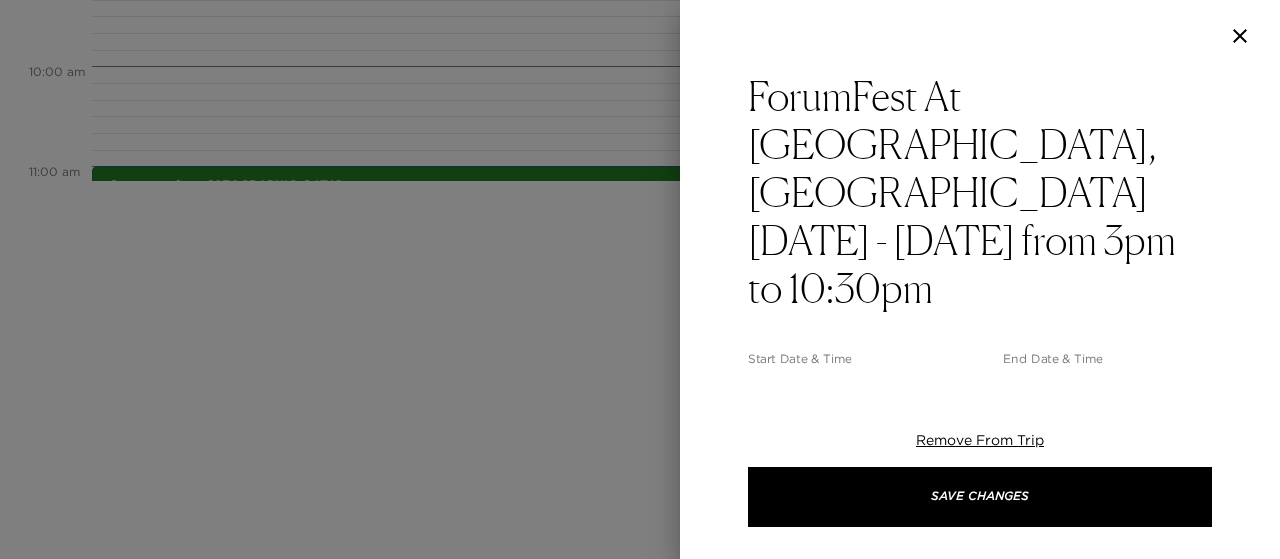 scroll, scrollTop: 0, scrollLeft: 0, axis: both 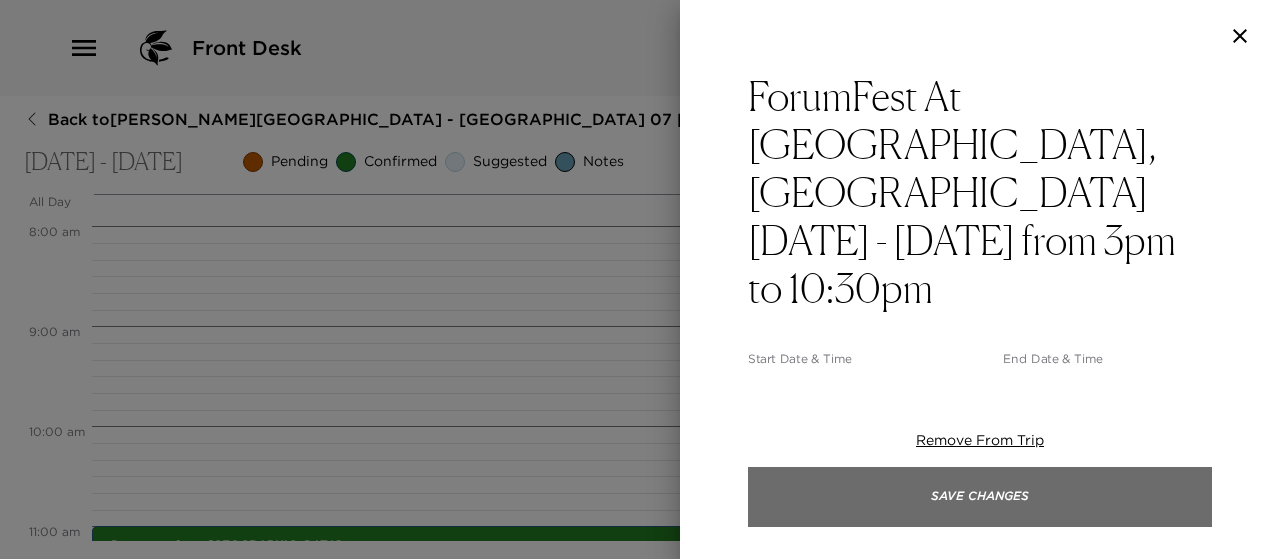 click on "Save Changes" at bounding box center [980, 497] 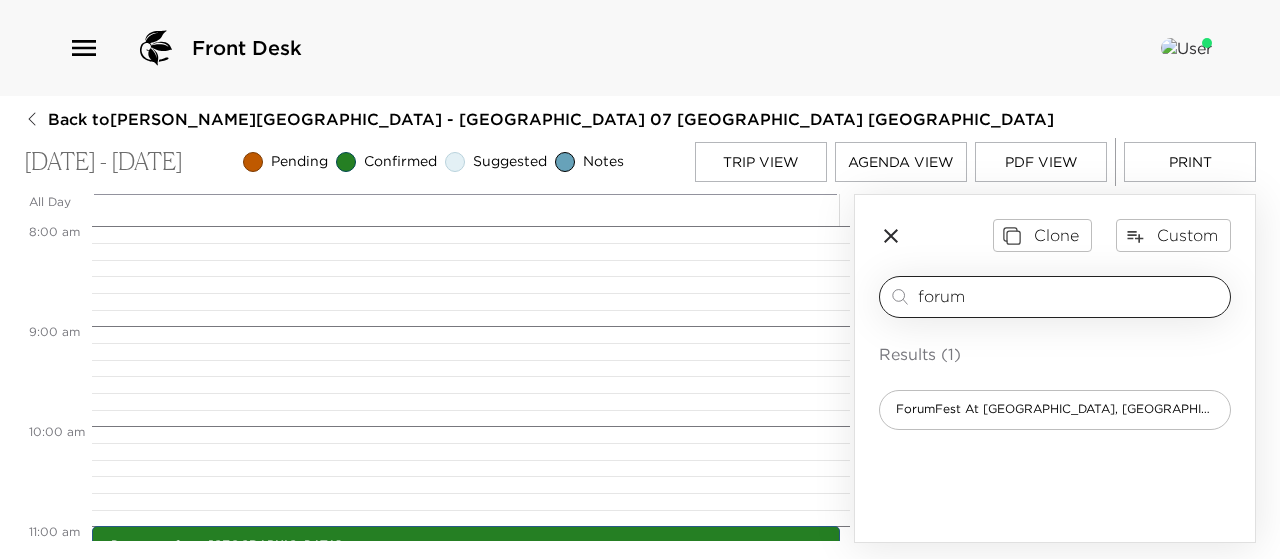 click on "forum" at bounding box center [1070, 296] 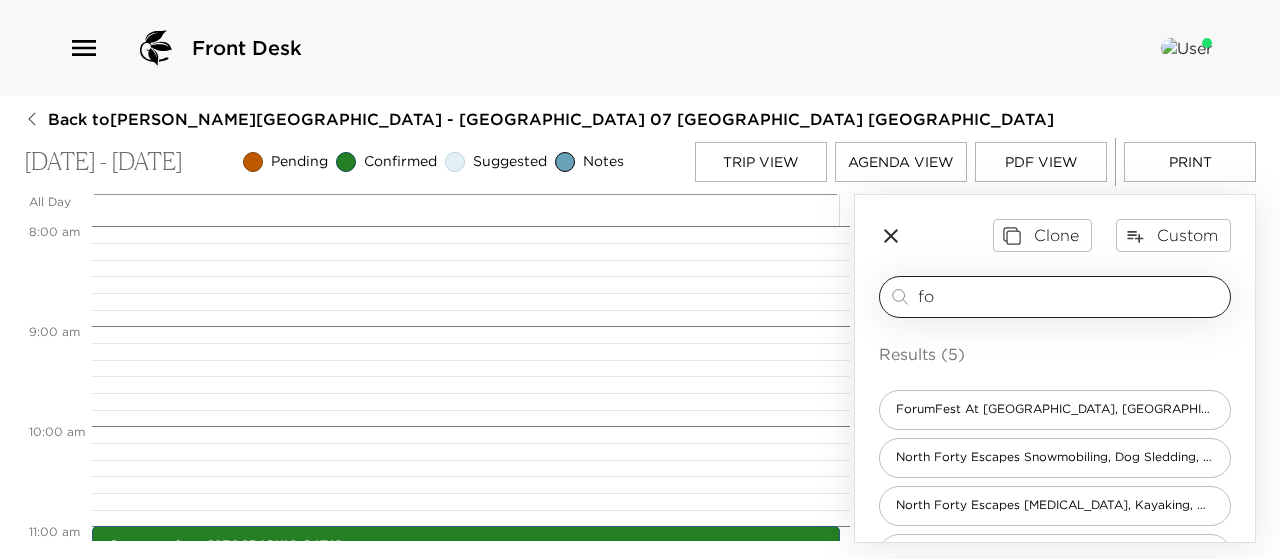 type on "f" 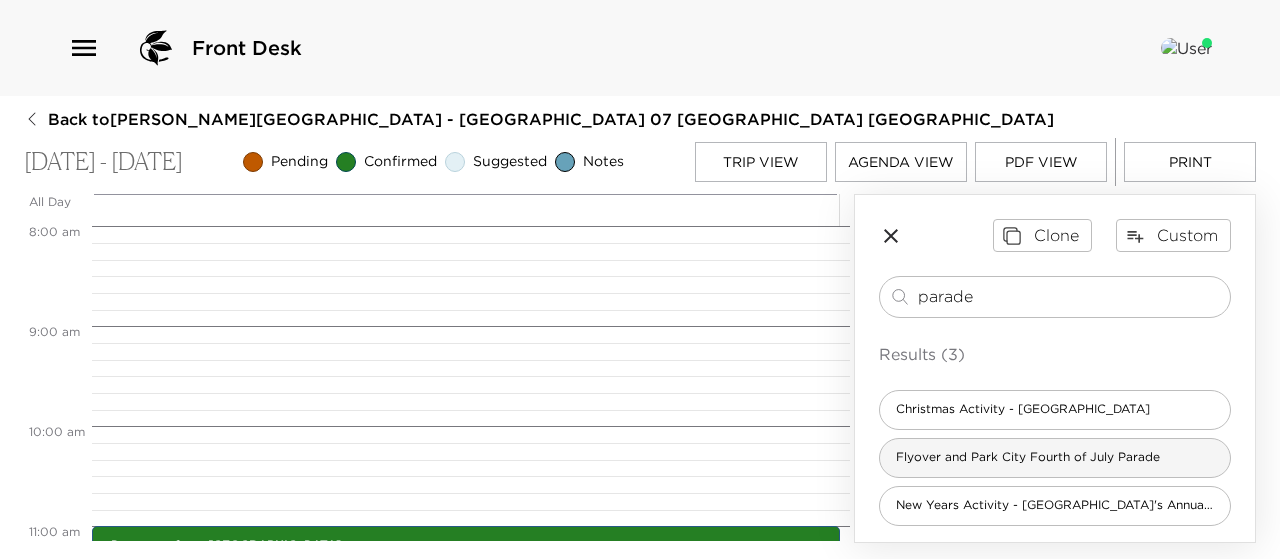 type on "parade" 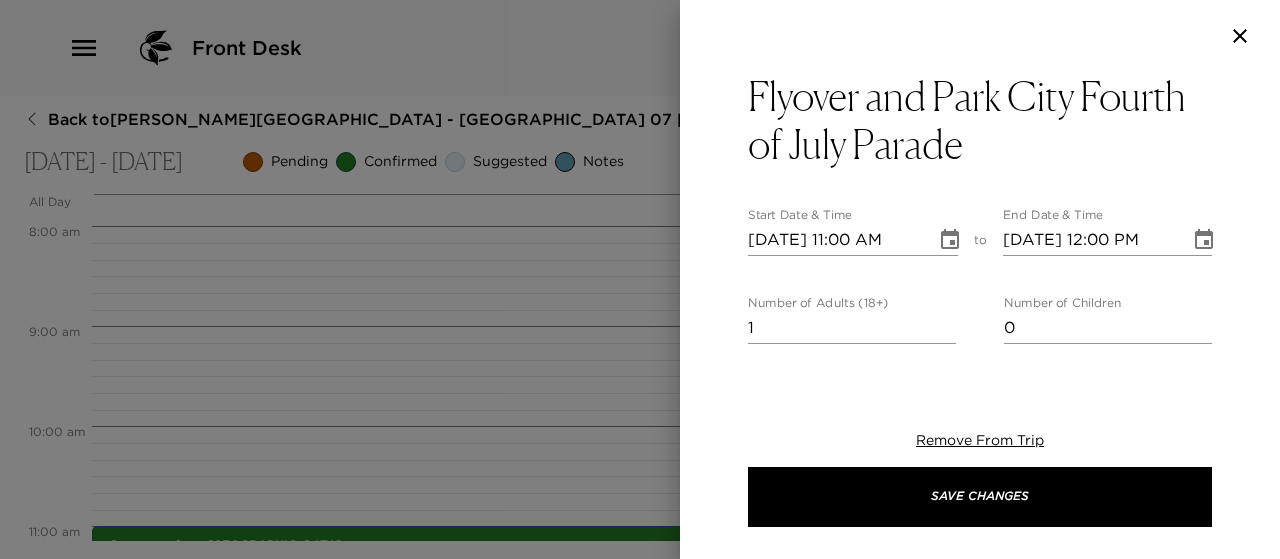 type on "One of the most anticipated events in [GEOGRAPHIC_DATA] is the annual [DATE] Parade. Starting at 11:00 AM, this lively procession travels down [GEOGRAPHIC_DATA] in [GEOGRAPHIC_DATA], showcasing an array of colorful floats, marching bands, and local organizations. The parade is a visual feast and a testament to the community spirit. Be sure to arrive early to secure a good viewing spot, as this event draws large crowds." 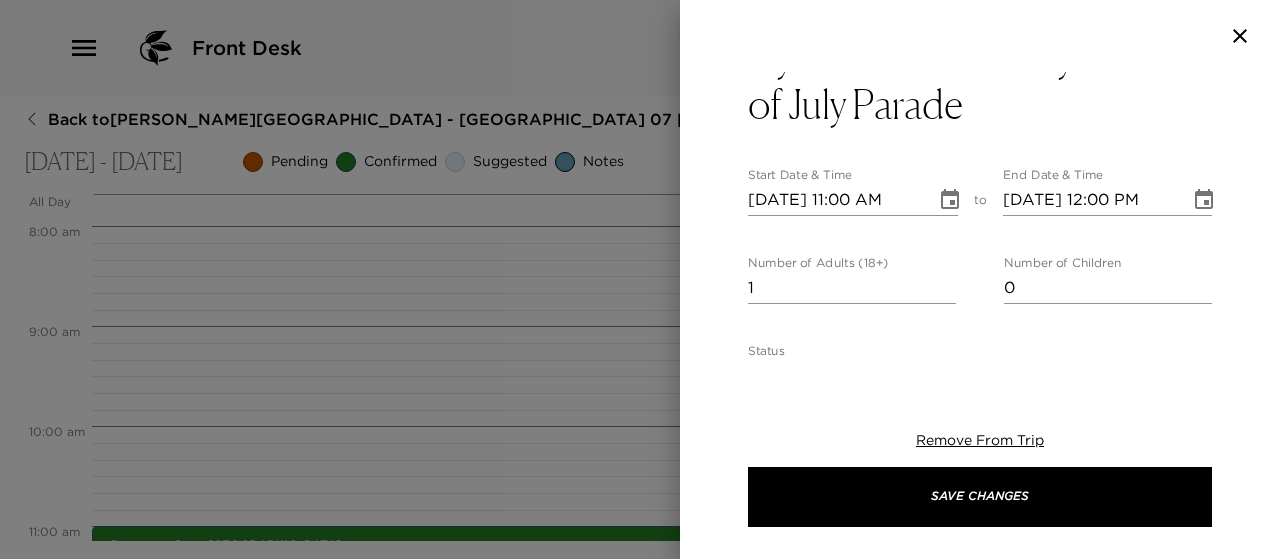 scroll, scrollTop: 213, scrollLeft: 0, axis: vertical 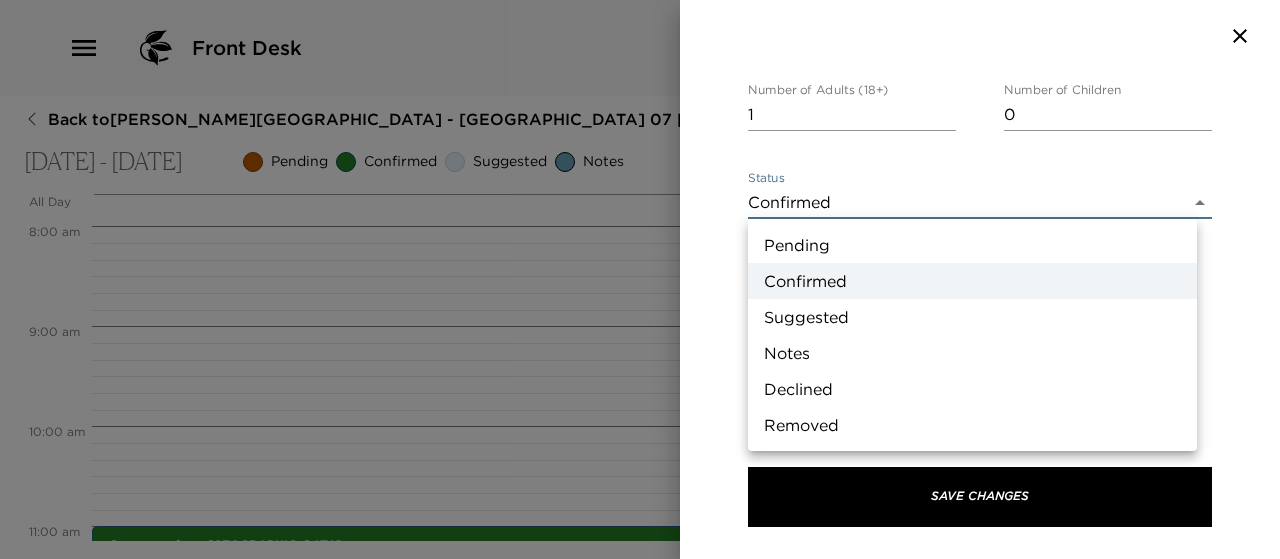 click on "Front Desk Back to  [PERSON_NAME][GEOGRAPHIC_DATA] - [GEOGRAPHIC_DATA] 07 [GEOGRAPHIC_DATA] [GEOGRAPHIC_DATA] [DATE] - [DATE] Pending Confirmed Suggested Notes Trip View Agenda View PDF View Print All Day [DATE] 12:00 AM 1:00 AM 2:00 AM 3:00 AM 4:00 AM 5:00 AM 6:00 AM 7:00 AM 8:00 AM 9:00 AM 10:00 AM 11:00 AM 12:00 PM 1:00 PM 2:00 PM 3:00 PM 4:00 PM 5:00 PM 6:00 PM 7:00 PM 8:00 PM 9:00 PM 10:00 PM 11:00 PM Departure from [GEOGRAPHIC_DATA] 11:00am - 11:00am ForumFest At [GEOGRAPHIC_DATA], [GEOGRAPHIC_DATA] [DATE] - [DATE] from 3pm to 10:30pm 3:00pm - 11:00pm Clone Custom parade ​ Results (3) Christmas Activity - [GEOGRAPHIC_DATA] Torchlight Parade Flyover and [GEOGRAPHIC_DATA] Fourth of July Parade New Years Activity - [GEOGRAPHIC_DATA]'s Annual Torchlight Parade Flyover and Park City Fourth of July Parade Start Date & Time [DATE] 11:00 AM to End Date & Time [DATE] 12:00 PM Number of Adults (18+) 1 Number of Children 0 Status Confirmed Confirmed Hide From Member Request Transportation Concierge Notes x Cost ​ x Address ​ x Phone Number ​ Email" at bounding box center (640, 279) 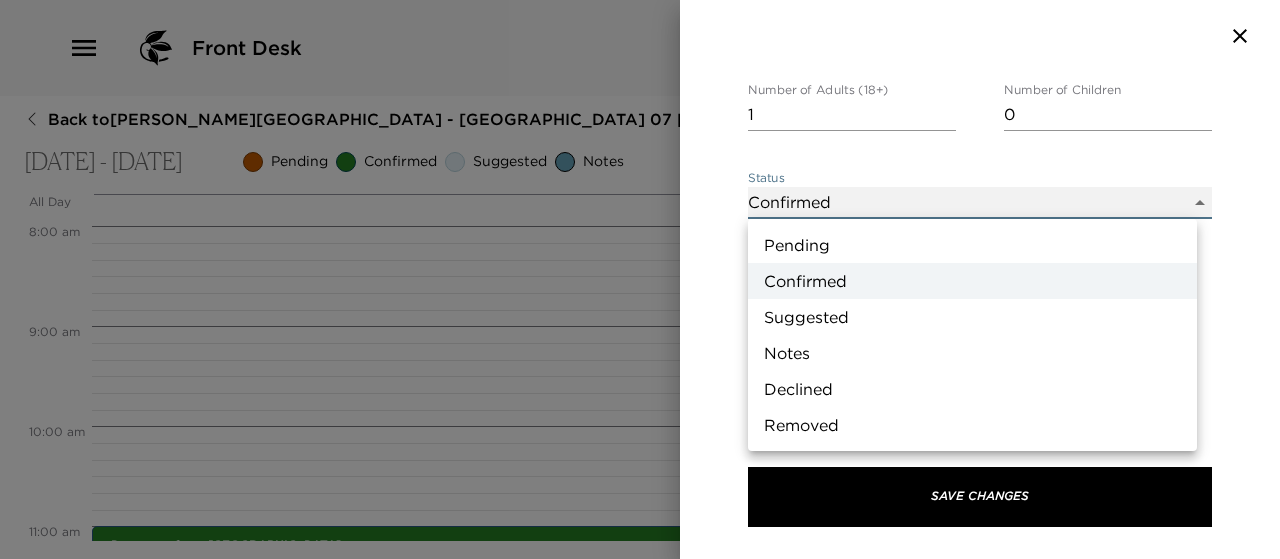 type on "Suggestion" 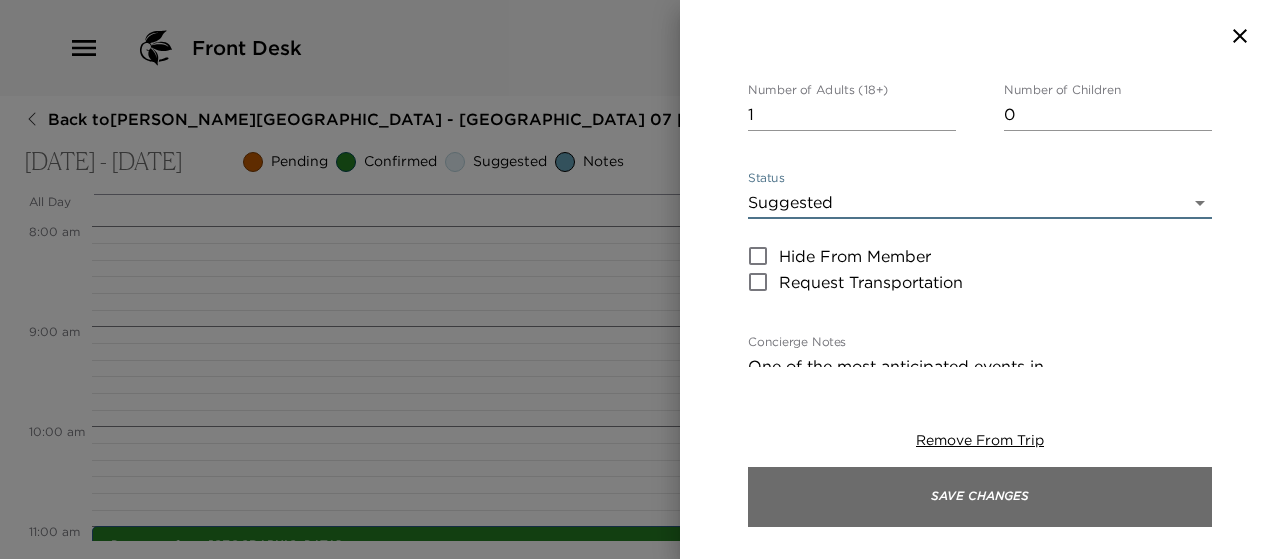 click on "Save Changes" at bounding box center (980, 497) 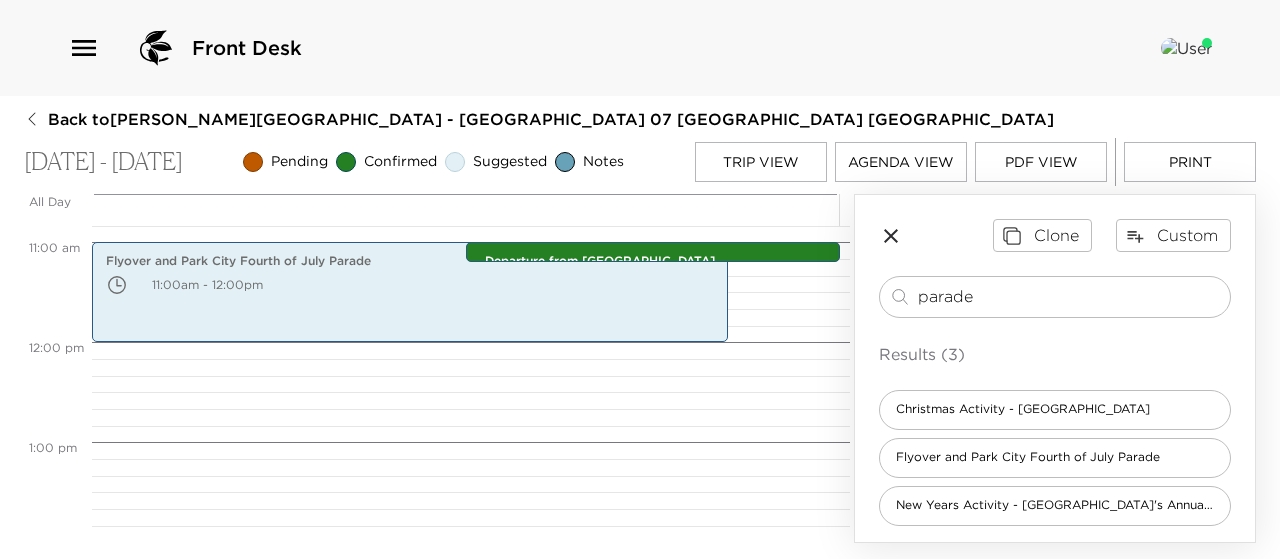 scroll, scrollTop: 1086, scrollLeft: 0, axis: vertical 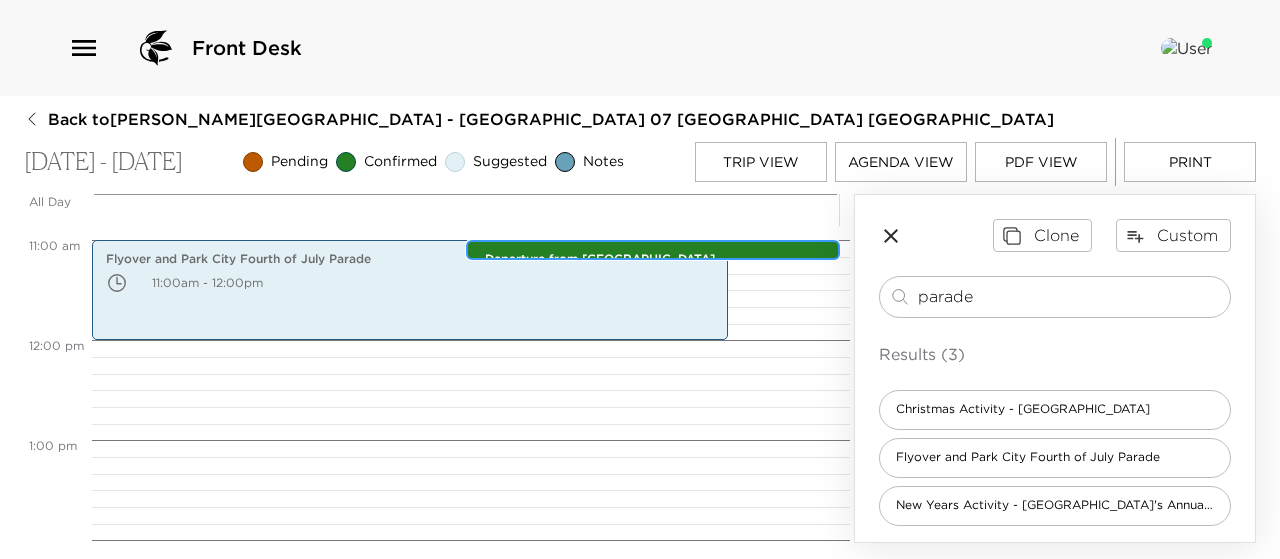 click on "Departure from [GEOGRAPHIC_DATA] 11:00am - 11:00am" at bounding box center (658, 251) 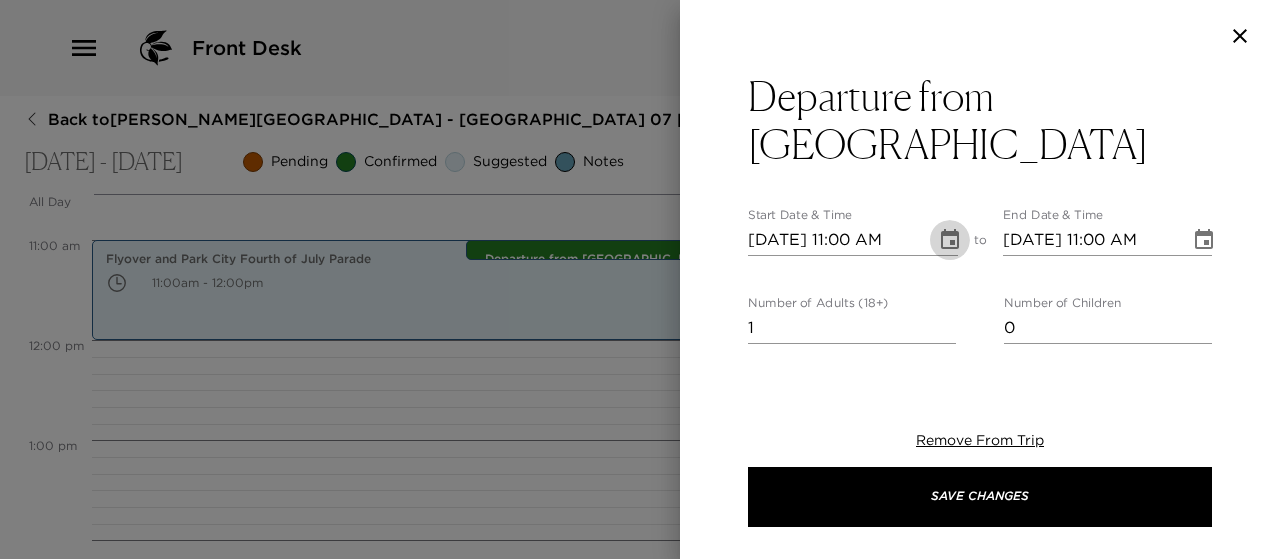 click 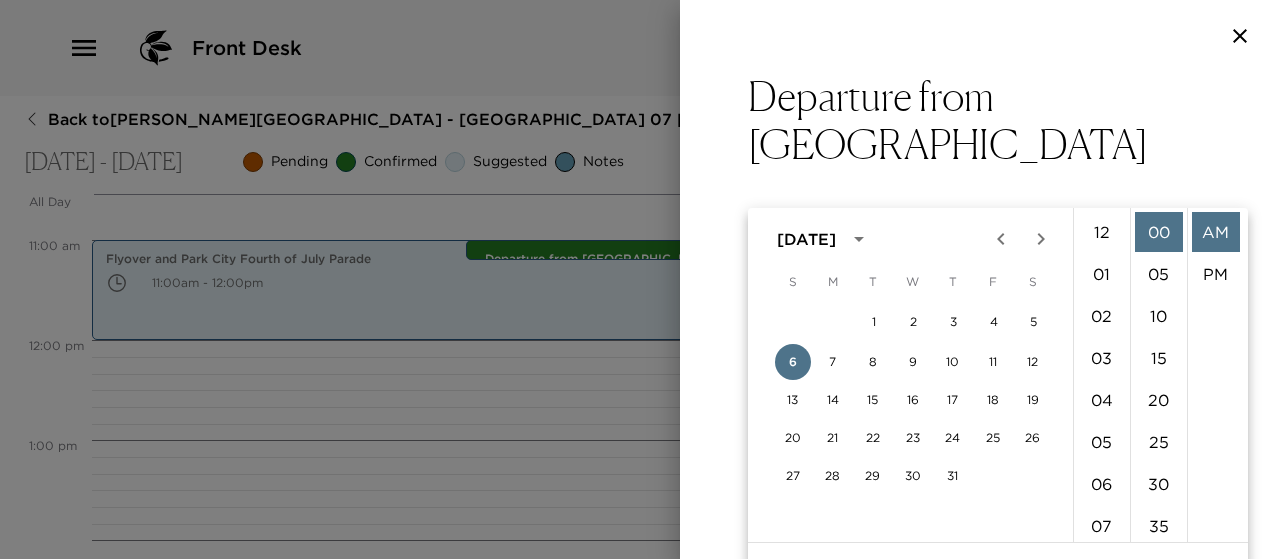 scroll, scrollTop: 462, scrollLeft: 0, axis: vertical 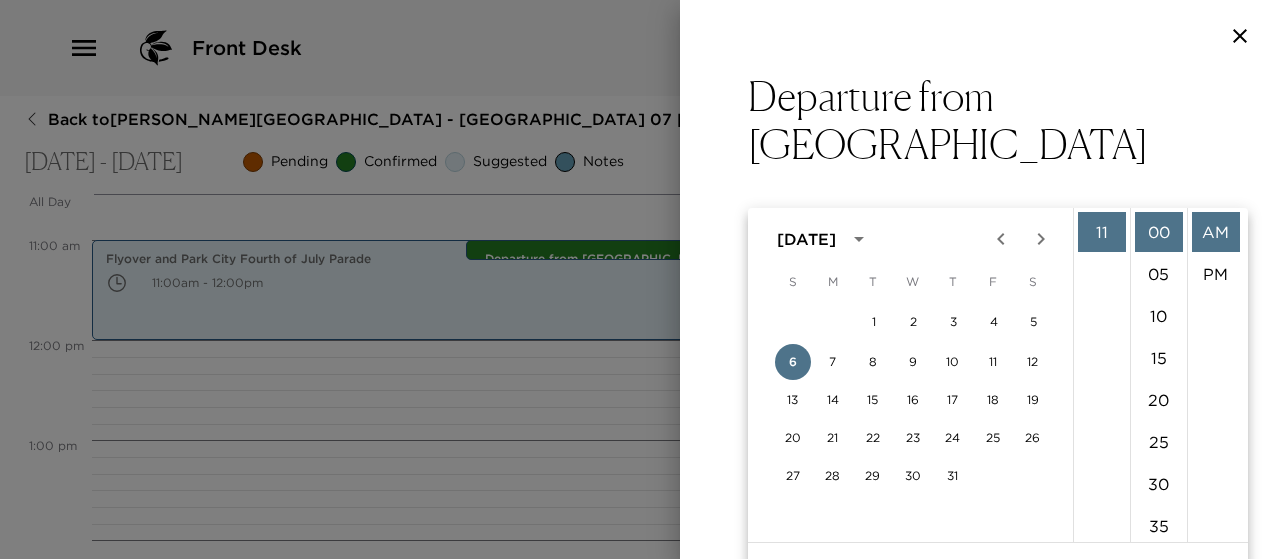 click on "Departure from [GEOGRAPHIC_DATA] Start Date & Time [DATE] 11:00 AM to End Date & Time [DATE] 11:00 AM Number of Adults (18+) 1 Number of Children 0 Status Confirmed Confirmed Hide From Member Request Transportation Concierge Notes Please note that check out time is 11:00 am. If I can assist you with arrangements for the remainder of your day, please let me know. I will deliver a copy of your final bill at our prearranged time, as well as assist you with any luggage or other needs. Please leave all keys and garage door openers in the residence upon your departure and pull the front door shut. Your residence door will lock automatically behind you. On behalf of myself and the entire Deer Valley team, we hope you enjoyed your stay and we look forward to you visiting [GEOGRAPHIC_DATA] again soon! x Cost ​ x Address ​ x Phone Number ​ Email ​ Website ​ Cancellation Policy ​ Recommended Attire ​ Age Range ​ Remove From Trip Save Changes" at bounding box center [980, 801] 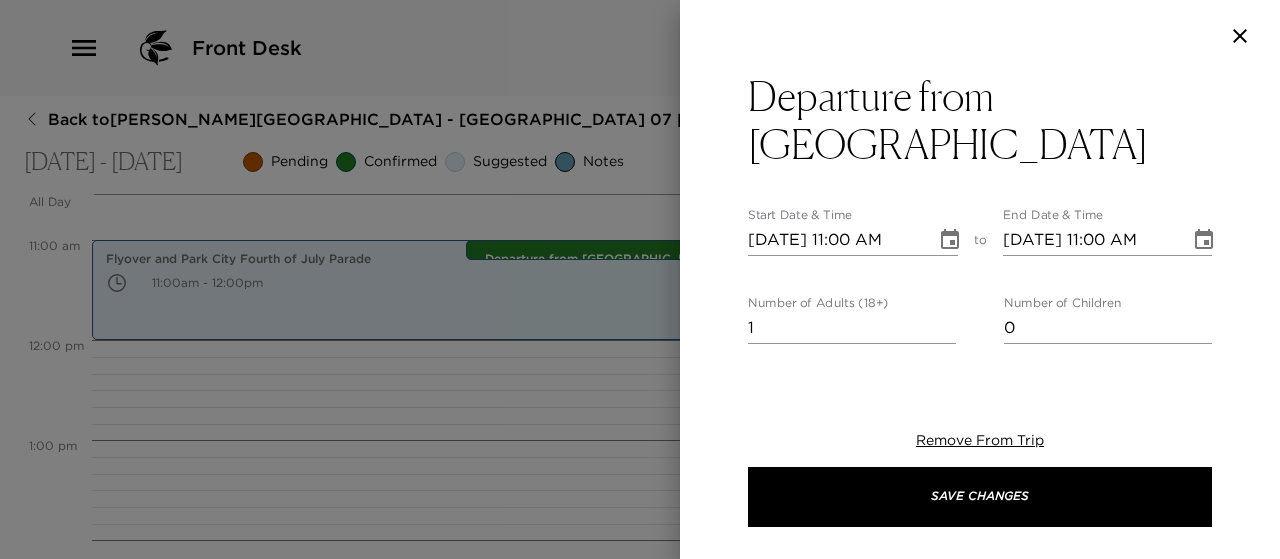 click 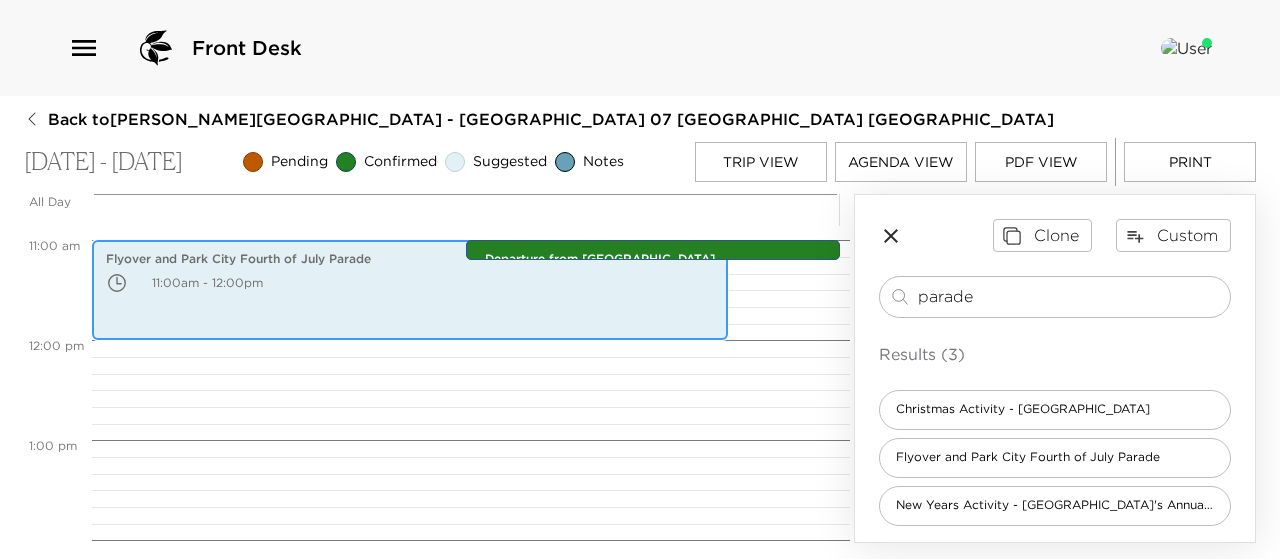 click on "Flyover and Park City Fourth of July Parade 11:00am - 12:00pm" at bounding box center (410, 290) 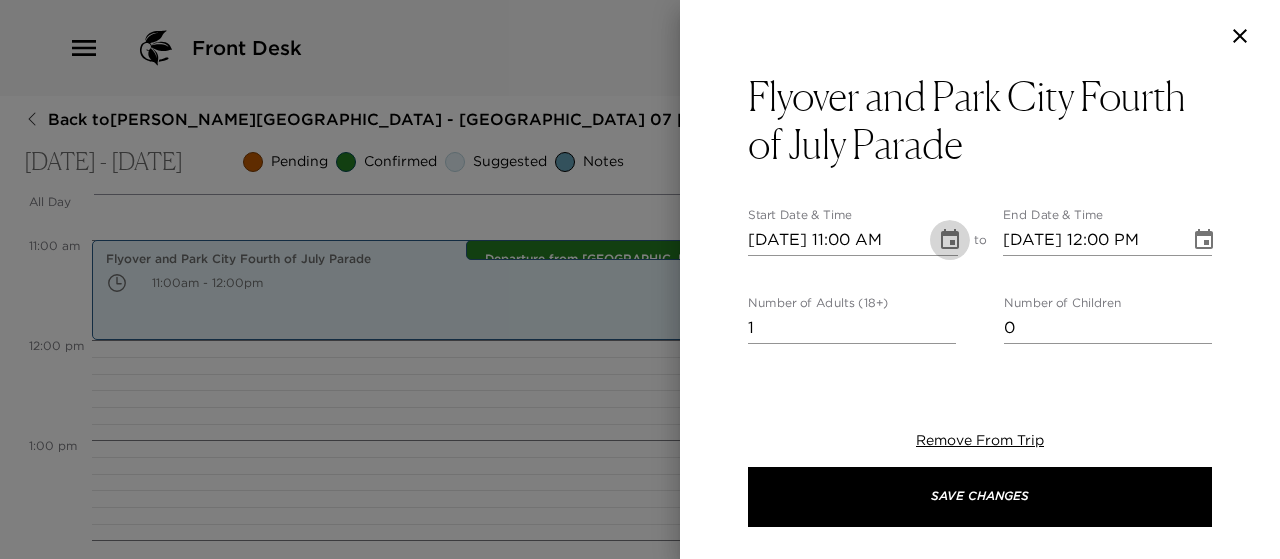 click 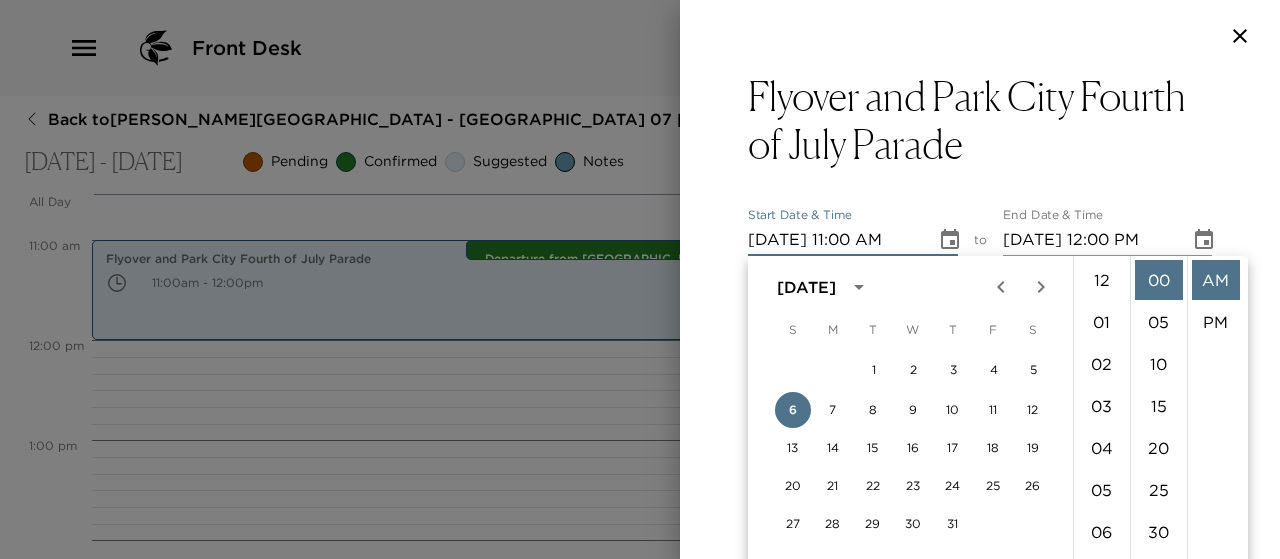 scroll, scrollTop: 462, scrollLeft: 0, axis: vertical 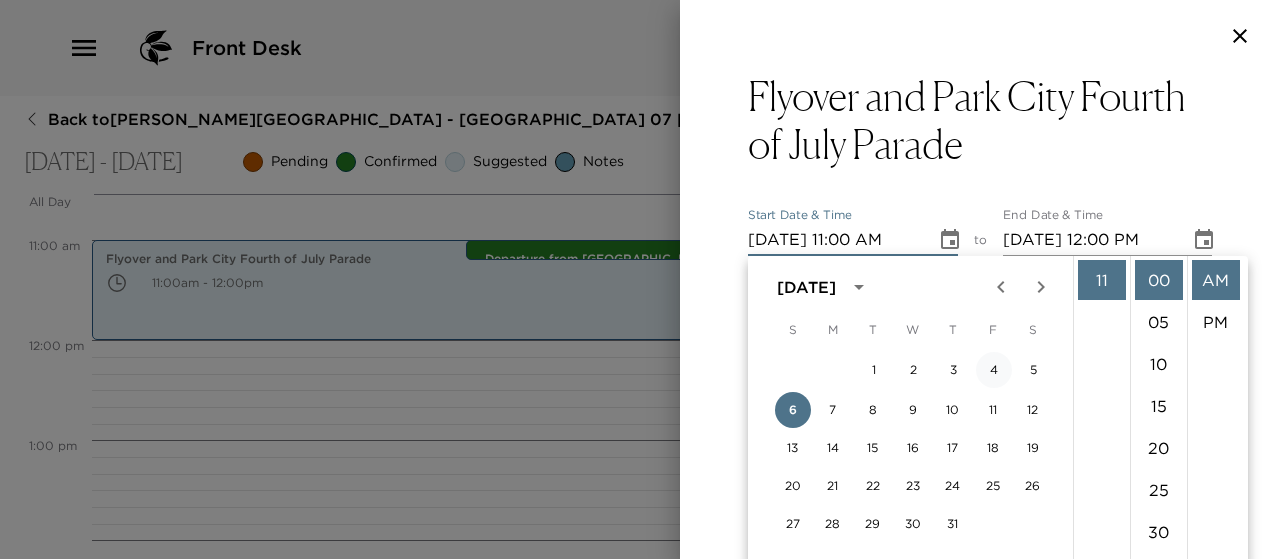 click on "4" at bounding box center (994, 370) 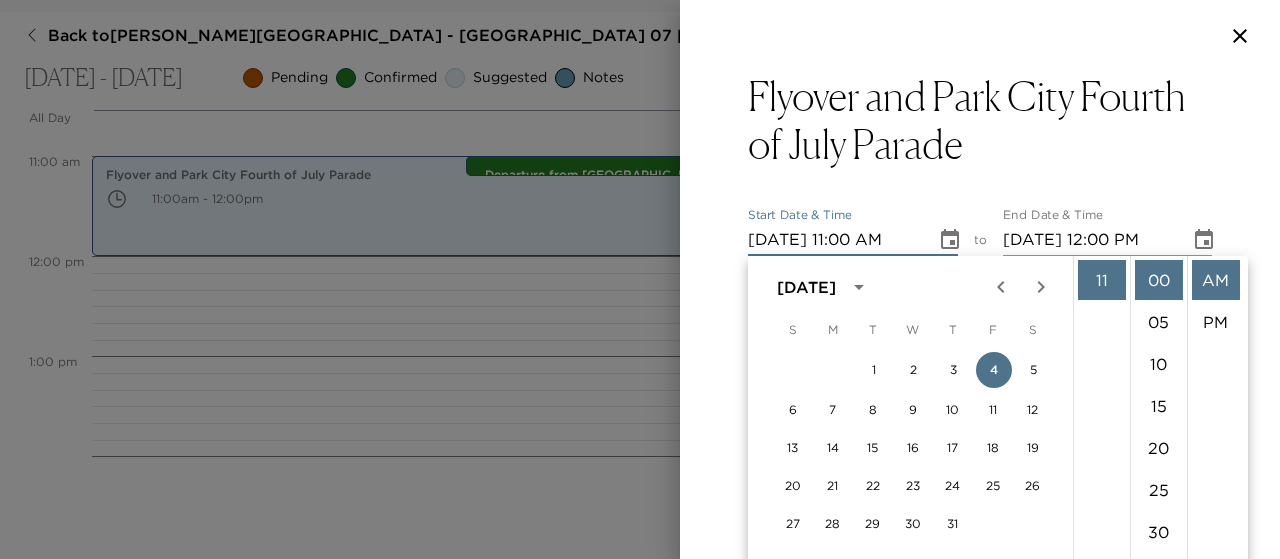 click 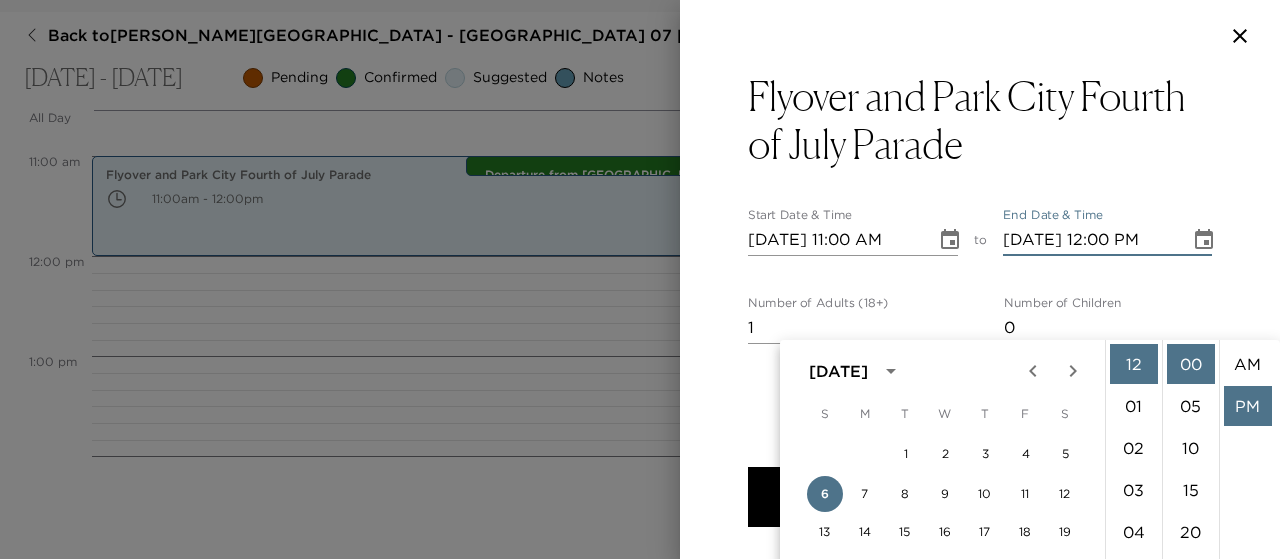 scroll, scrollTop: 168, scrollLeft: 0, axis: vertical 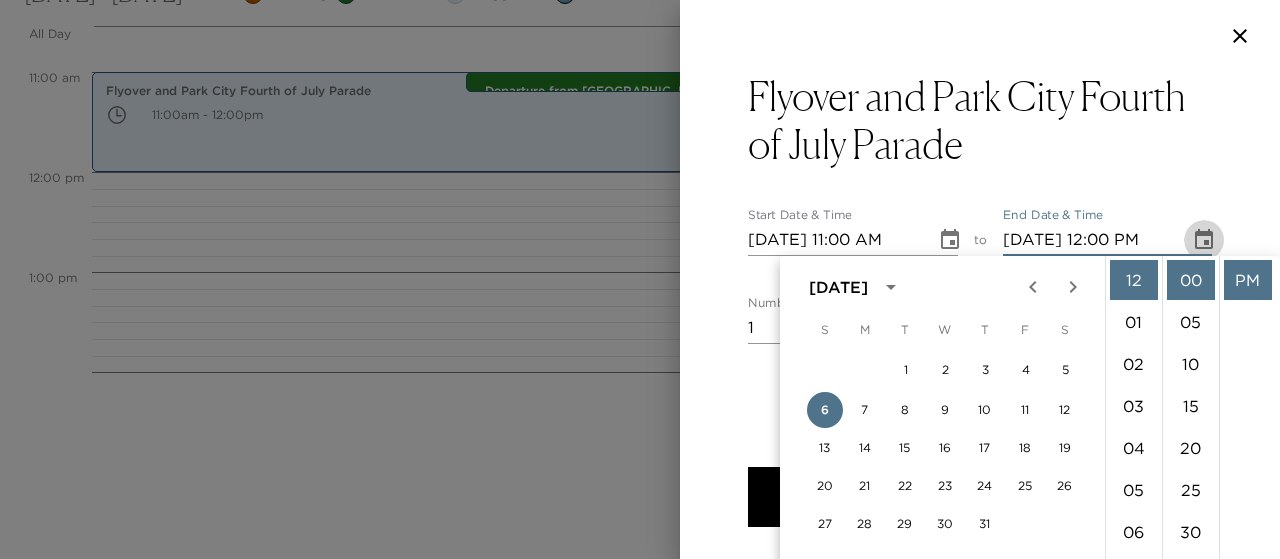 click 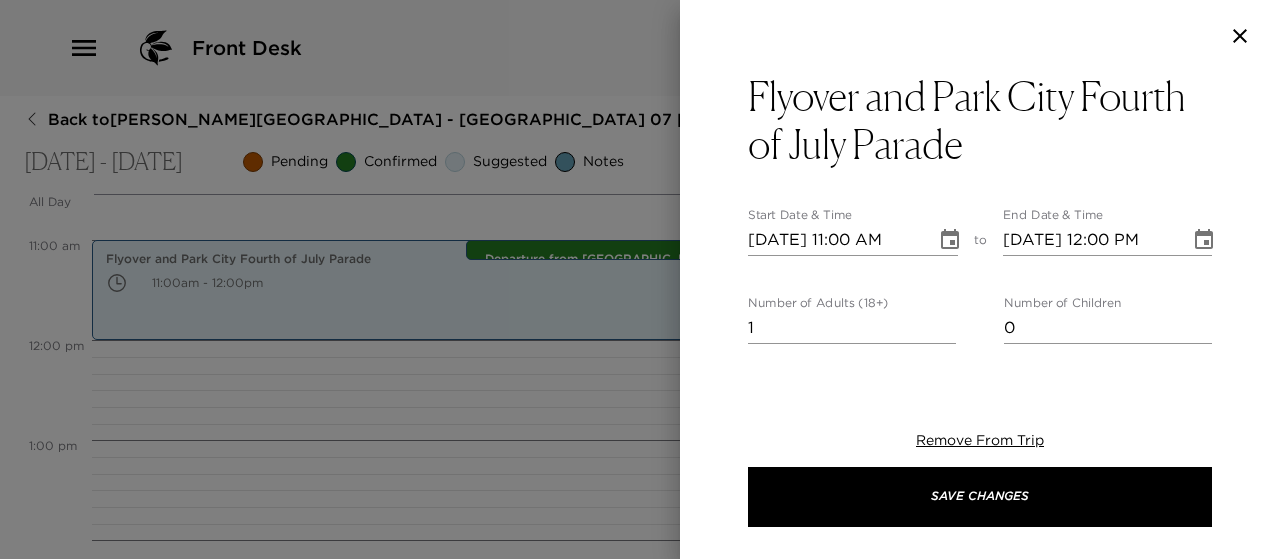 scroll, scrollTop: 0, scrollLeft: 0, axis: both 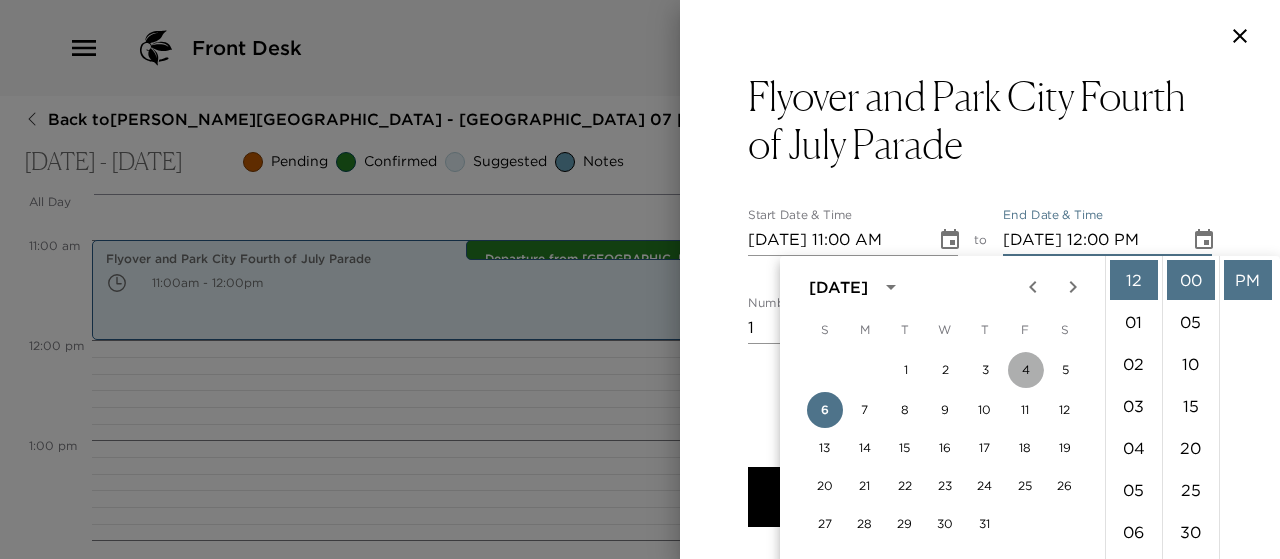 click on "4" at bounding box center (1026, 370) 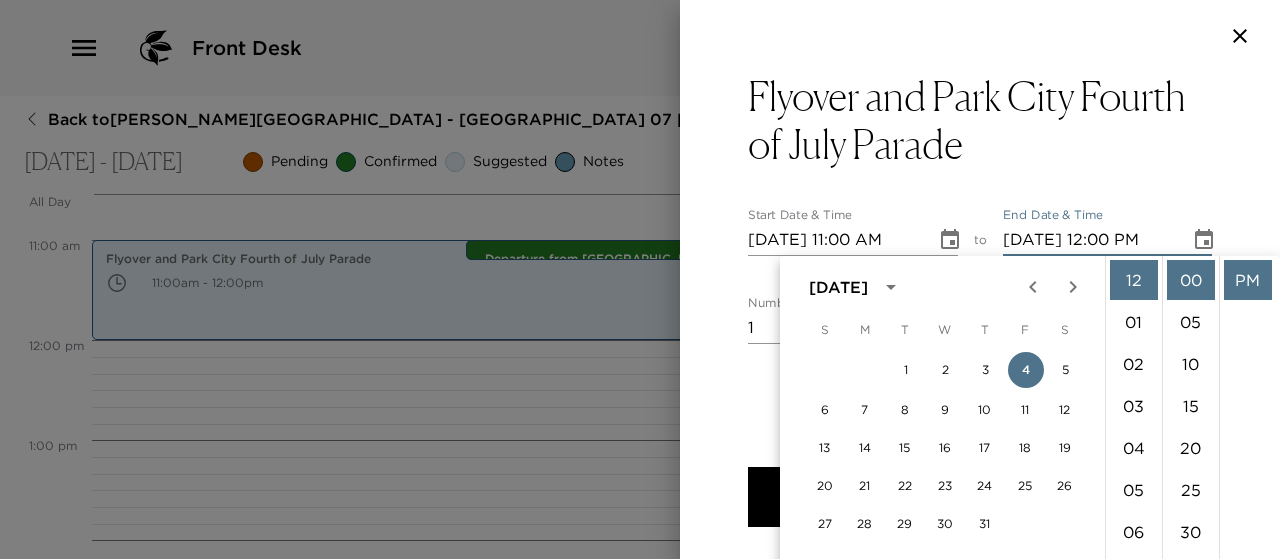 scroll, scrollTop: 84, scrollLeft: 0, axis: vertical 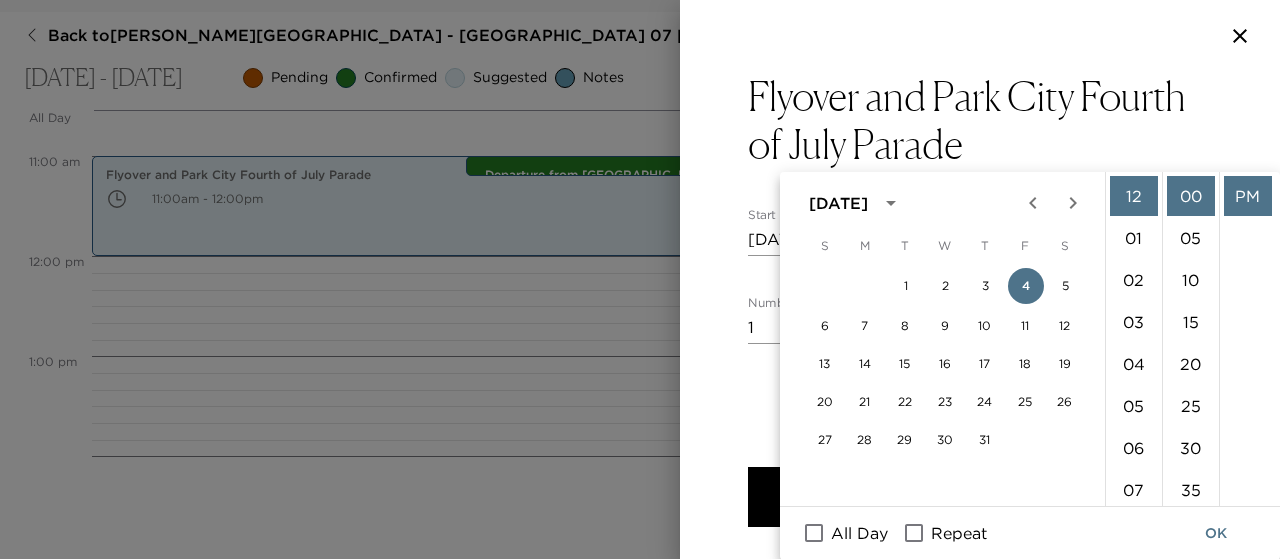 click on "Flyover and Park City Fourth of July Parade Start Date & Time [DATE] 11:00 AM to End Date & Time [DATE] 12:00 PM Number of Adults (18+) 1 Number of Children 0 Status Suggested Suggestion Hide From Member Request Transportation Concierge Notes One of the most anticipated events in [GEOGRAPHIC_DATA] is the annual [DATE] Parade. Starting at 11:00 AM, this lively procession travels down [GEOGRAPHIC_DATA] in [GEOGRAPHIC_DATA], showcasing an array of colorful floats, marching bands, and local organizations. The parade is a visual feast and a testament to the community spirit. Be sure to arrive early to secure a good viewing spot, as this event draws large crowds. x Cost ​ x Address ​ x Phone Number ​ Email ​ Website ​ Cancellation Policy ​ Recommended Attire ​ Age Range ​ Remove From Trip Save Changes" at bounding box center (980, 766) 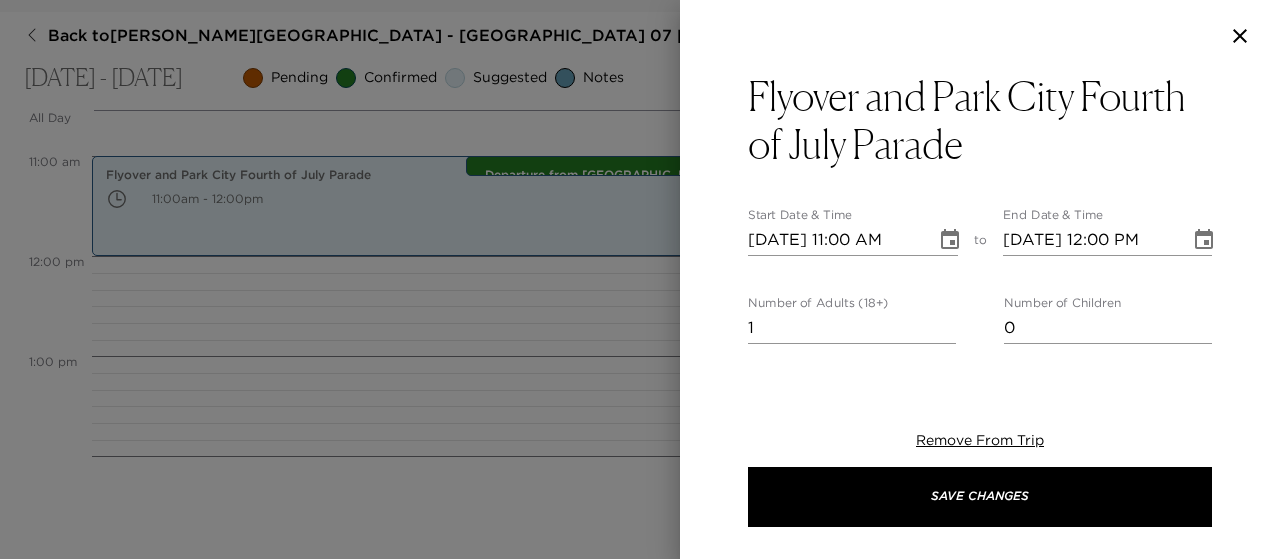 scroll, scrollTop: 0, scrollLeft: 0, axis: both 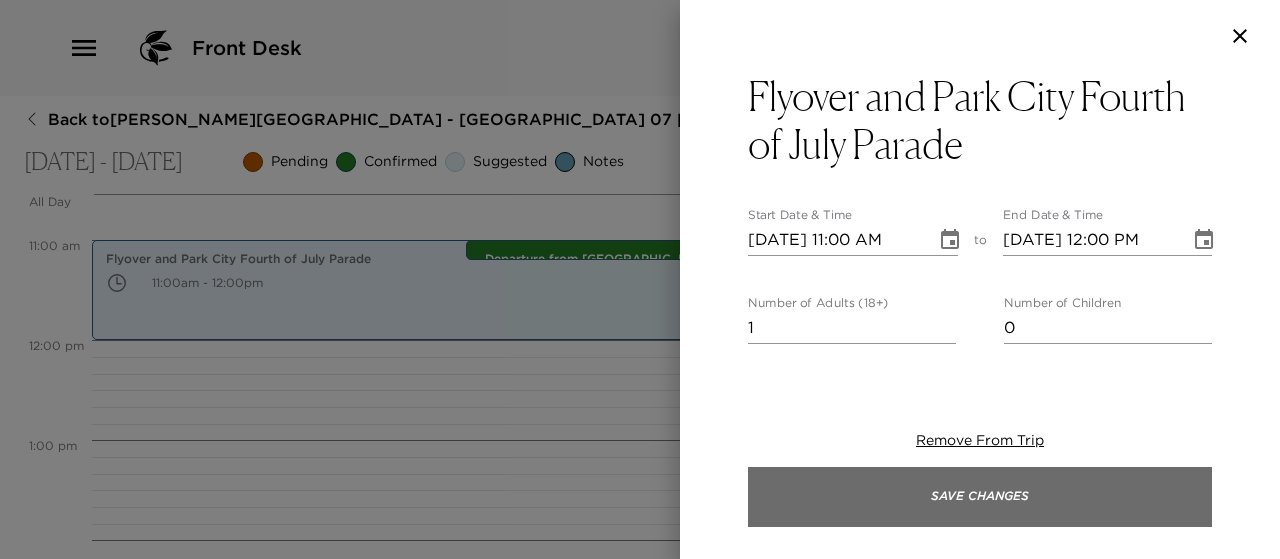 click on "Save Changes" at bounding box center (980, 497) 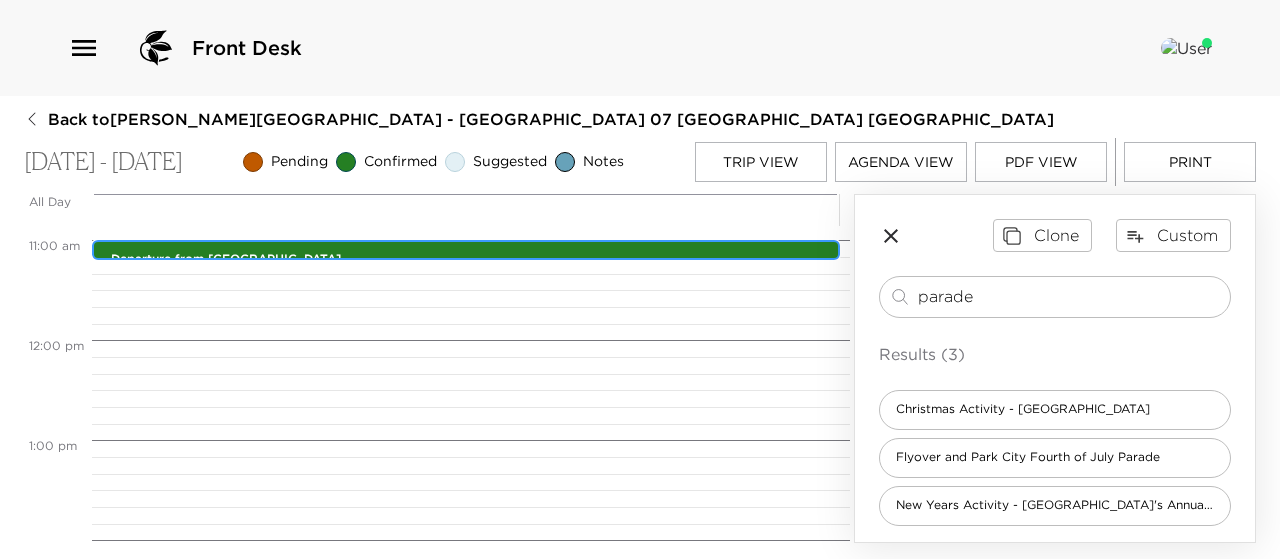 click on "Departure from [GEOGRAPHIC_DATA]" at bounding box center (471, 259) 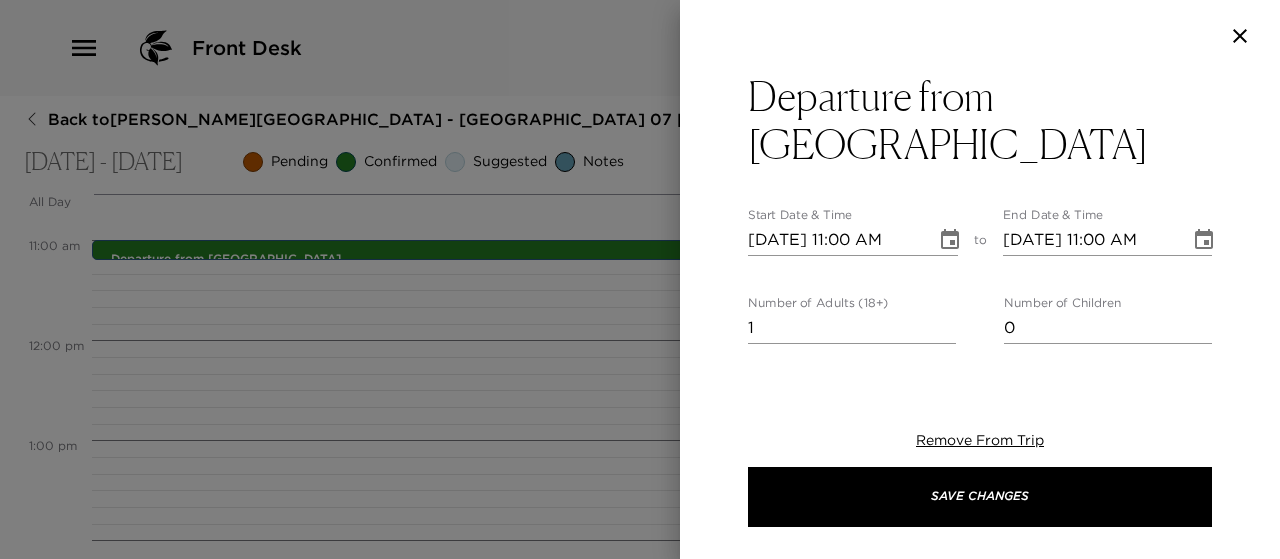 scroll, scrollTop: 16, scrollLeft: 0, axis: vertical 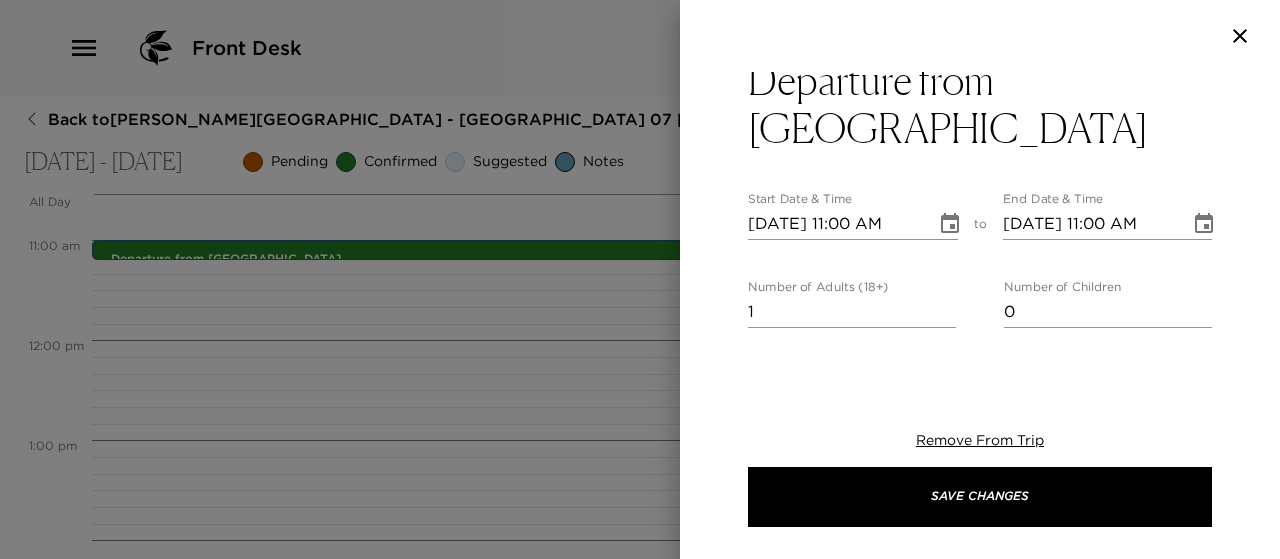 click on "Front Desk Back to  [PERSON_NAME][GEOGRAPHIC_DATA] - [GEOGRAPHIC_DATA] 07 [GEOGRAPHIC_DATA] [GEOGRAPHIC_DATA] [DATE] - [DATE] Pending Confirmed Suggested Notes Trip View Agenda View PDF View Print All Day [DATE] 12:00 AM 1:00 AM 2:00 AM 3:00 AM 4:00 AM 5:00 AM 6:00 AM 7:00 AM 8:00 AM 9:00 AM 10:00 AM 11:00 AM 12:00 PM 1:00 PM 2:00 PM 3:00 PM 4:00 PM 5:00 PM 6:00 PM 7:00 PM 8:00 PM 9:00 PM 10:00 PM 11:00 PM Departure from [GEOGRAPHIC_DATA] 11:00am - 11:00am ForumFest At [GEOGRAPHIC_DATA], [GEOGRAPHIC_DATA] [DATE] - [DATE] from 3pm to 10:30pm 3:00pm - 11:00pm Clone Custom parade ​ Results (3) Christmas Activity - [GEOGRAPHIC_DATA] Torchlight Parade Flyover and [GEOGRAPHIC_DATA] Fourth of July Parade New Years Activity - [GEOGRAPHIC_DATA]'s Annual Torchlight Parade Departure from [GEOGRAPHIC_DATA] Start Date & Time [DATE] 11:00 AM to End Date & Time [DATE] 11:00 AM Number of Adults (18+) 1 Number of Children 0 Status Confirmed Confirmed Hide From Member Request Transportation Concierge Notes x Cost ​ x Address ​ x Phone Number ​ Email ​ Website ​ ​" at bounding box center (640, 279) 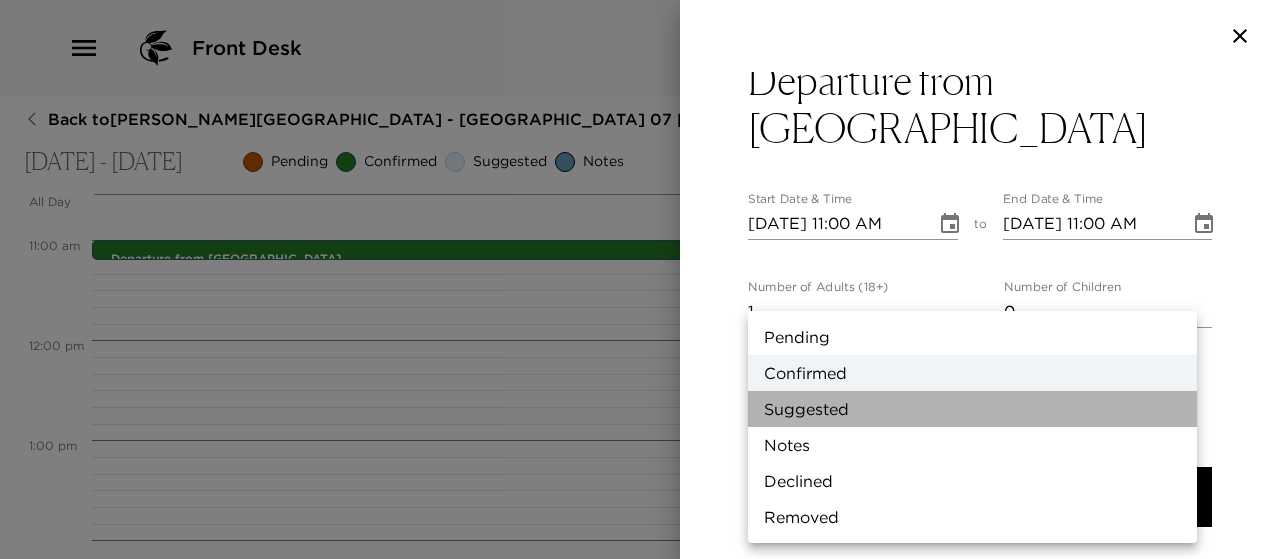 click on "Suggested" at bounding box center [972, 409] 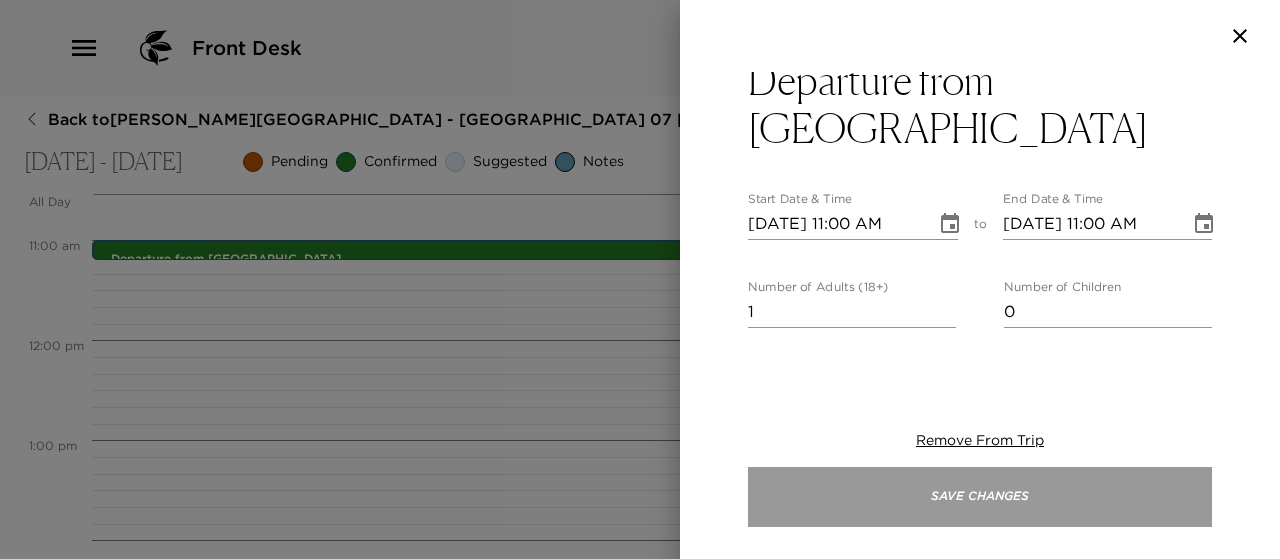 click on "Save Changes" at bounding box center (980, 497) 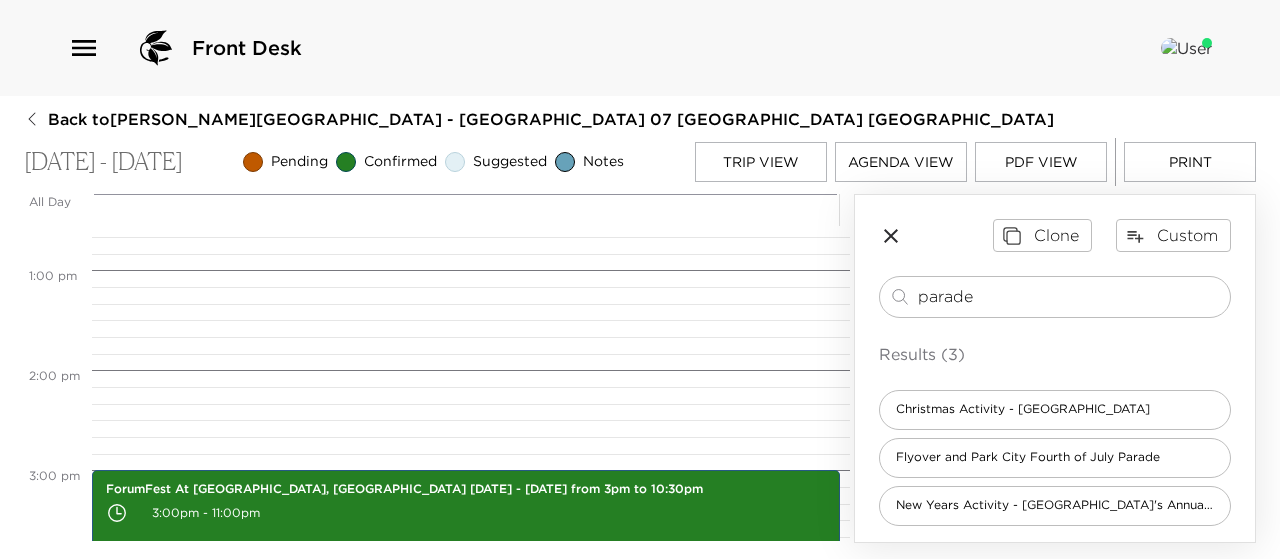 scroll, scrollTop: 1390, scrollLeft: 0, axis: vertical 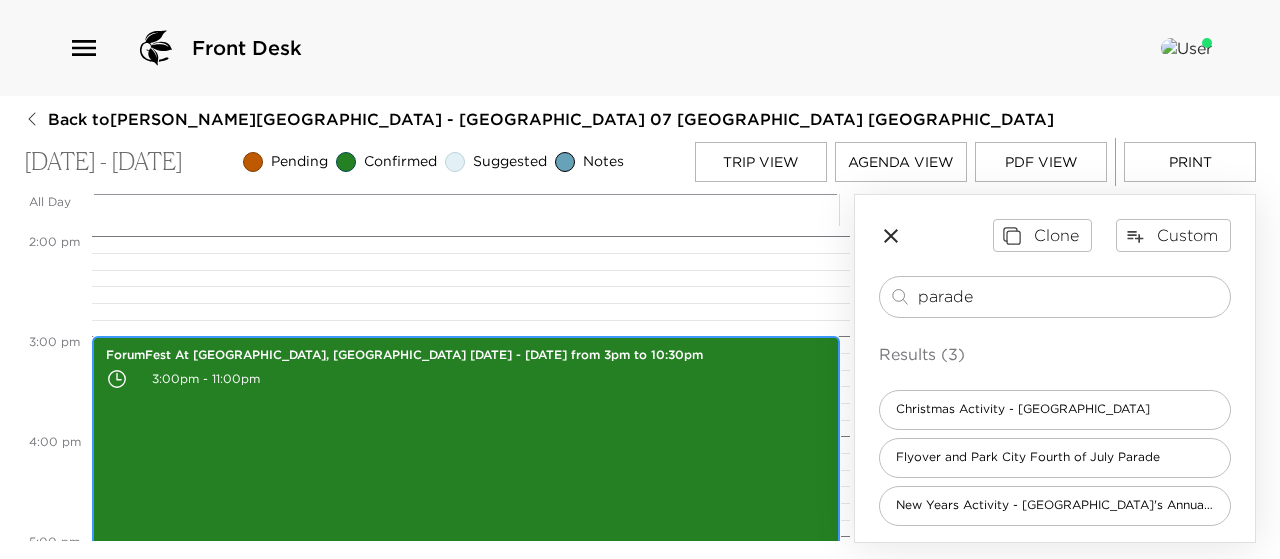 click on "3:00pm - 11:00pm" at bounding box center (466, 379) 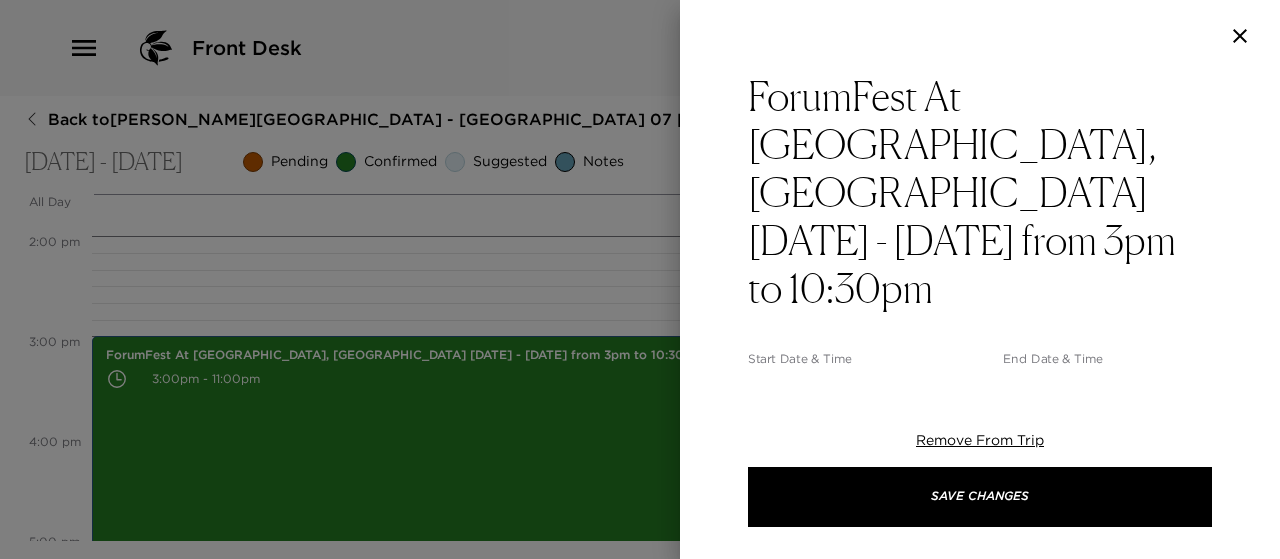 click 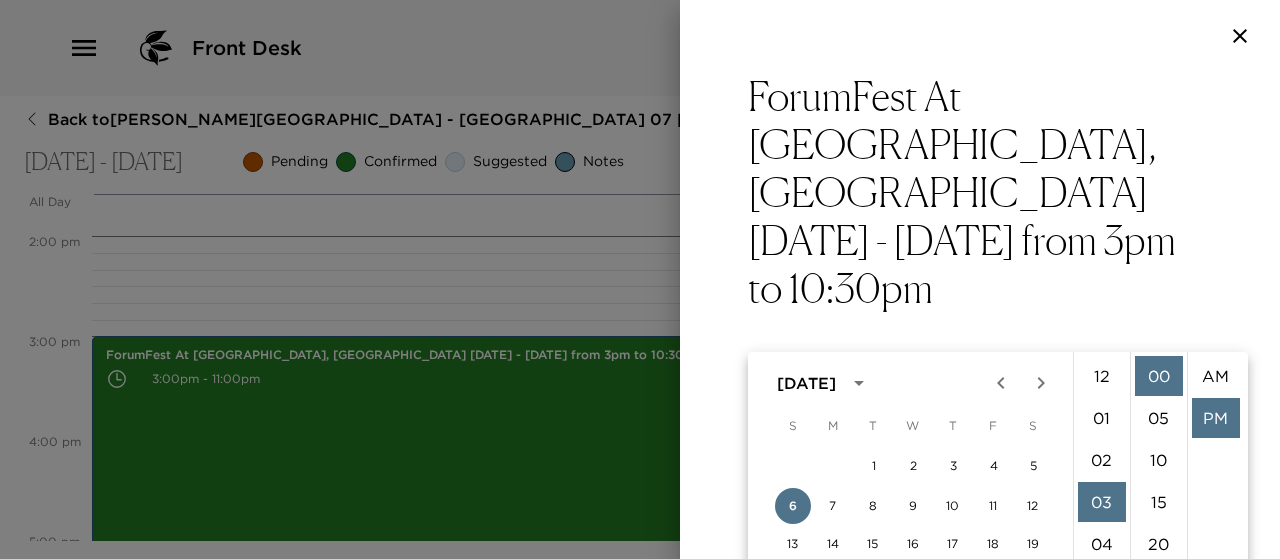 scroll, scrollTop: 126, scrollLeft: 0, axis: vertical 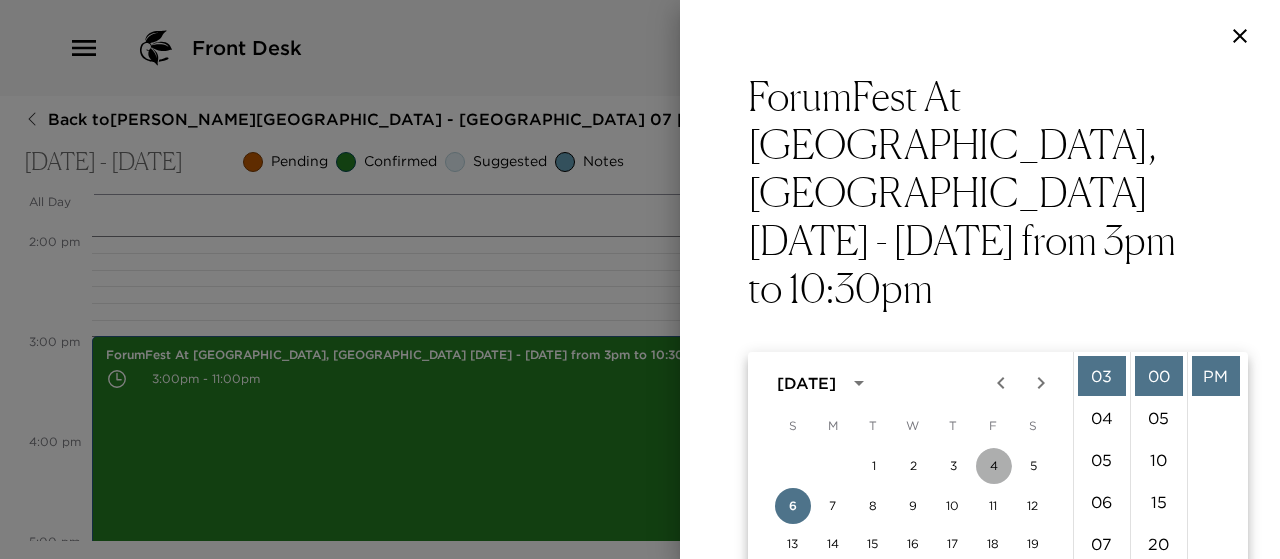 click on "4" at bounding box center (994, 466) 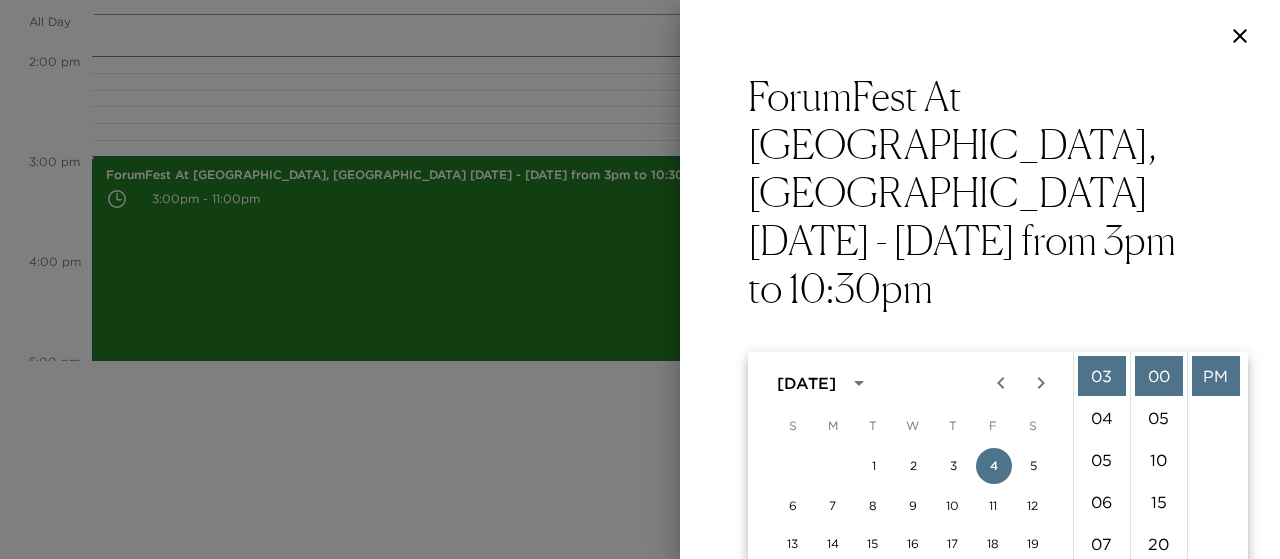 click 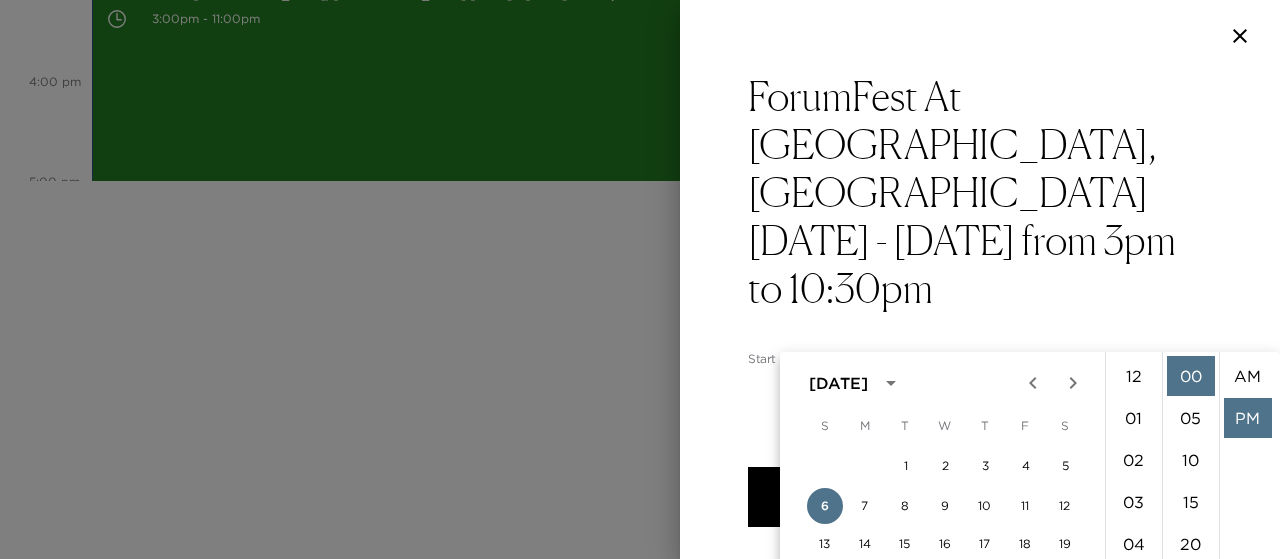 scroll, scrollTop: 462, scrollLeft: 0, axis: vertical 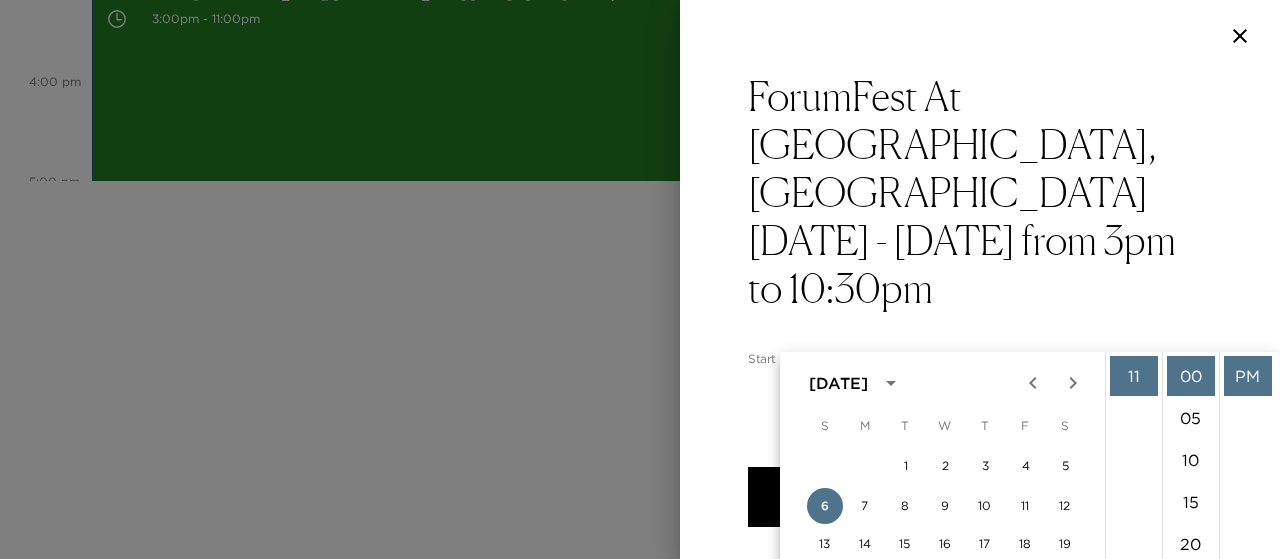 click 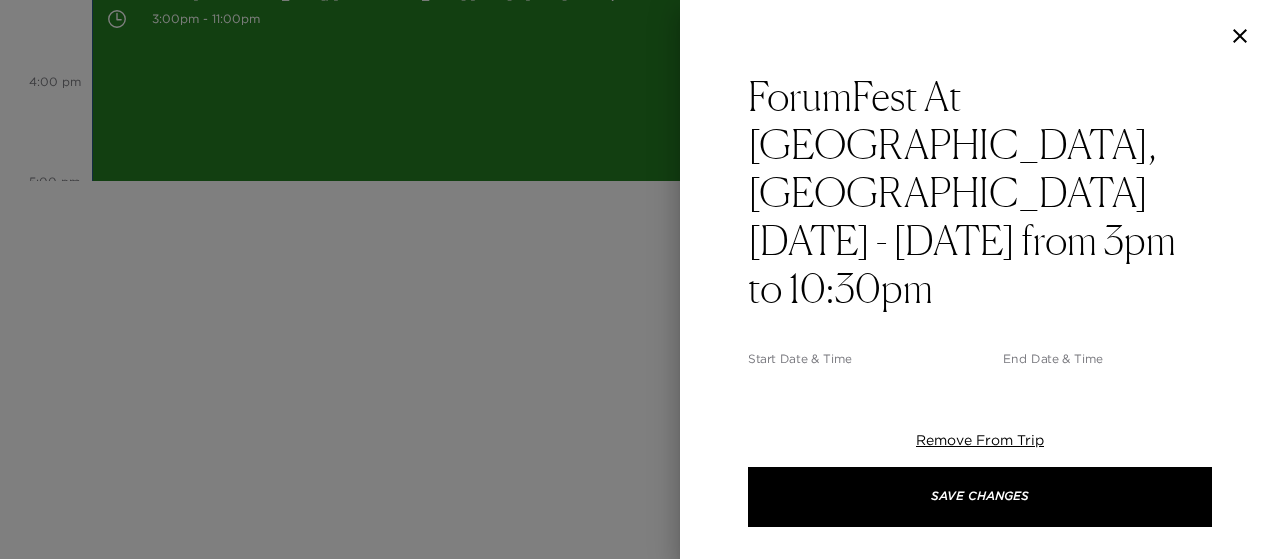 scroll, scrollTop: 0, scrollLeft: 0, axis: both 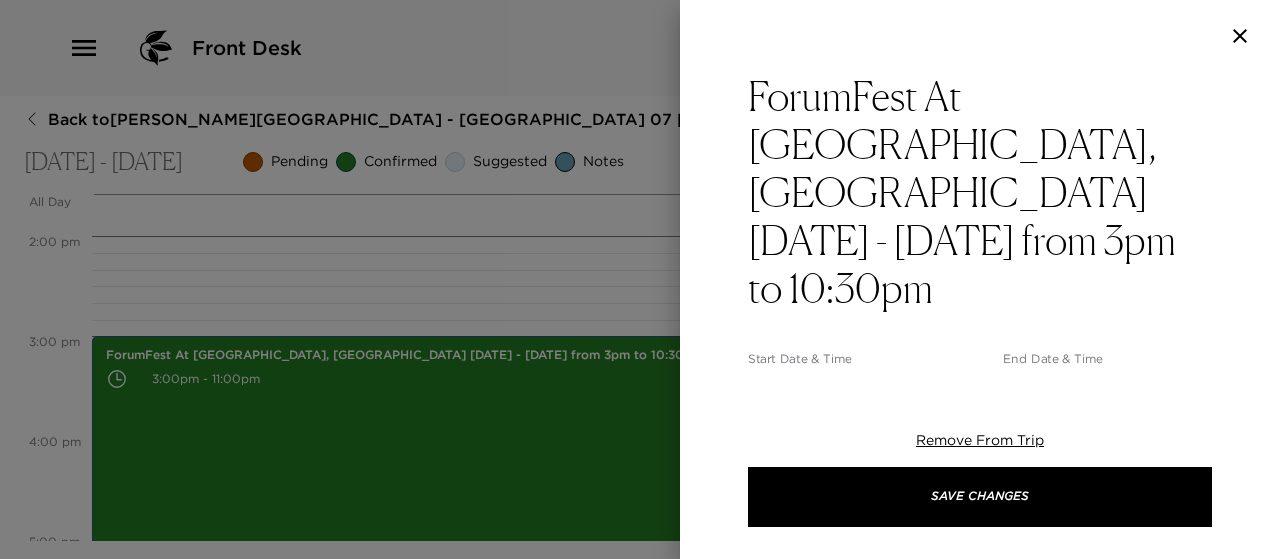 click 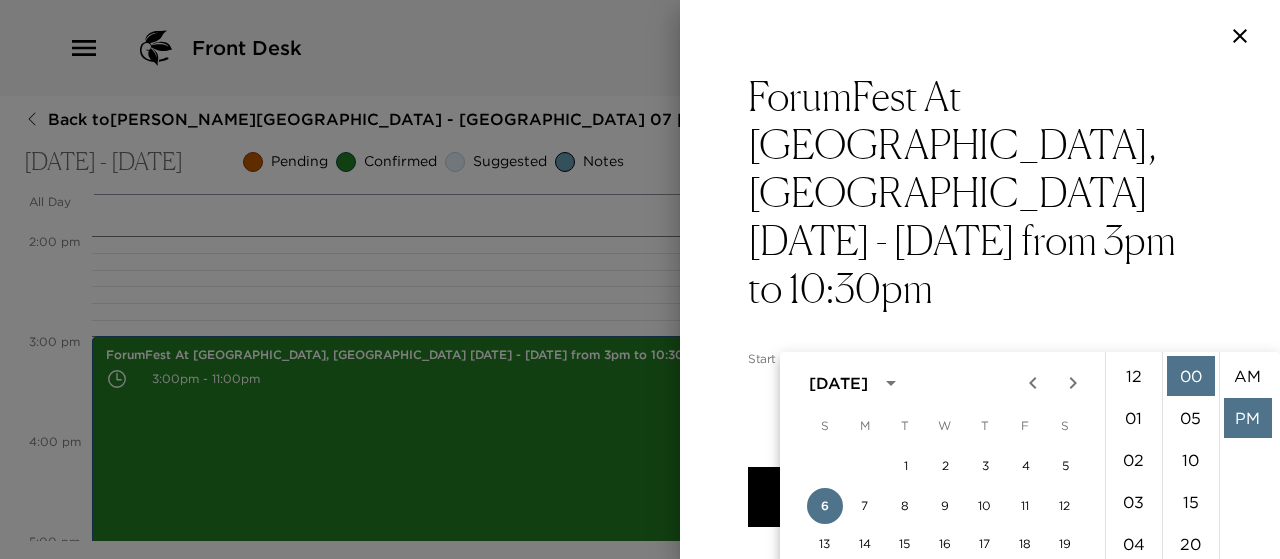 scroll, scrollTop: 462, scrollLeft: 0, axis: vertical 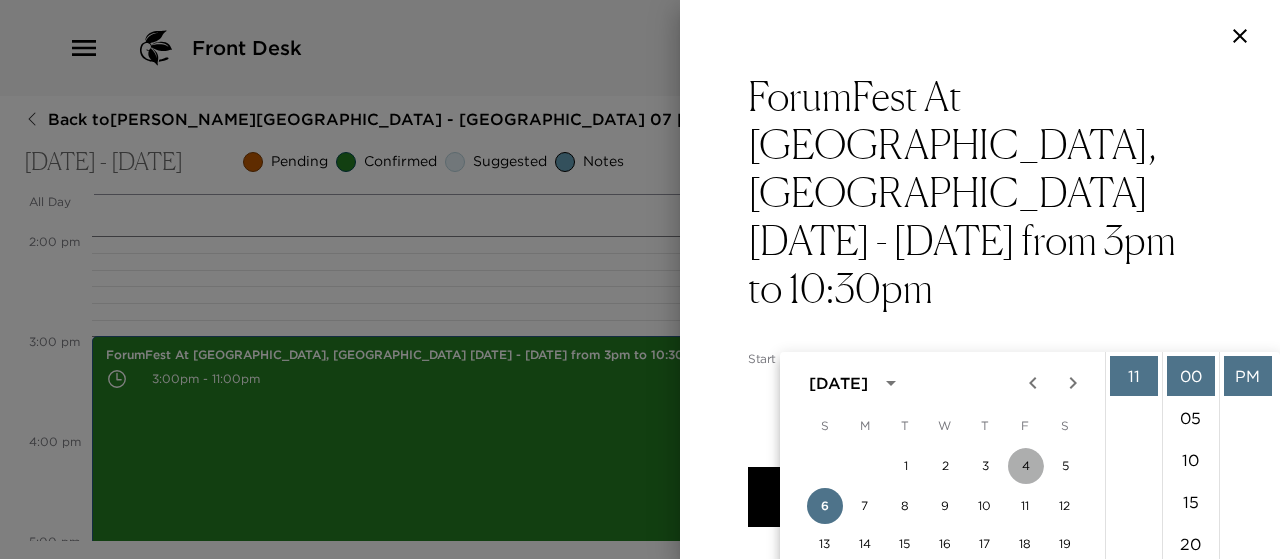 click on "4" at bounding box center [1026, 466] 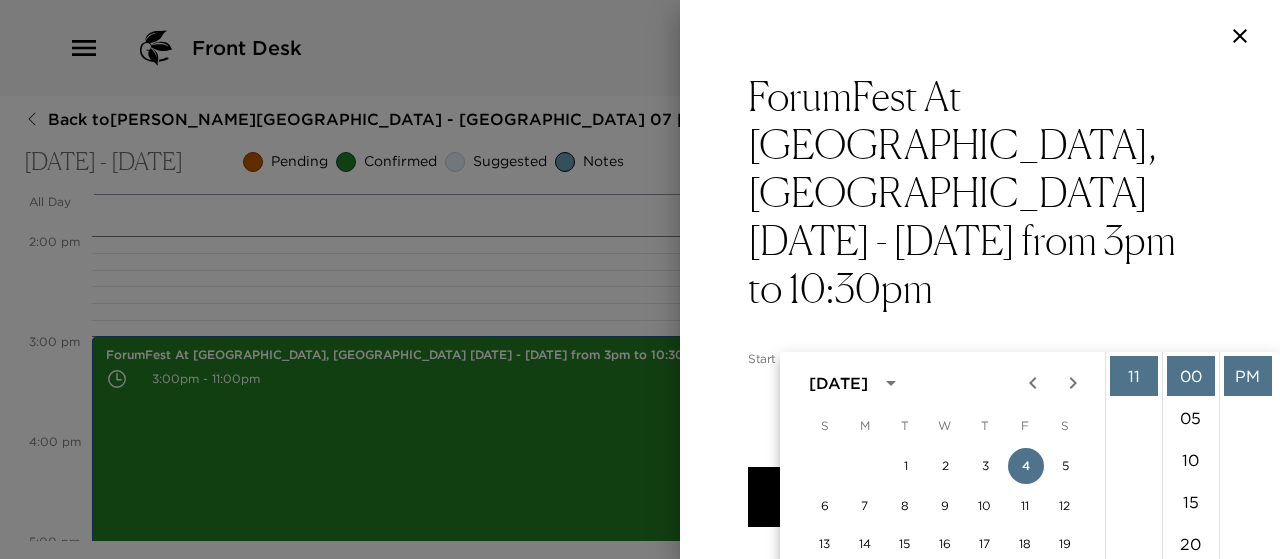 scroll, scrollTop: 180, scrollLeft: 0, axis: vertical 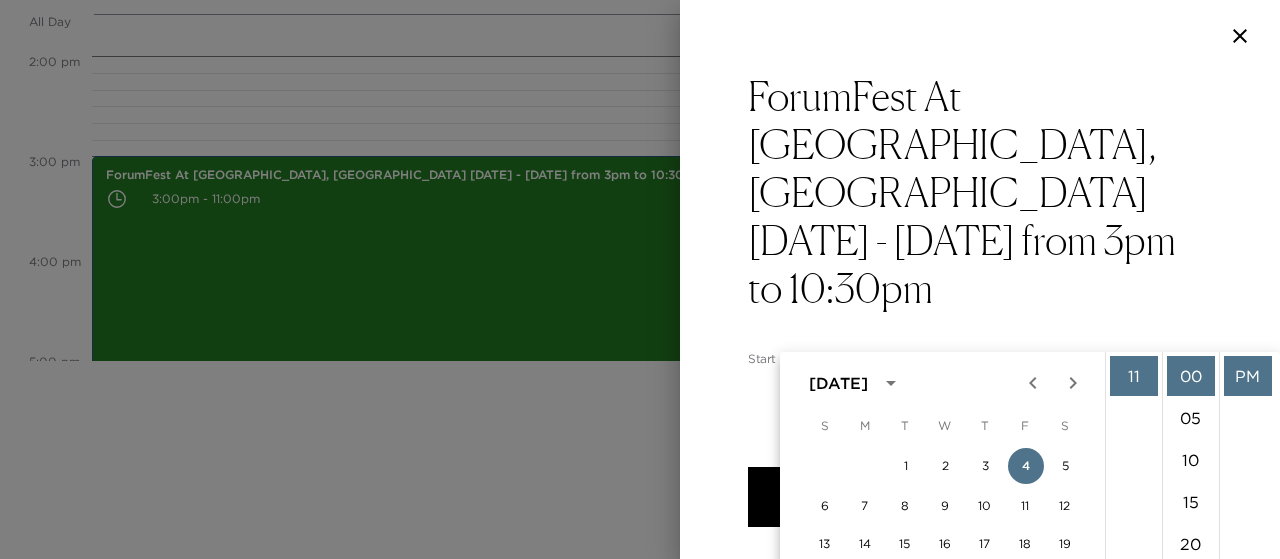 click on "ForumFest At [GEOGRAPHIC_DATA], [GEOGRAPHIC_DATA] [DATE] - [DATE] from 3pm to 10:30pm Start Date & Time [DATE] 03:00 PM to End Date & Time [DATE] 11:00 PM Number of Adults (18+) 1 Number of Children 0 Status Confirmed Confirmed Hide From Member Request Transportation Concierge Notes Join the us for the annual Forum Fest
A FREE EVENT IN THE [GEOGRAPHIC_DATA], HOSTED BY THE CVMA
Live Music • Nightly Concerts • Drone Shows • Fireworks • Kids’ Area • And More x Cost ​ x Address ​ x Phone Number ​ Email ​ Website ​ Cancellation Policy ​ Recommended Attire ​ Age Range ​ Remove From Trip Save Changes" at bounding box center (980, 804) 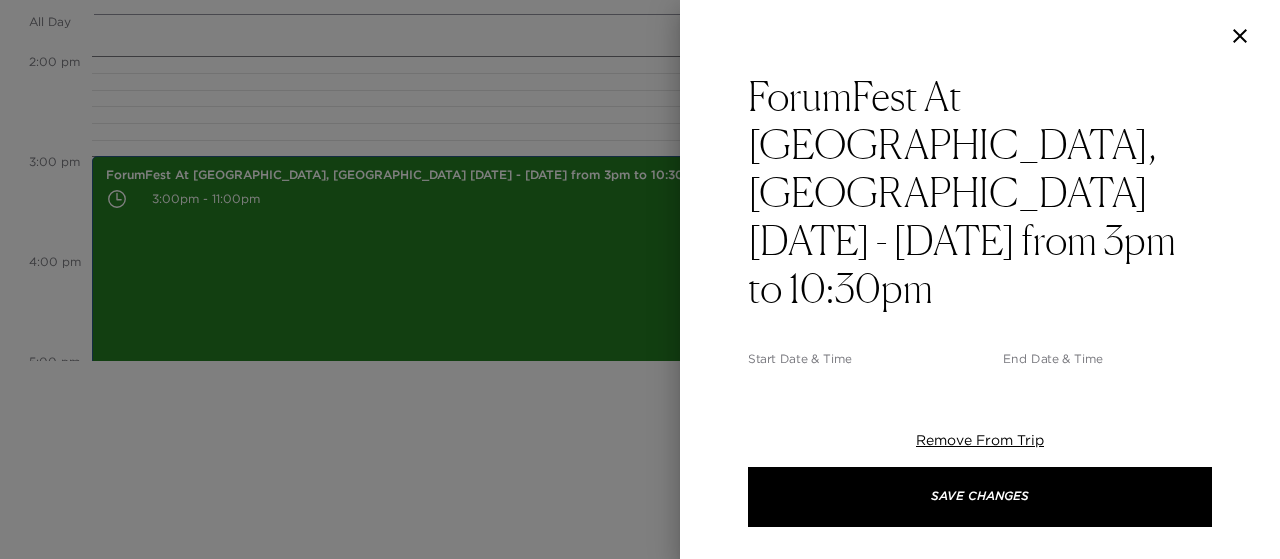 scroll, scrollTop: 0, scrollLeft: 0, axis: both 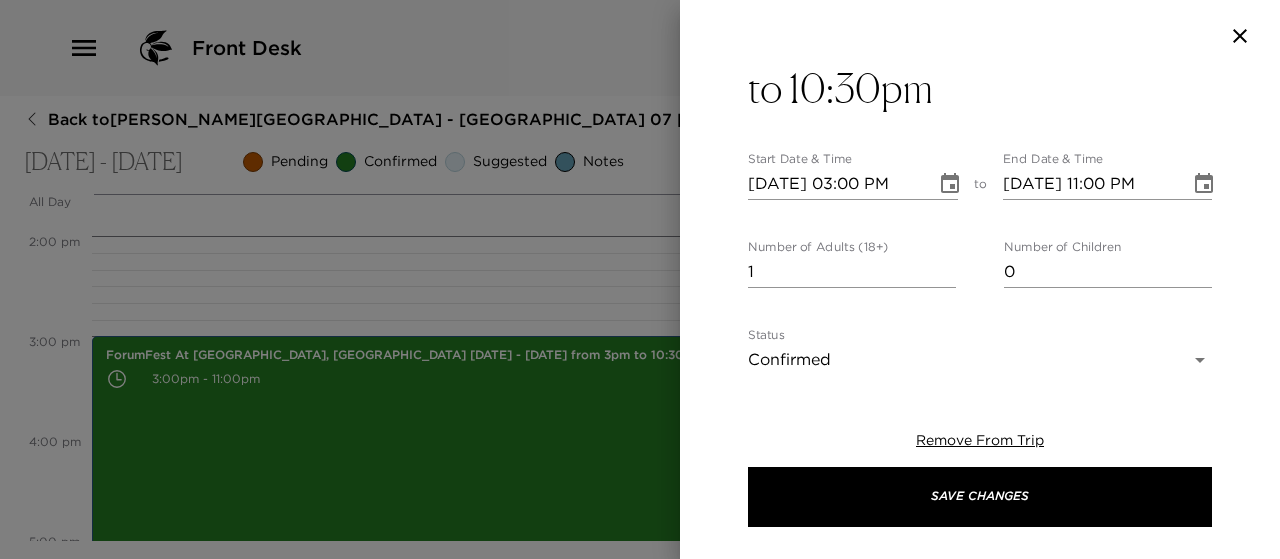 click on "Front Desk Back to  [PERSON_NAME][GEOGRAPHIC_DATA] - [GEOGRAPHIC_DATA] 07 [GEOGRAPHIC_DATA] [GEOGRAPHIC_DATA] [DATE] - [DATE] Pending Confirmed Suggested Notes Trip View Agenda View PDF View Print All Day [DATE] 12:00 AM 1:00 AM 2:00 AM 3:00 AM 4:00 AM 5:00 AM 6:00 AM 7:00 AM 8:00 AM 9:00 AM 10:00 AM 11:00 AM 12:00 PM 1:00 PM 2:00 PM 3:00 PM 4:00 PM 5:00 PM 6:00 PM 7:00 PM 8:00 PM 9:00 PM 10:00 PM 11:00 PM Departure from [GEOGRAPHIC_DATA] 11:00am - 11:00am ForumFest At [GEOGRAPHIC_DATA], [GEOGRAPHIC_DATA] [DATE] - [DATE] from 3pm to 10:30pm 3:00pm - 11:00pm Clone Custom parade ​ Results (3) Christmas Activity - [GEOGRAPHIC_DATA] Torchlight Parade Flyover and [GEOGRAPHIC_DATA] Fourth of July Parade New Years Activity - [GEOGRAPHIC_DATA]'s Annual Torchlight Parade ForumFest At [GEOGRAPHIC_DATA], [GEOGRAPHIC_DATA] [DATE] - [DATE] from 3pm to 10:30pm Start Date & Time [DATE] 03:00 PM to End Date & Time [DATE] 11:00 PM Number of Adults (18+) 1 Number of Children 0 Status Confirmed Confirmed Hide From Member Request Transportation Concierge Notes x Cost ​ x x" at bounding box center [640, 279] 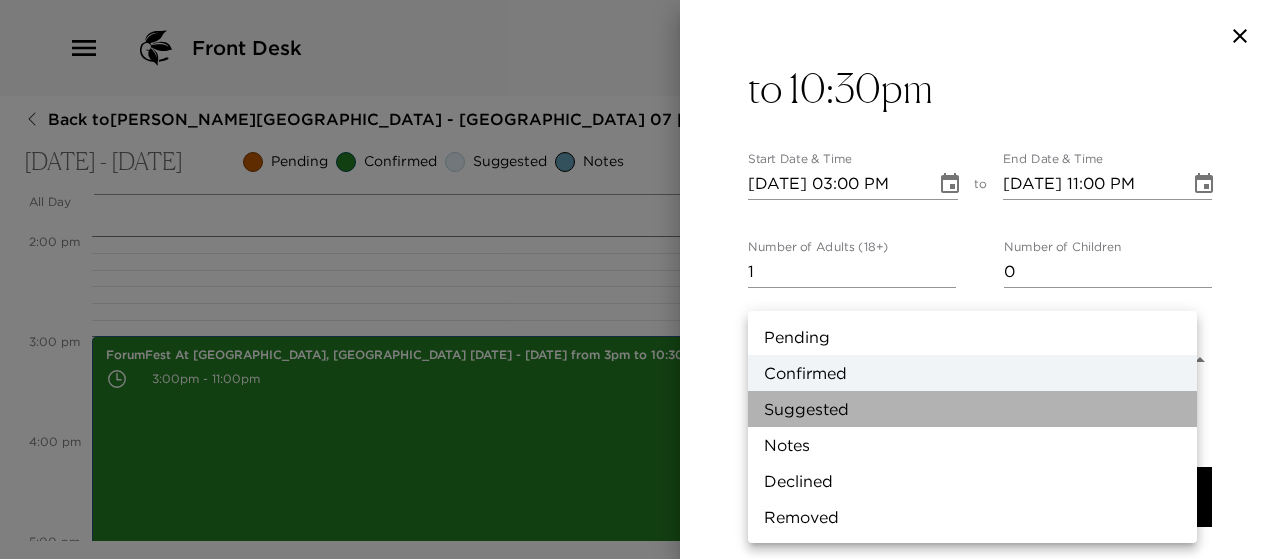 click on "Suggested" at bounding box center [972, 409] 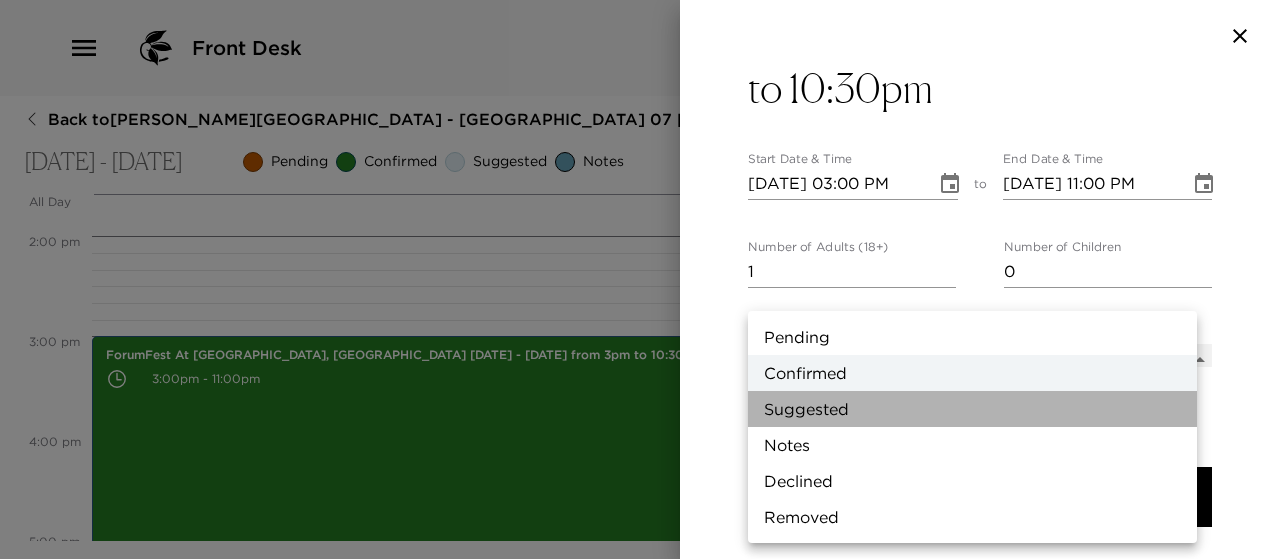 type on "Suggestion" 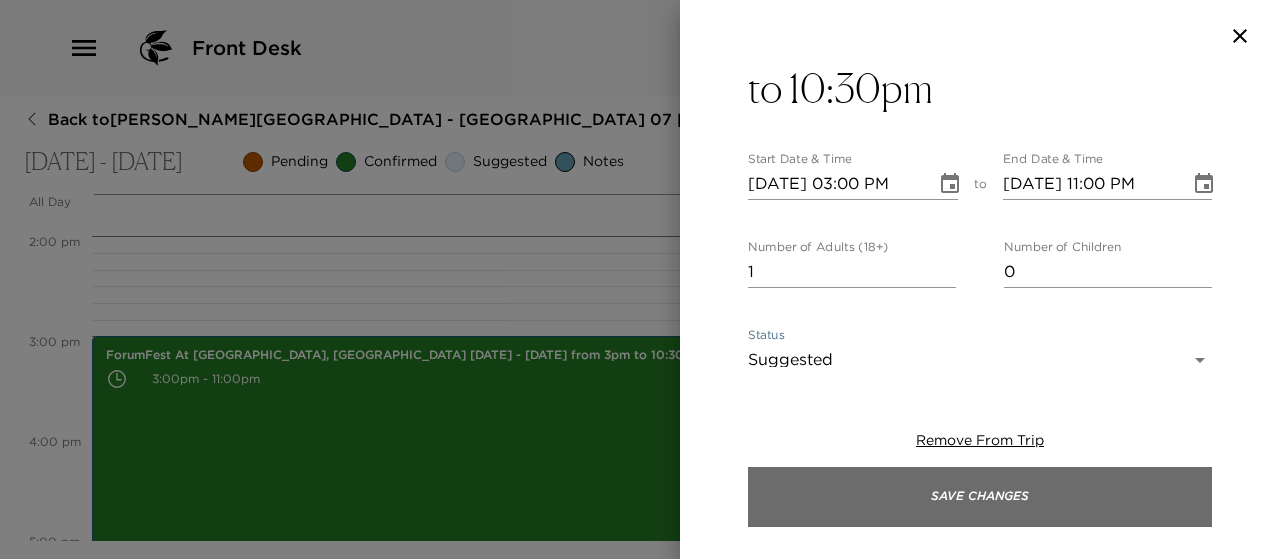 click on "Save Changes" at bounding box center (980, 497) 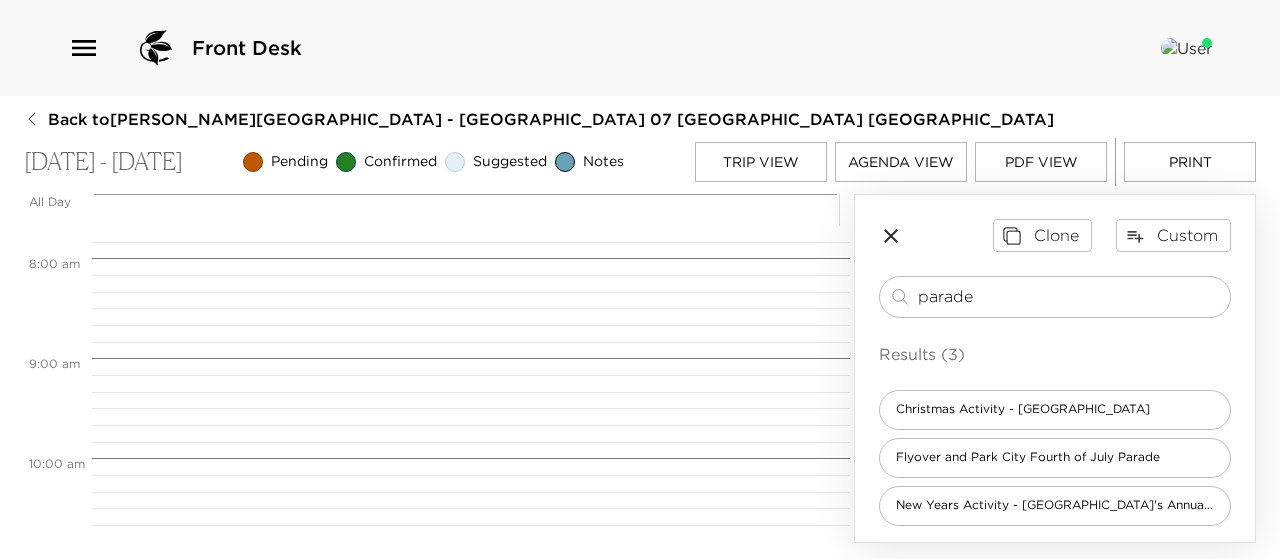scroll, scrollTop: 1027, scrollLeft: 0, axis: vertical 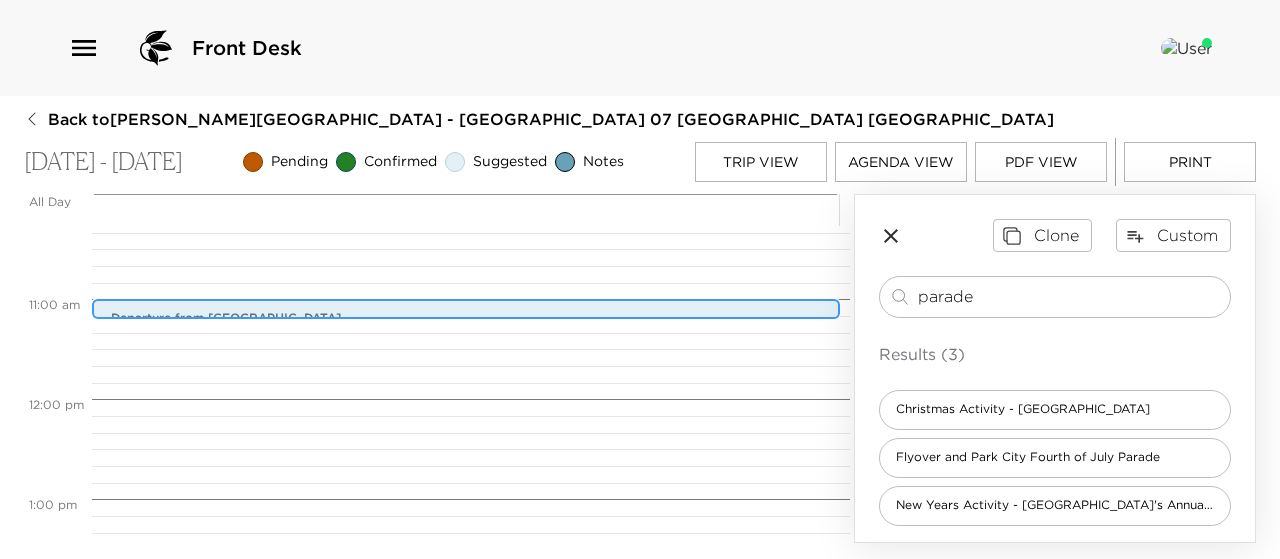 click on "Departure from [GEOGRAPHIC_DATA] 11:00am - 11:00am" at bounding box center [471, 310] 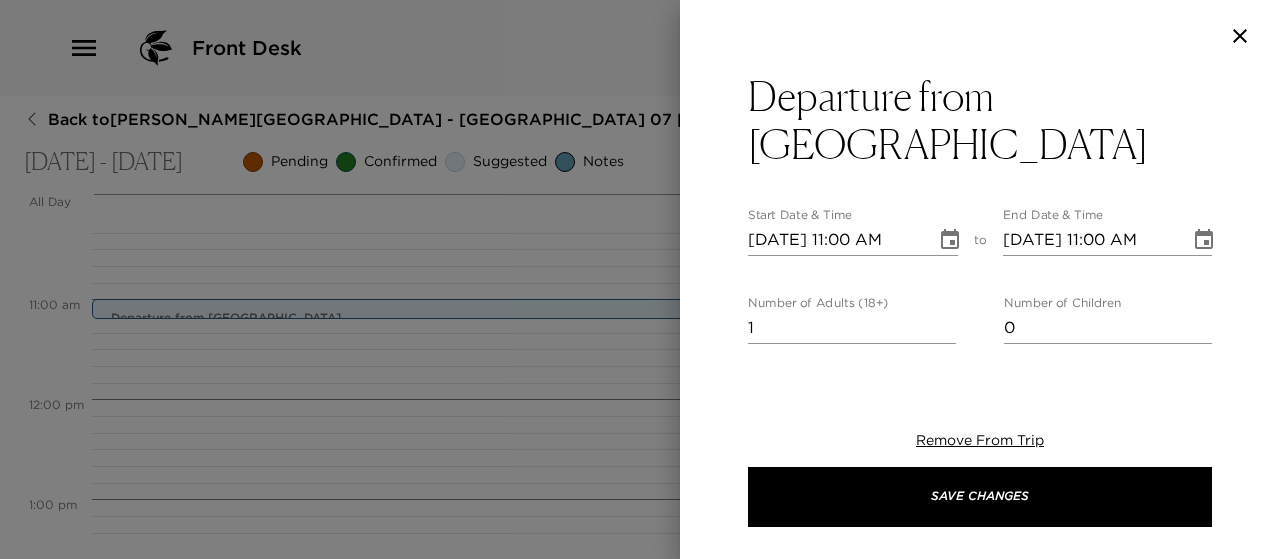 click on "Departure from [GEOGRAPHIC_DATA] Start Date & Time [DATE] 11:00 AM to End Date & Time [DATE] 11:00 AM Number of Adults (18+) 1 Number of Children 0 Status Suggested Suggestion Hide From Member Request Transportation Concierge Notes x Cost ​ x Address ​ x Phone Number ​ Email ​ Website ​ Cancellation Policy ​ Recommended Attire ​ Age Range ​ Remove From Trip Save Changes" at bounding box center [980, 279] 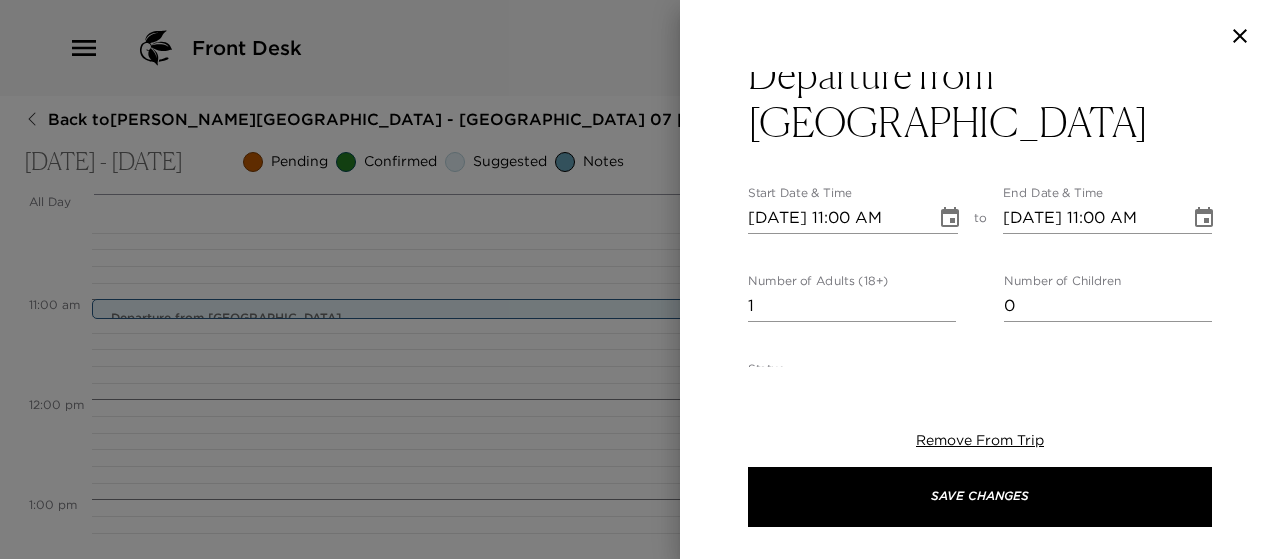 scroll, scrollTop: 40, scrollLeft: 0, axis: vertical 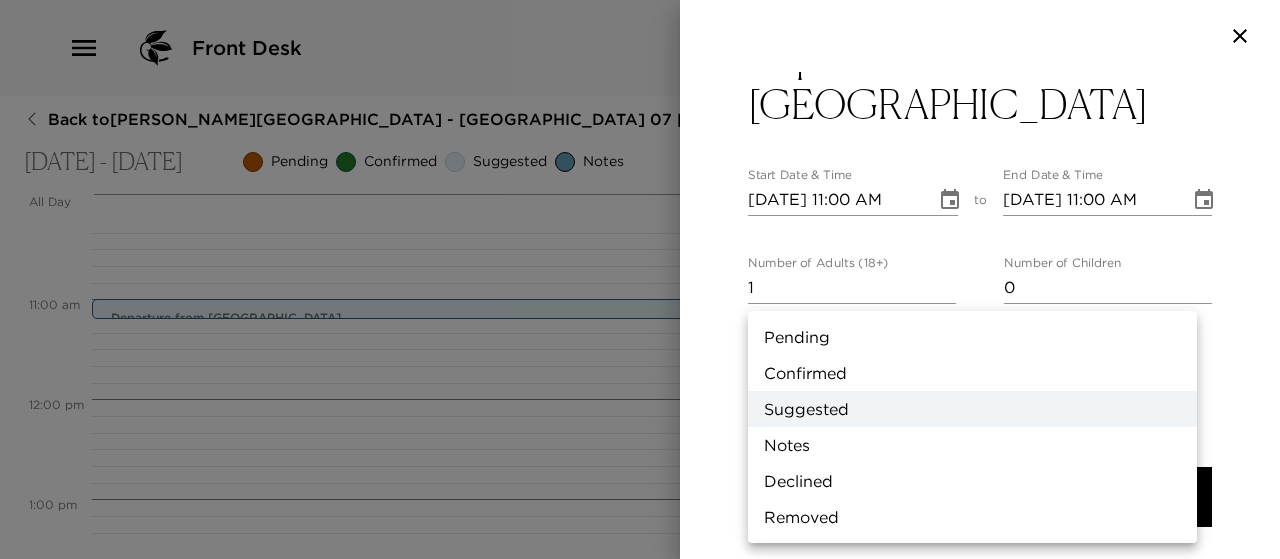 click on "Front Desk Back to  [PERSON_NAME][GEOGRAPHIC_DATA] - [GEOGRAPHIC_DATA] 07 [GEOGRAPHIC_DATA] [GEOGRAPHIC_DATA] [DATE] - [DATE] Pending Confirmed Suggested Notes Trip View Agenda View PDF View Print All Day [DATE] 12:00 AM 1:00 AM 2:00 AM 3:00 AM 4:00 AM 5:00 AM 6:00 AM 7:00 AM 8:00 AM 9:00 AM 10:00 AM 11:00 AM 12:00 PM 1:00 PM 2:00 PM 3:00 PM 4:00 PM 5:00 PM 6:00 PM 7:00 PM 8:00 PM 9:00 PM 10:00 PM 11:00 PM Departure from [GEOGRAPHIC_DATA] 11:00am - 11:00am Clone Custom parade ​ Results (3) Christmas Activity - [GEOGRAPHIC_DATA] [GEOGRAPHIC_DATA] Flyover and [GEOGRAPHIC_DATA] Fourth of July Parade New Years Activity - [GEOGRAPHIC_DATA]'s Annual Torchlight Parade Departure from [GEOGRAPHIC_DATA] Start Date & Time [DATE] 11:00 AM to End Date & Time [DATE] 11:00 AM Number of Adults (18+) 1 Number of Children 0 Status Suggested Suggestion Hide From Member Request Transportation Concierge Notes x Cost ​ x Address ​ x Phone Number ​ Email ​ Website ​ Cancellation Policy ​ Recommended Attire ​ Age Range ​ Remove From Trip Save Changes Pending" at bounding box center (640, 279) 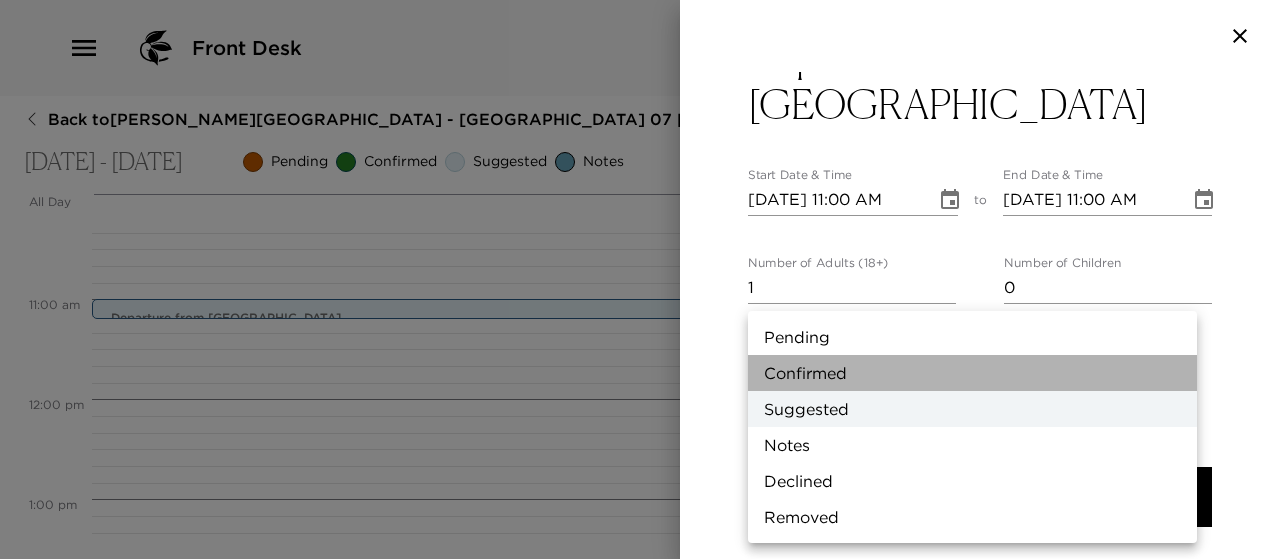 click on "Confirmed" at bounding box center (972, 373) 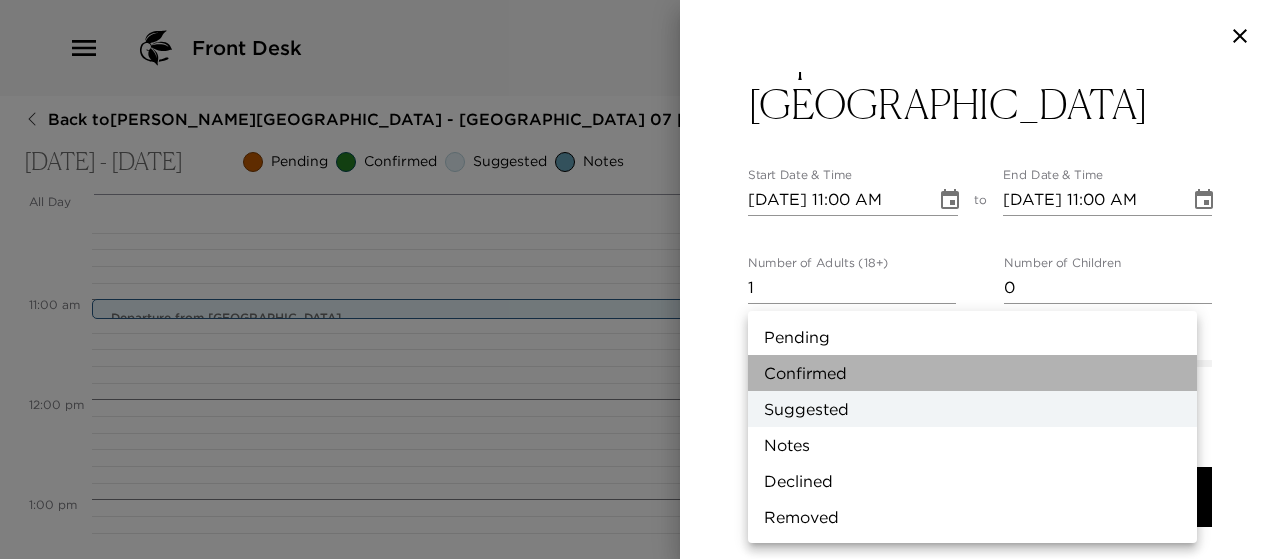 type on "Confirmed" 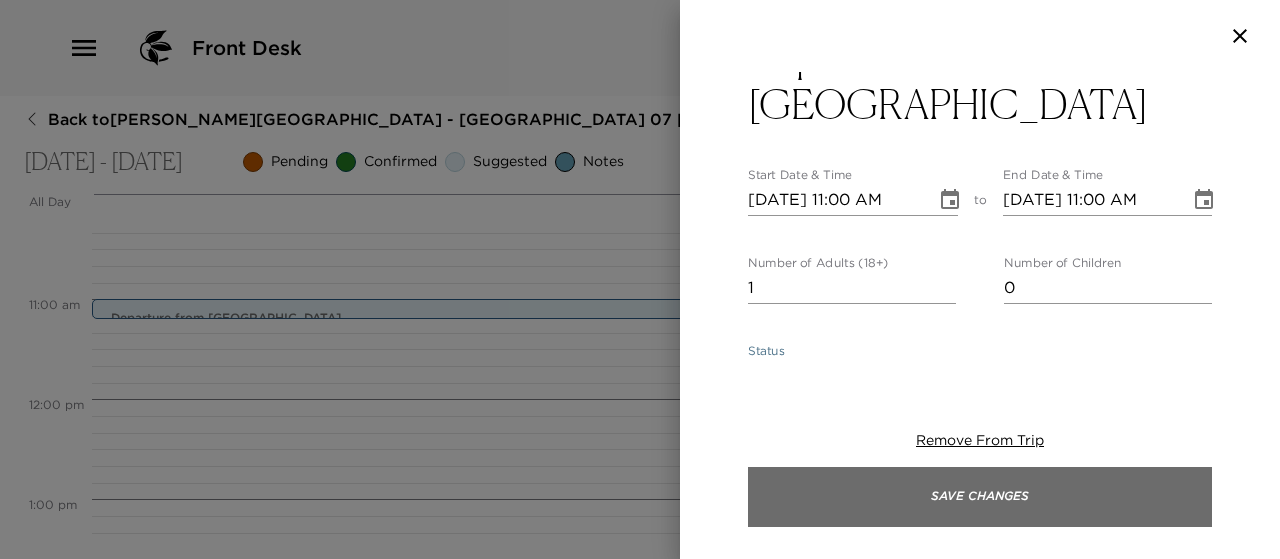 click on "Save Changes" at bounding box center [980, 497] 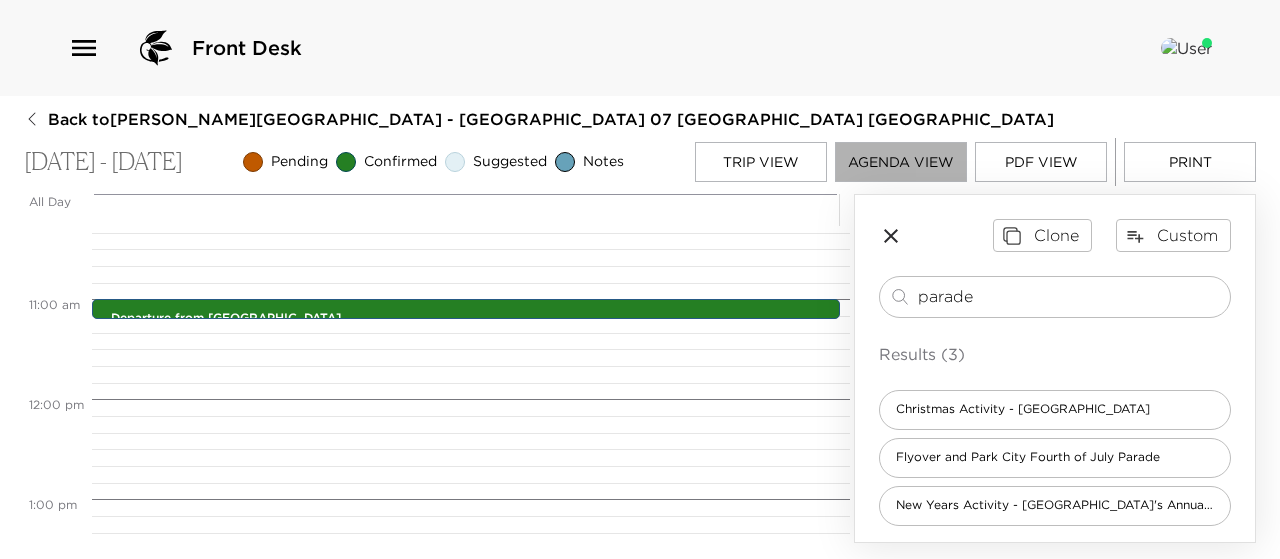 click on "Agenda View" at bounding box center [901, 162] 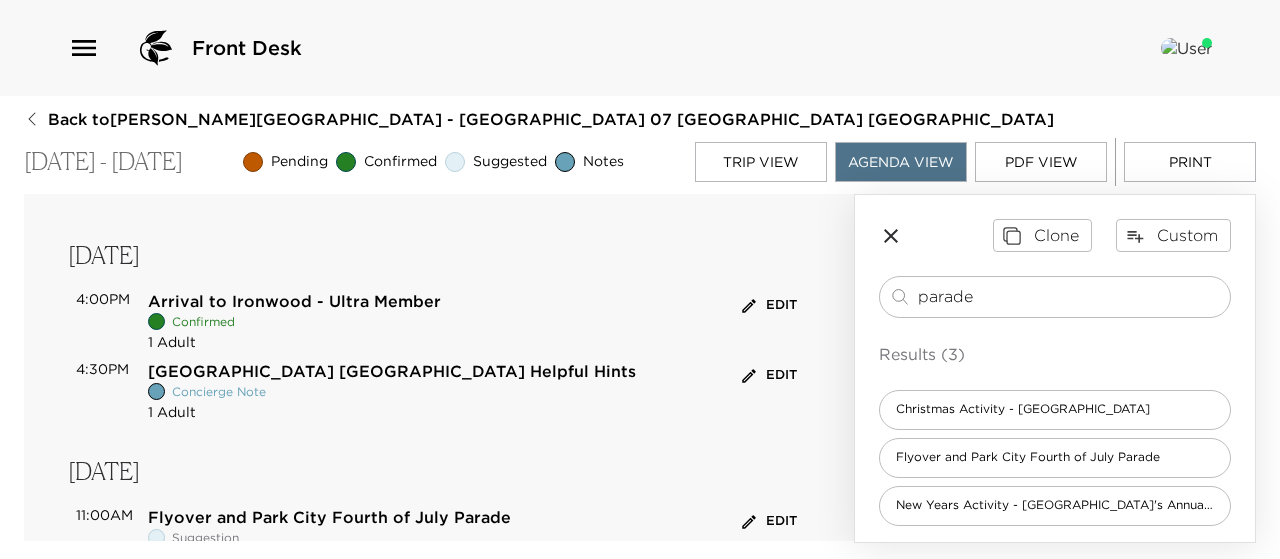 click on "Trip View" at bounding box center [761, 162] 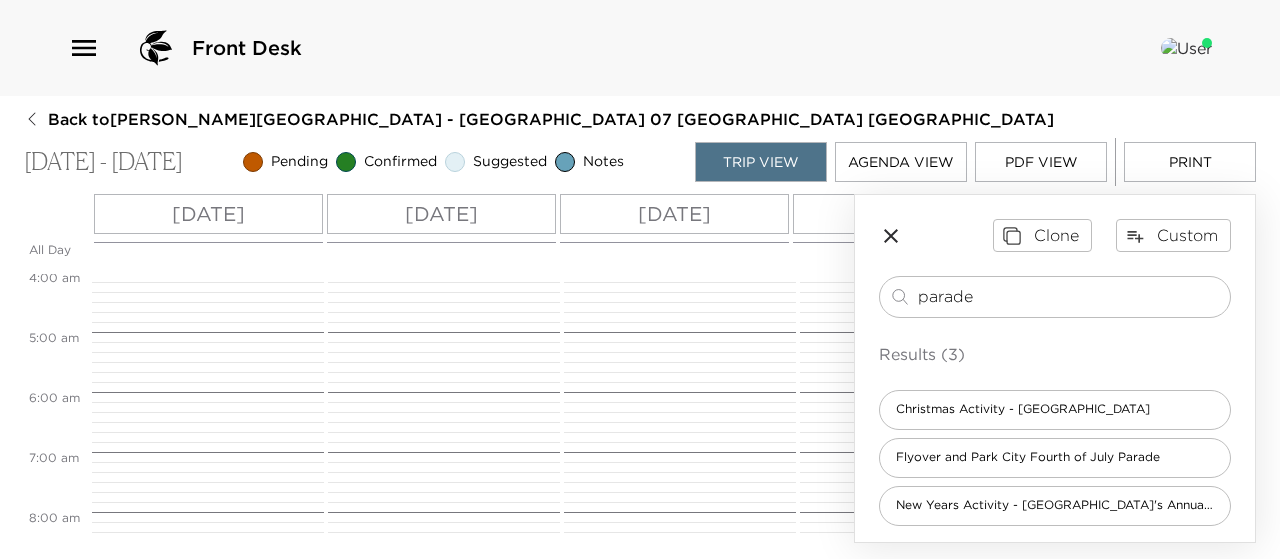 scroll, scrollTop: 0, scrollLeft: 0, axis: both 